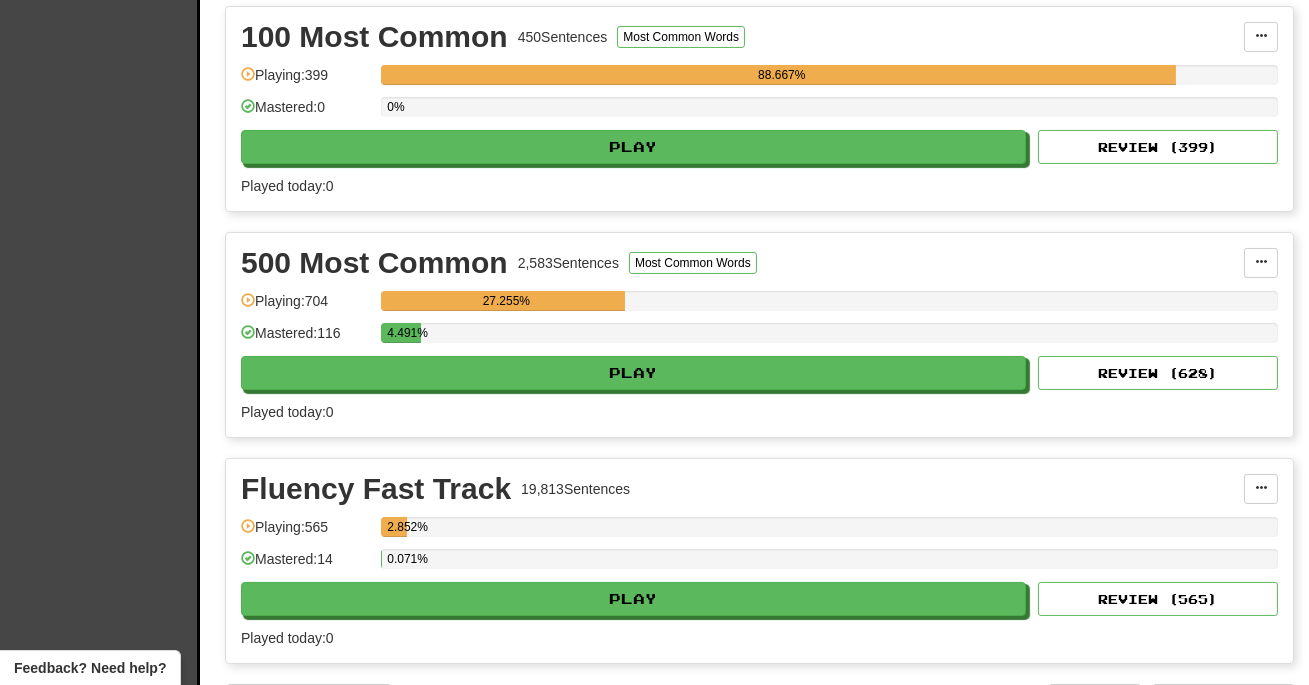 scroll, scrollTop: 454, scrollLeft: 0, axis: vertical 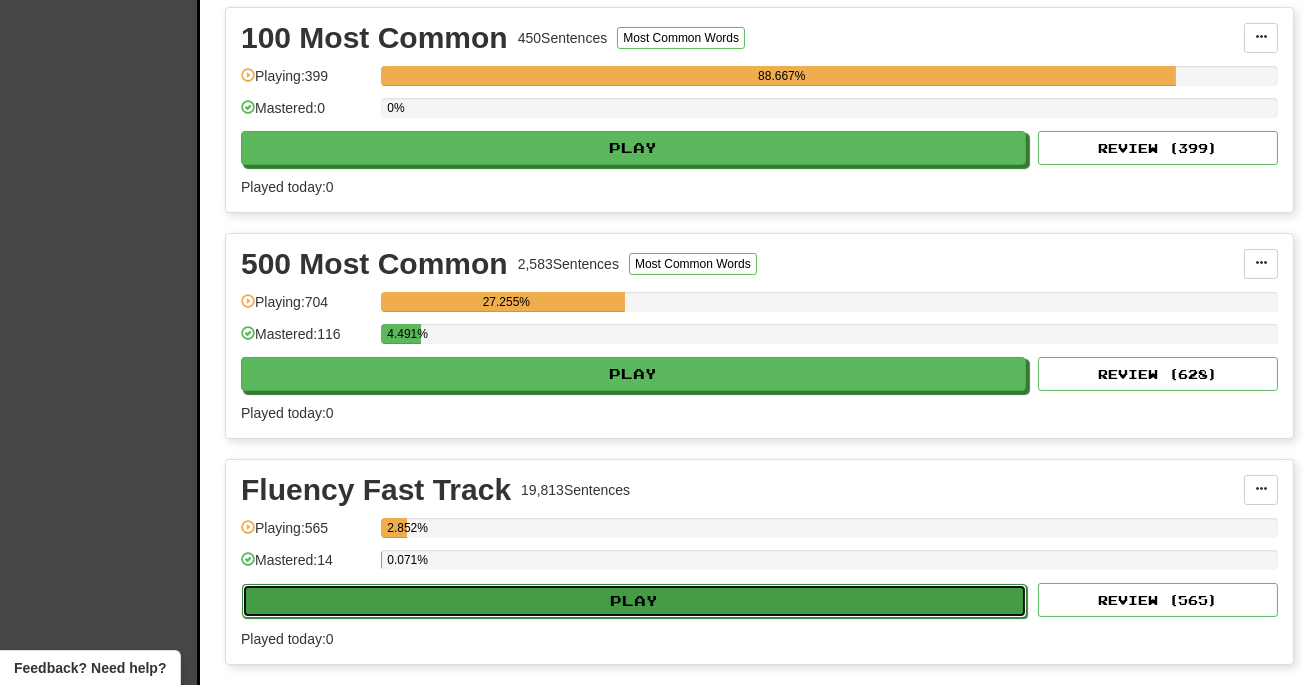 click on "Play" at bounding box center (634, 601) 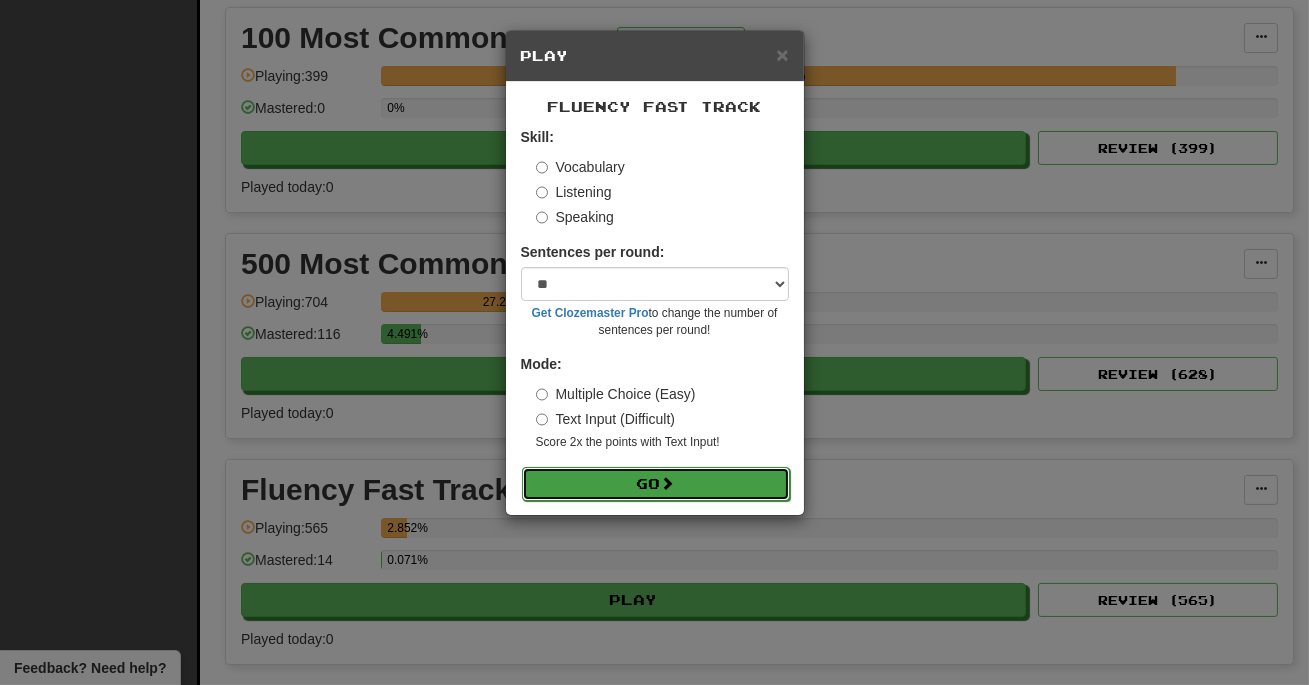 click on "Go" at bounding box center [656, 484] 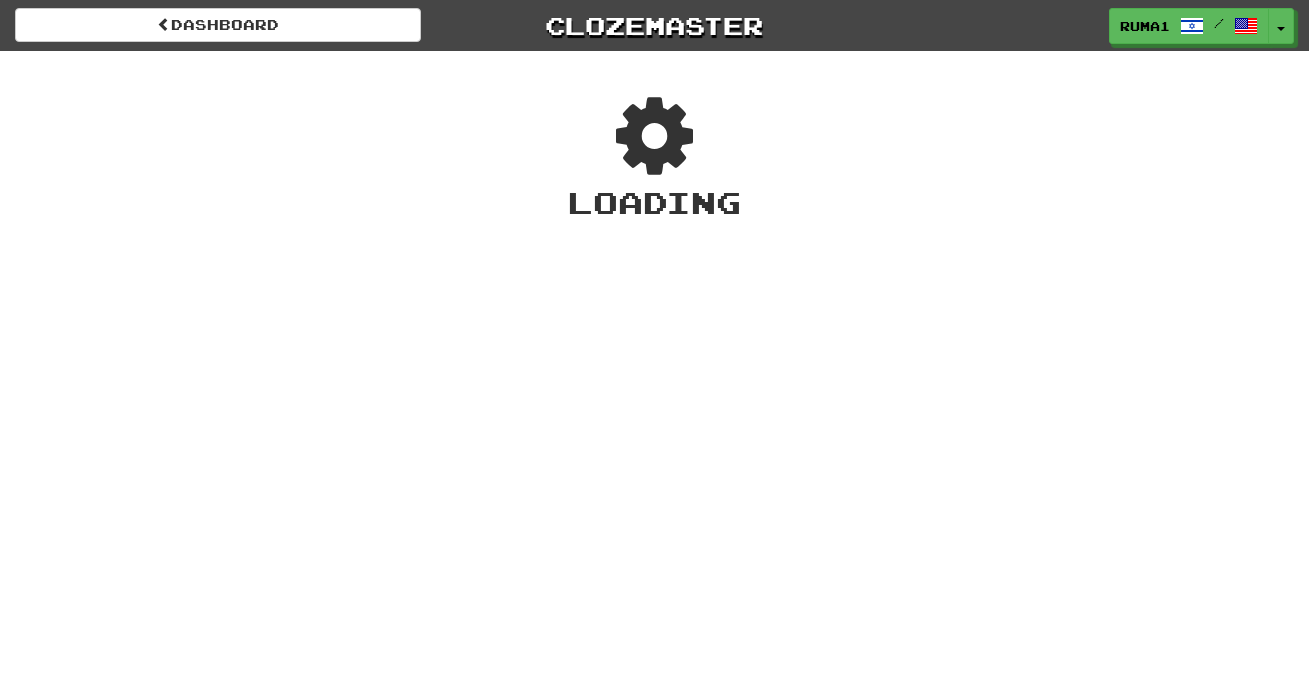 scroll, scrollTop: 0, scrollLeft: 0, axis: both 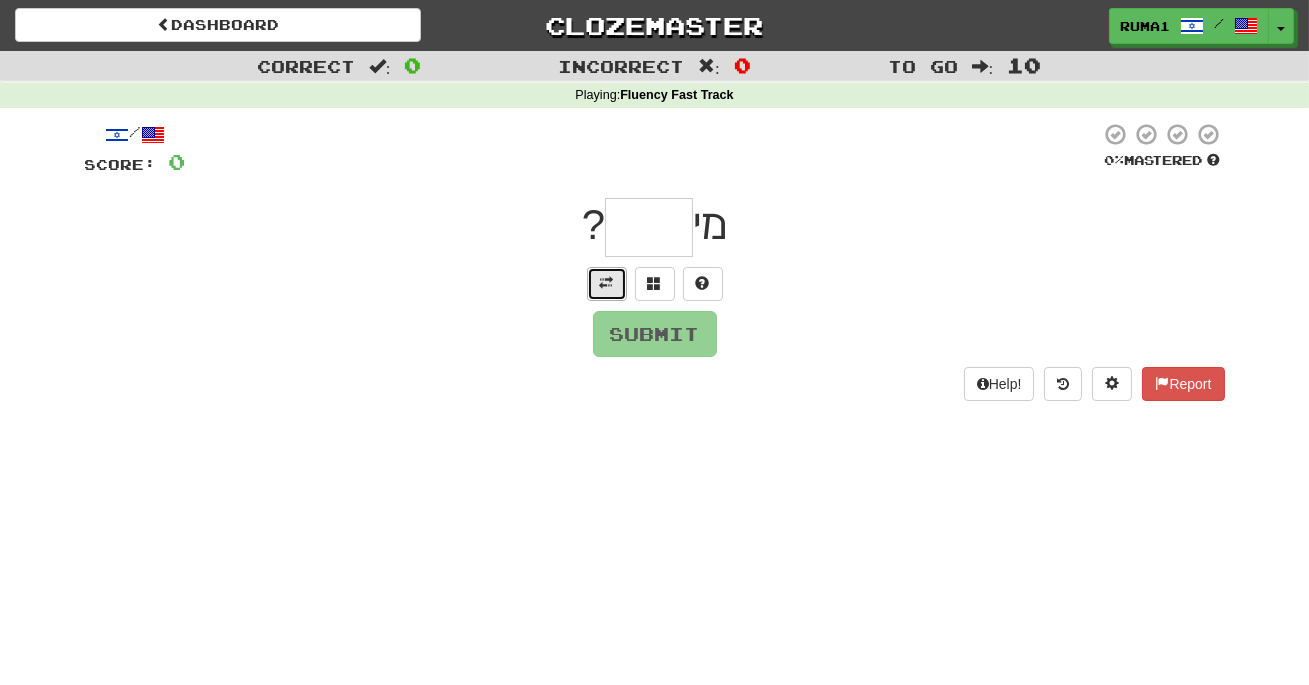 click at bounding box center (607, 284) 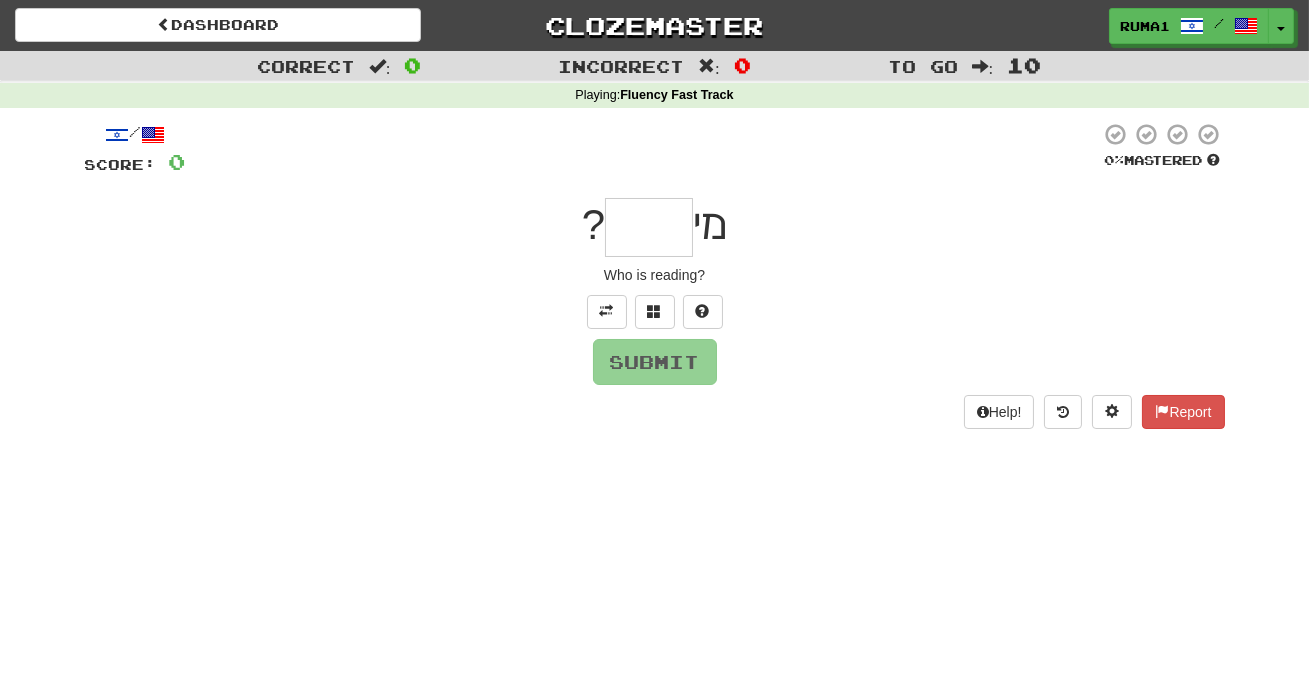 click at bounding box center [649, 227] 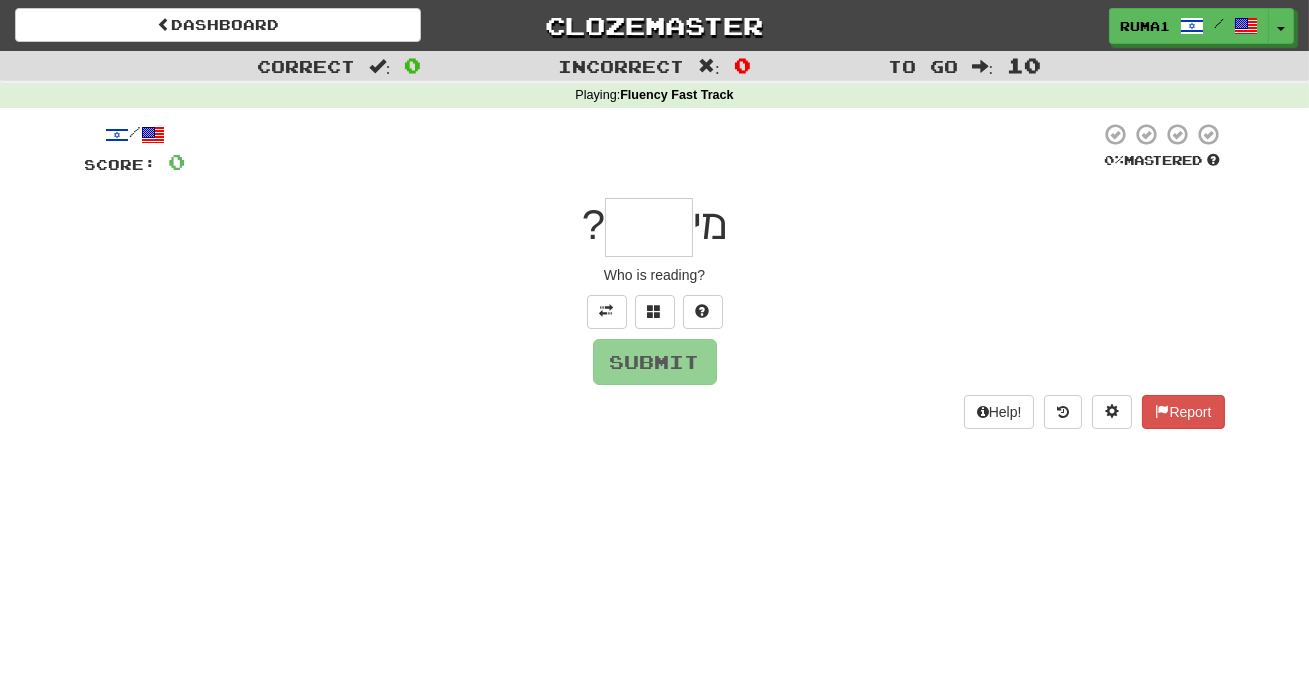 click at bounding box center (649, 227) 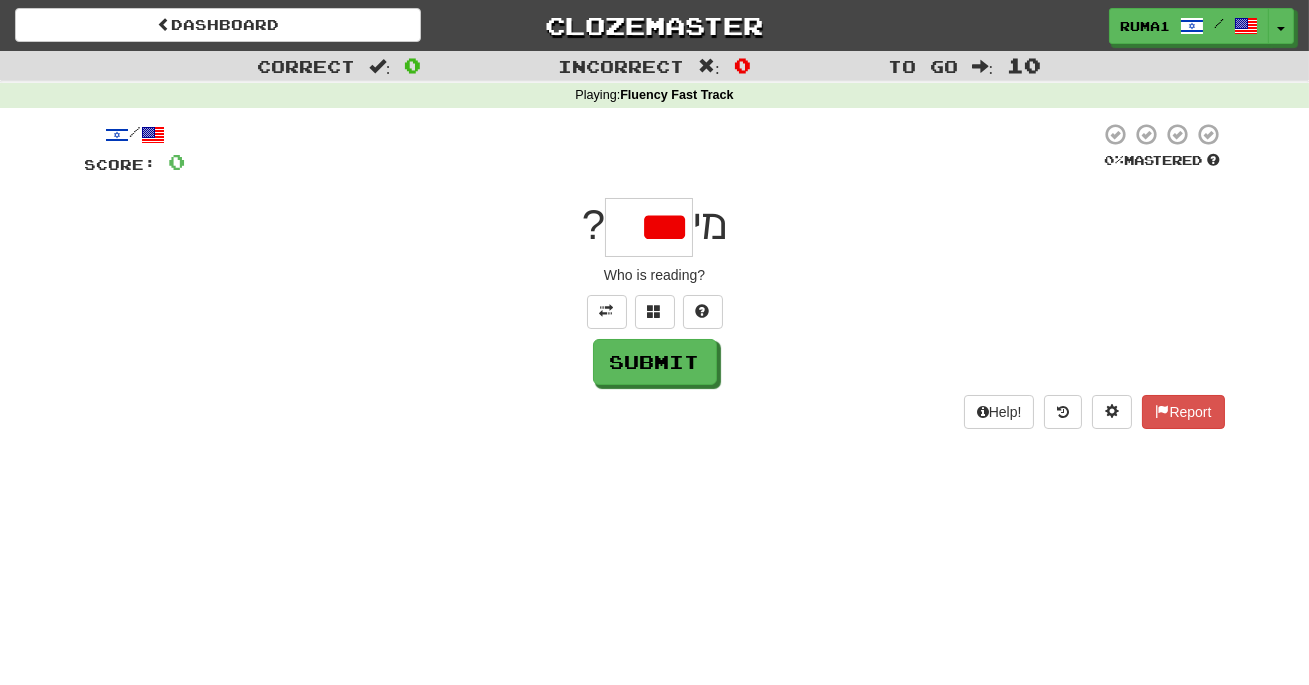scroll, scrollTop: 0, scrollLeft: 0, axis: both 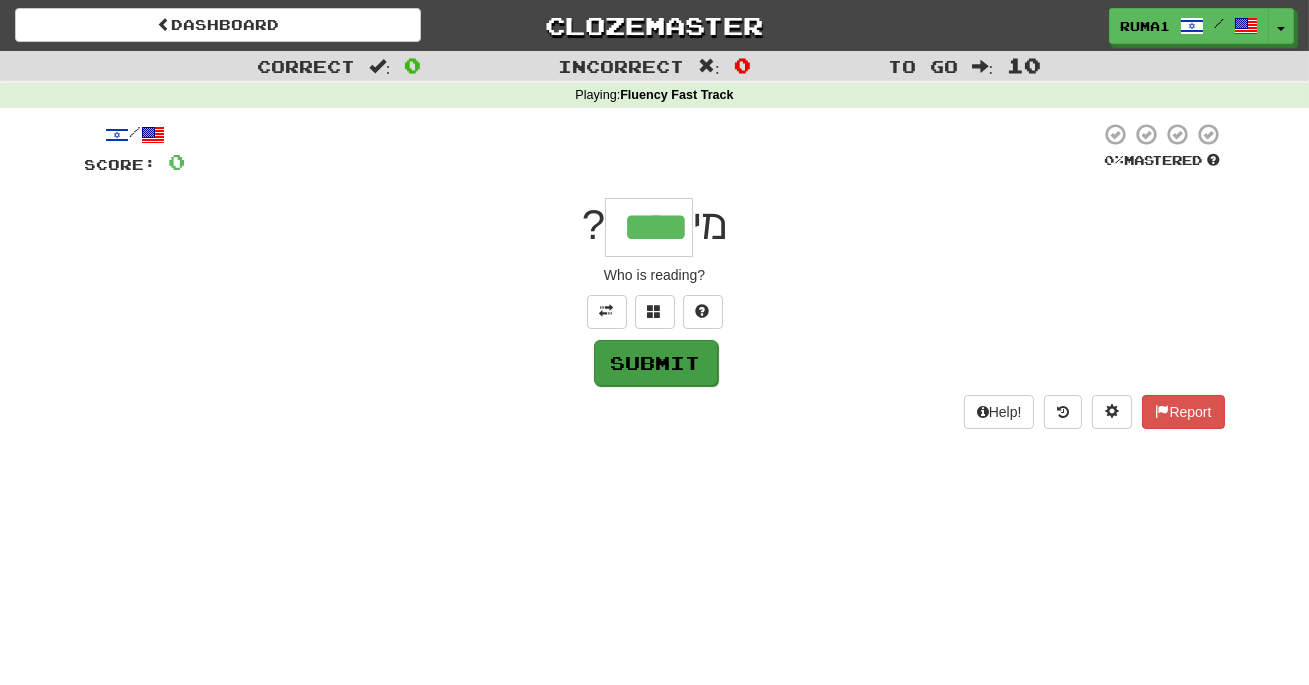type on "****" 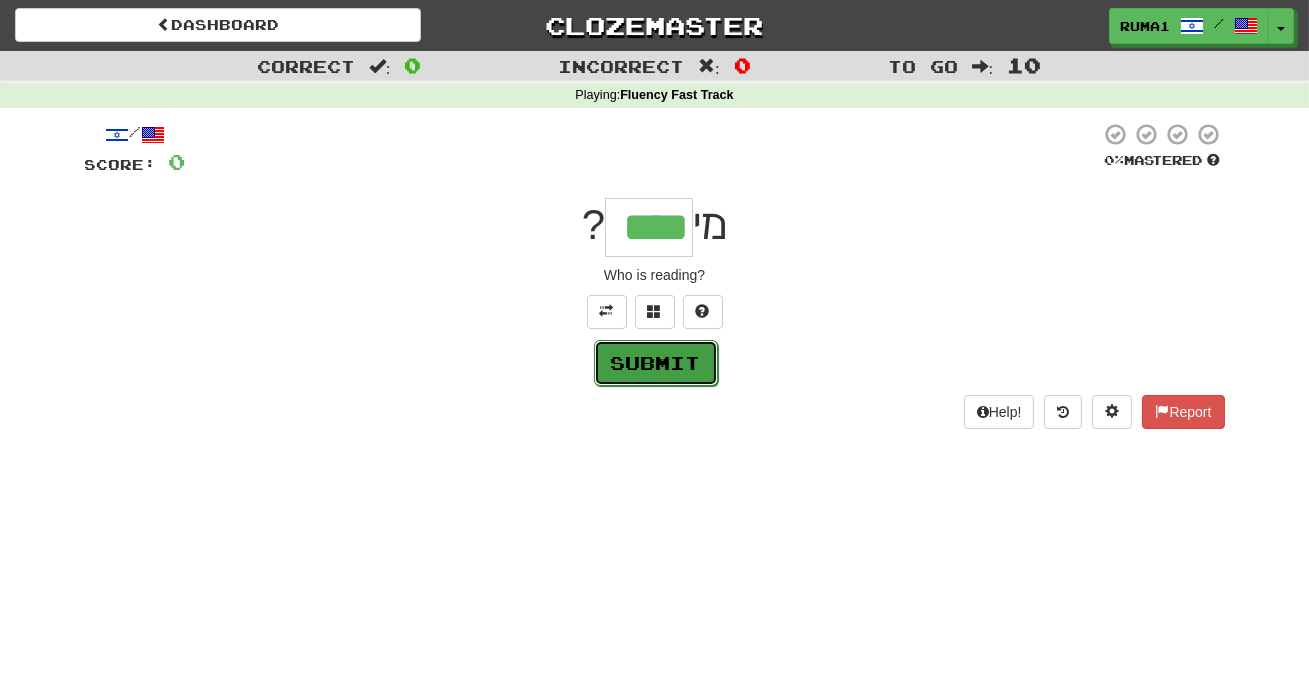 click on "Submit" at bounding box center (656, 363) 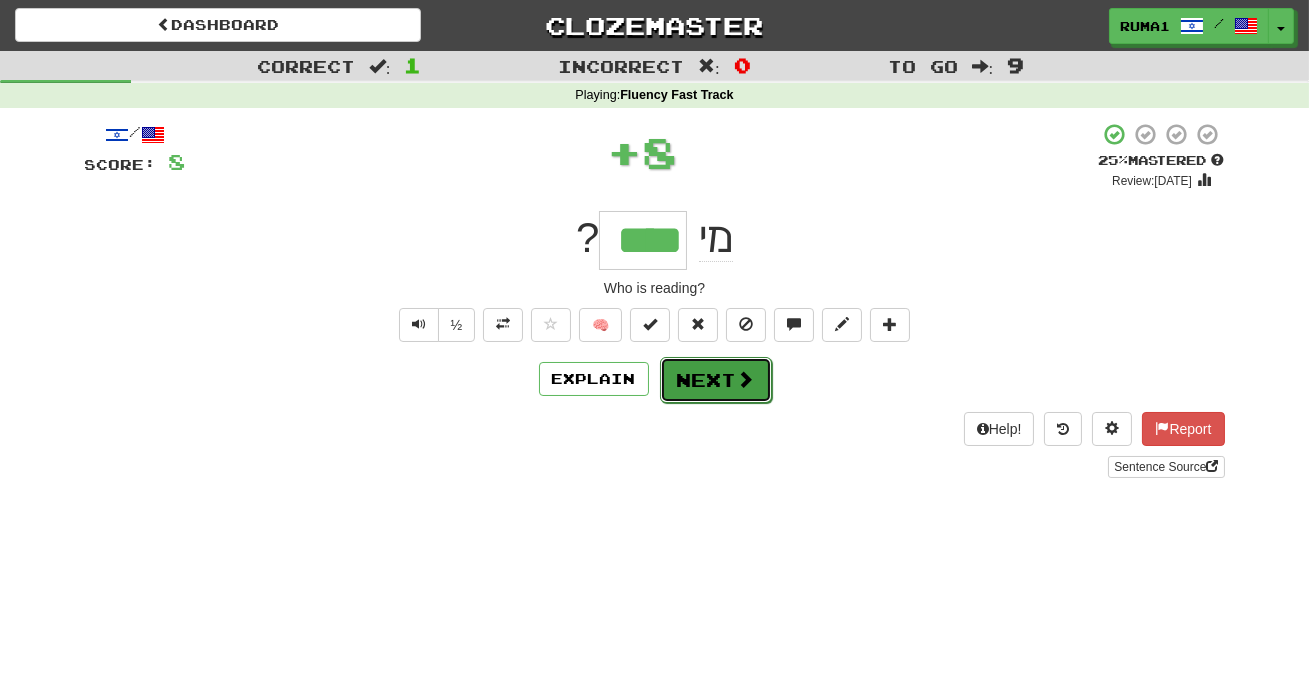 click on "Next" at bounding box center (716, 380) 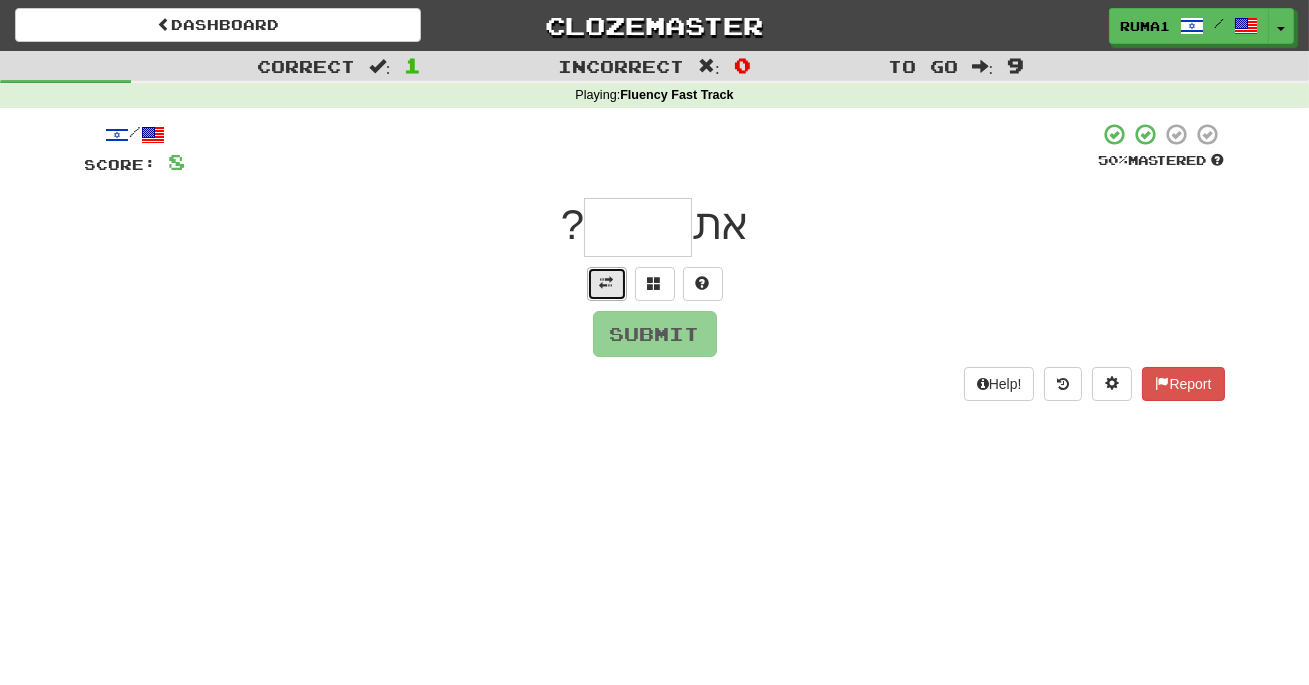 click at bounding box center [607, 284] 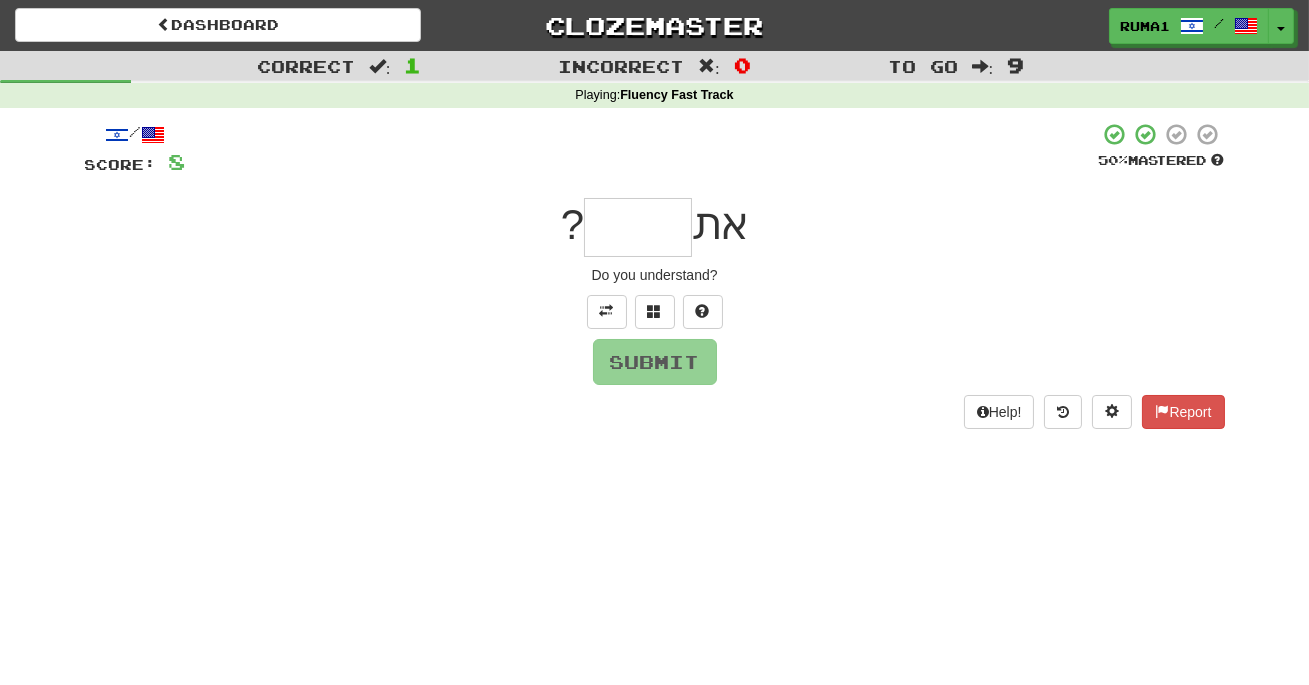 click at bounding box center (638, 227) 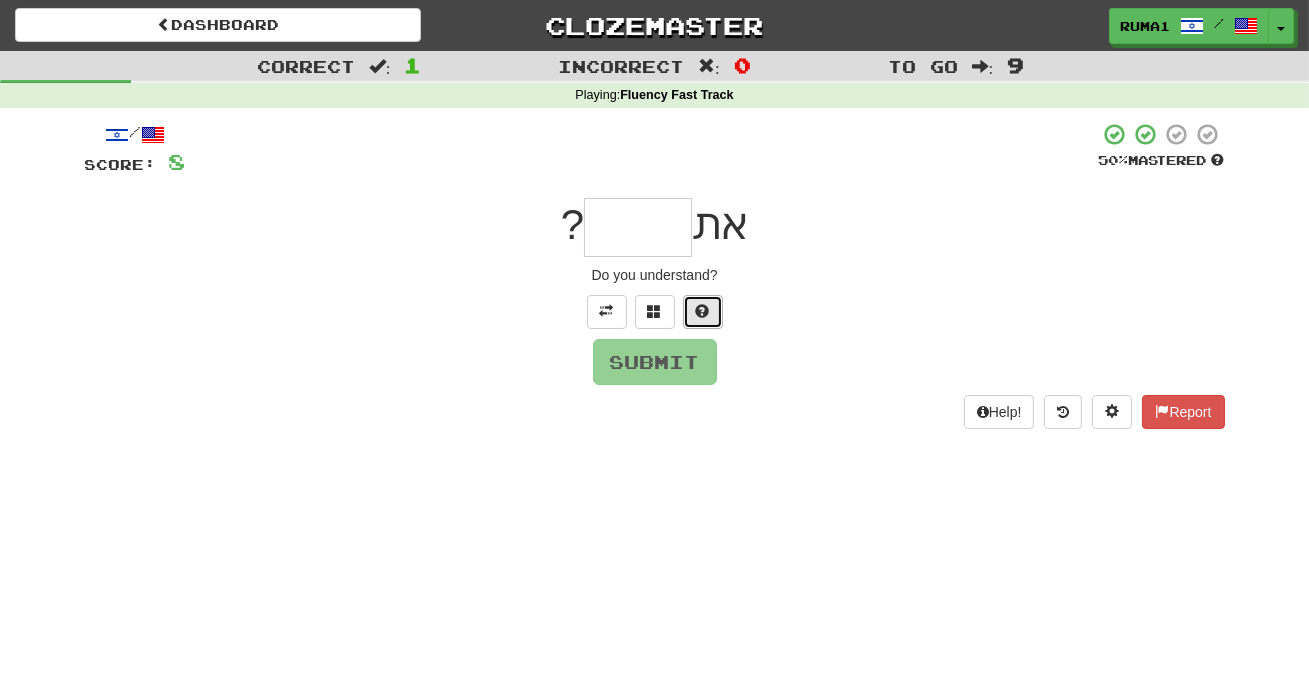 click at bounding box center (703, 311) 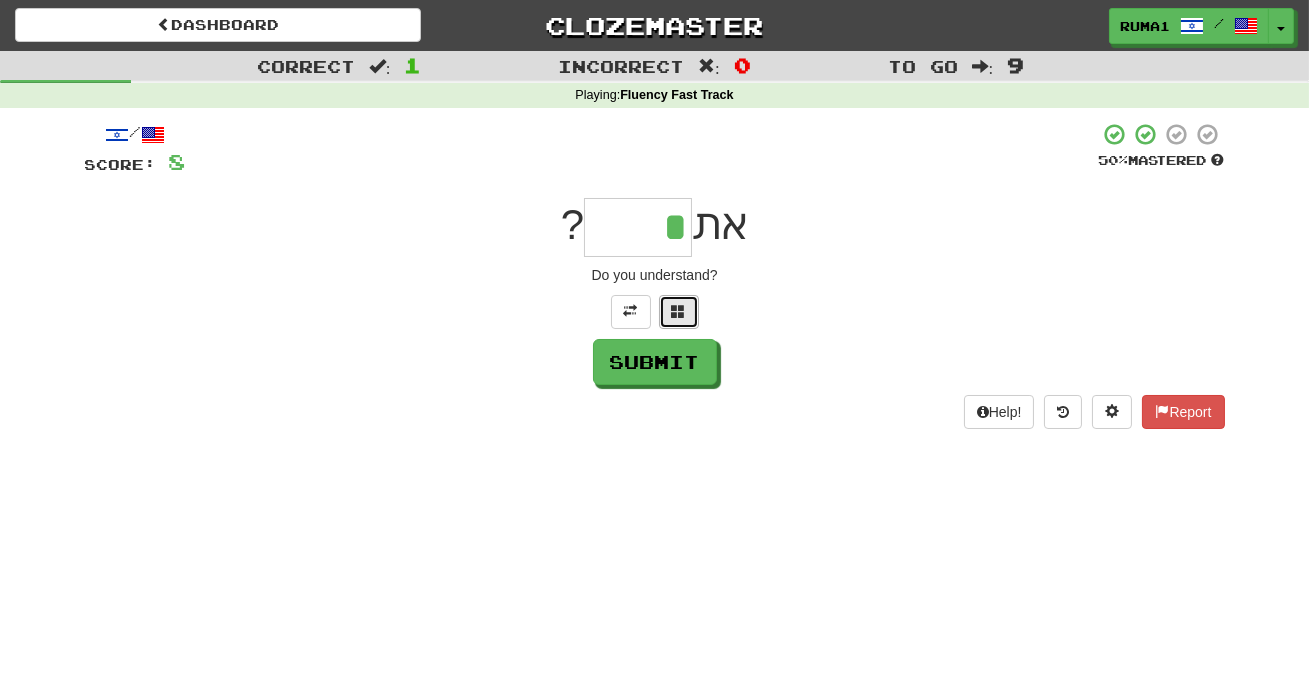 click at bounding box center [679, 311] 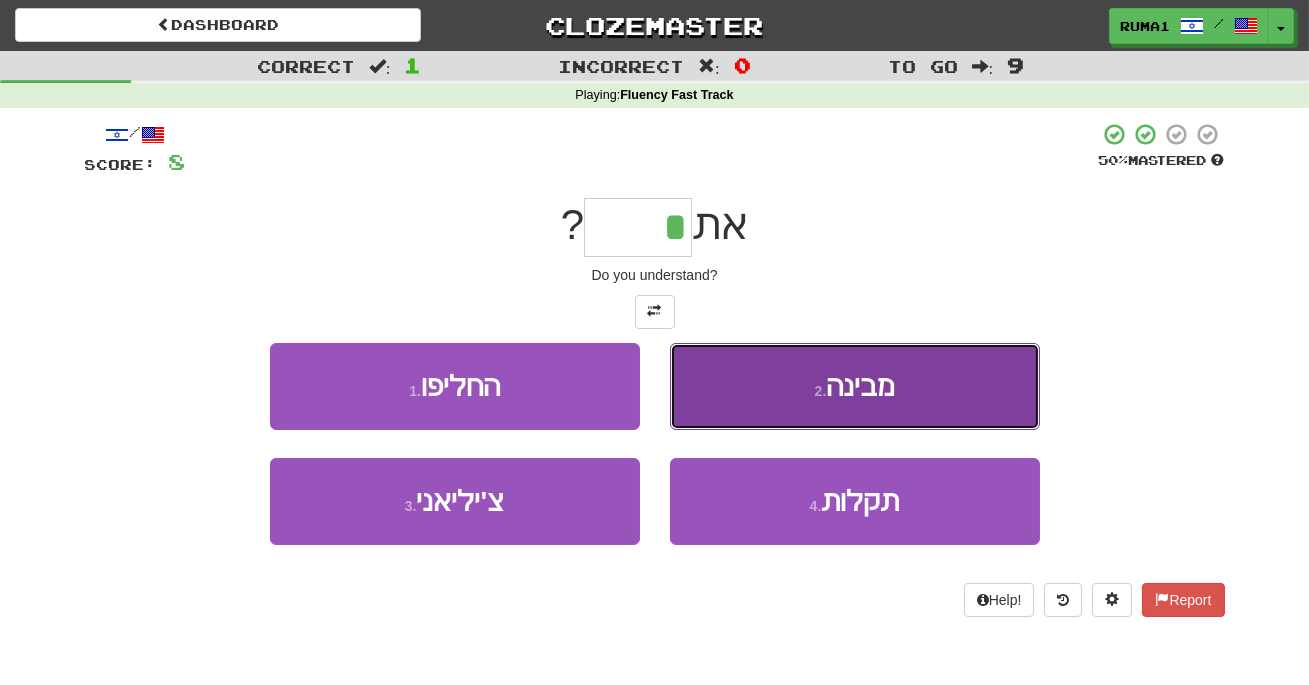 click on "מבינה" at bounding box center [860, 386] 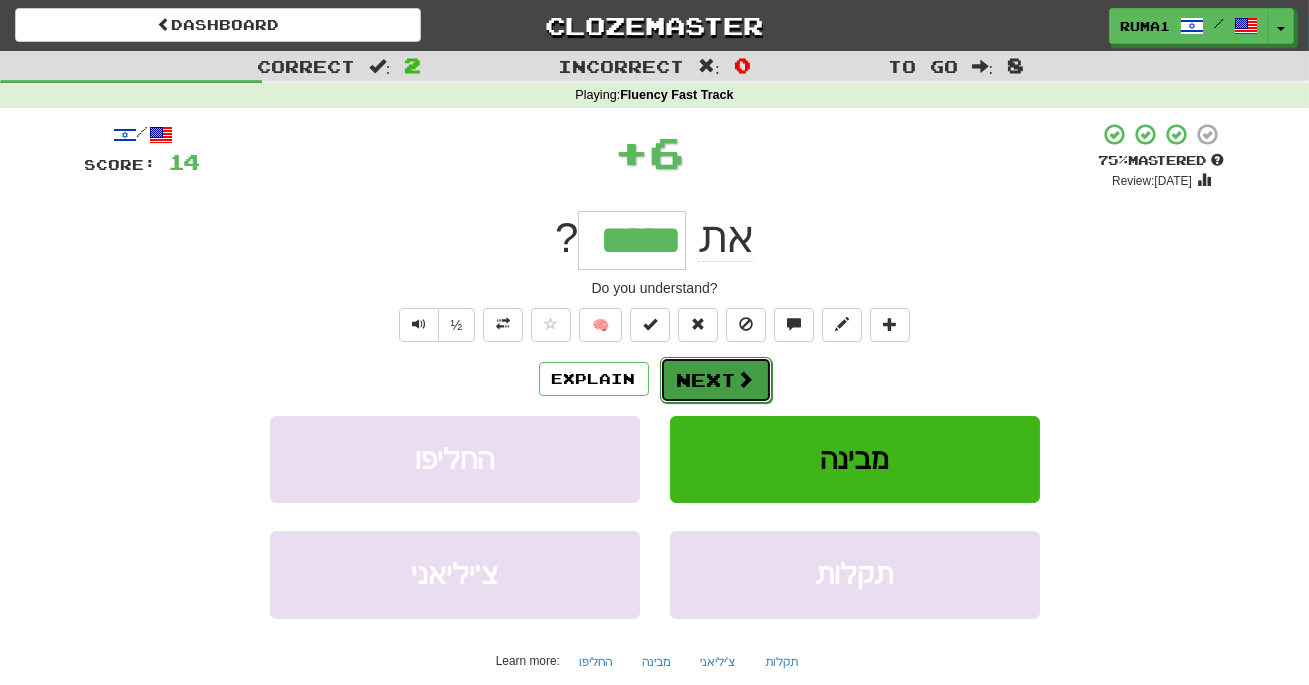 click on "Next" at bounding box center (716, 380) 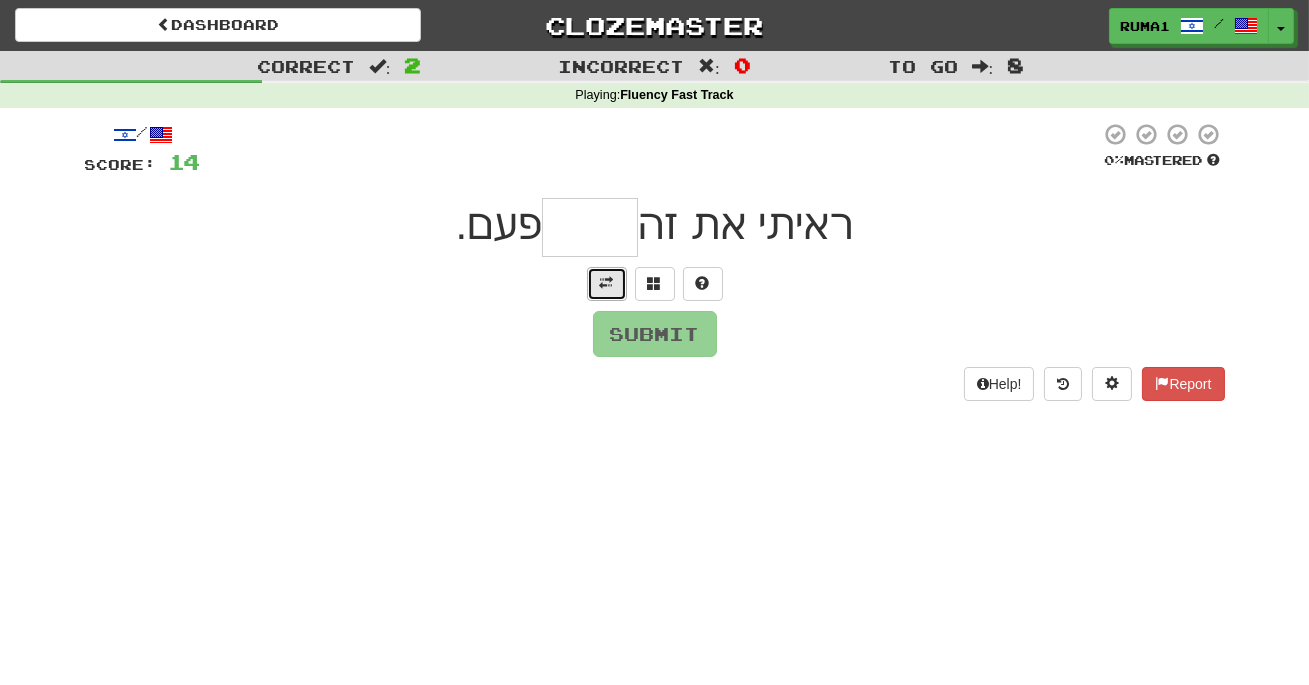 click at bounding box center (607, 283) 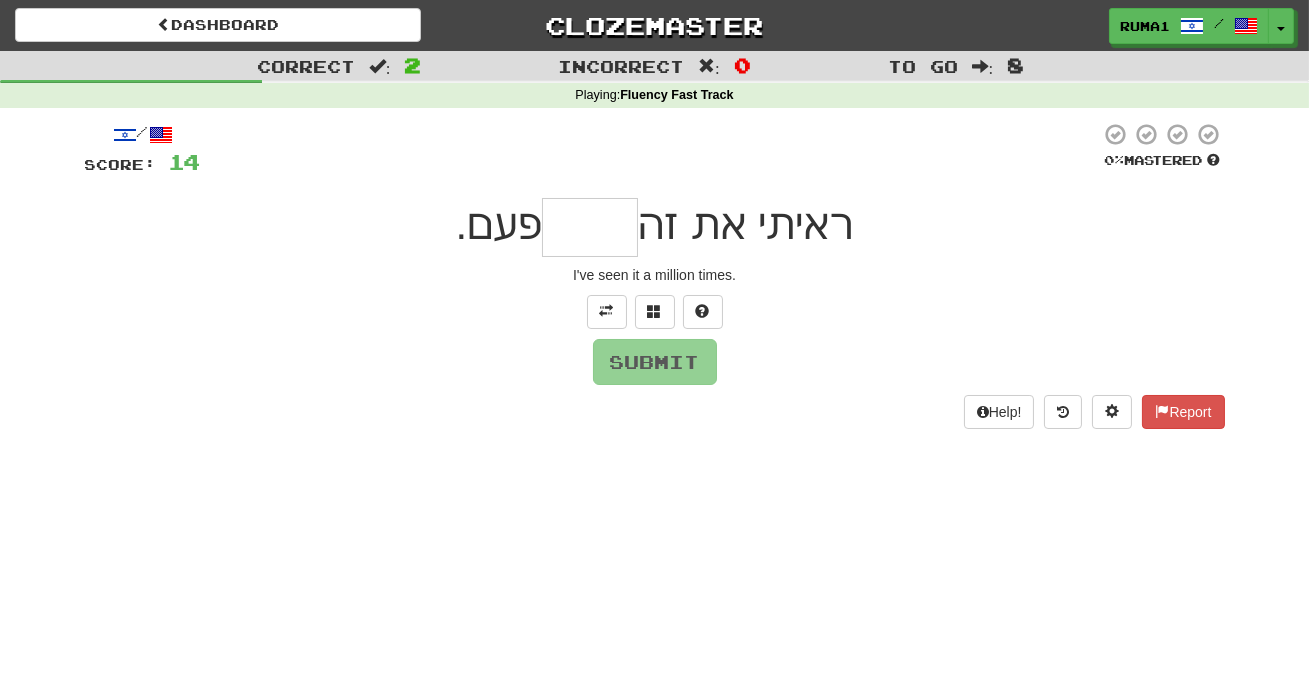 click at bounding box center [590, 227] 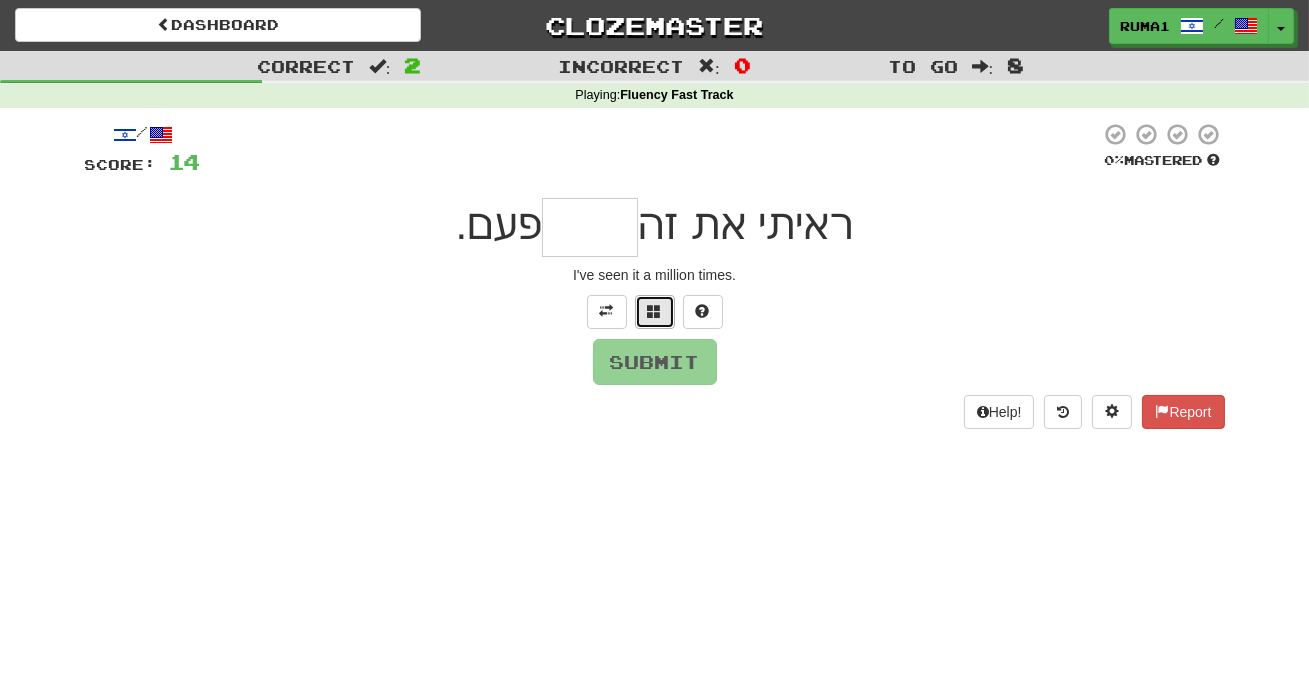 click at bounding box center (655, 311) 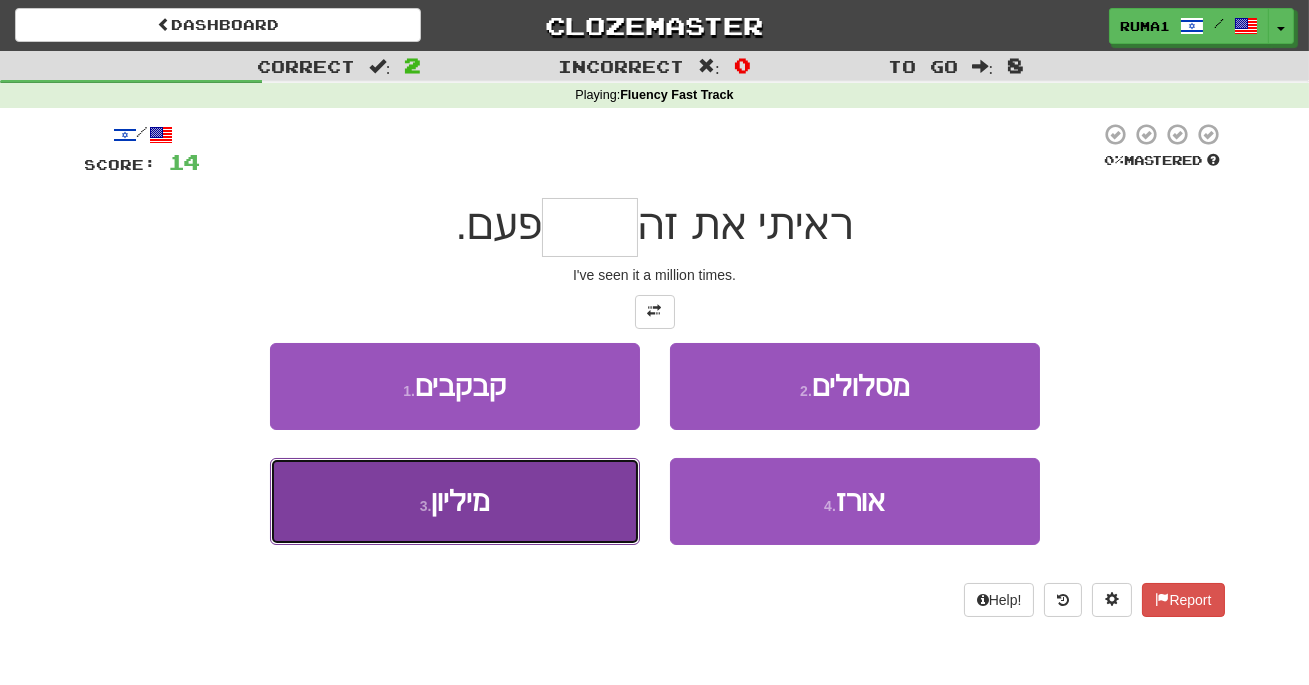 click on "3 .  מיליון" at bounding box center [455, 501] 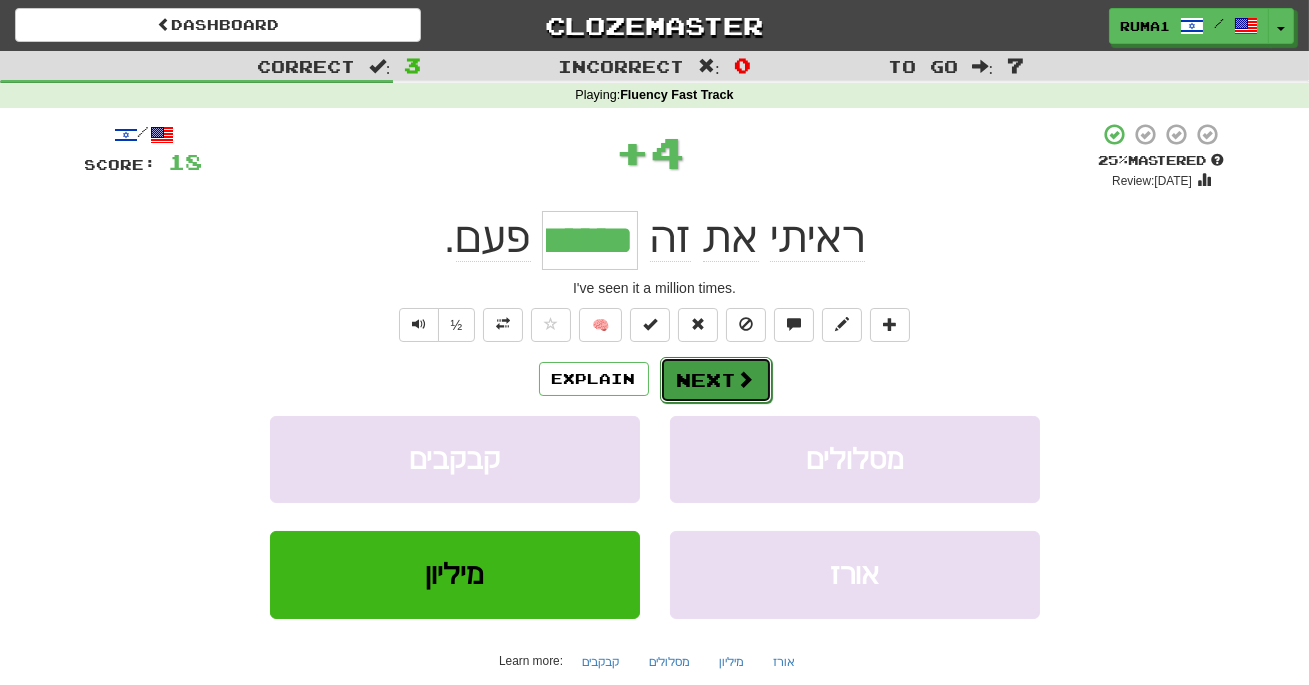 click on "Next" at bounding box center [716, 380] 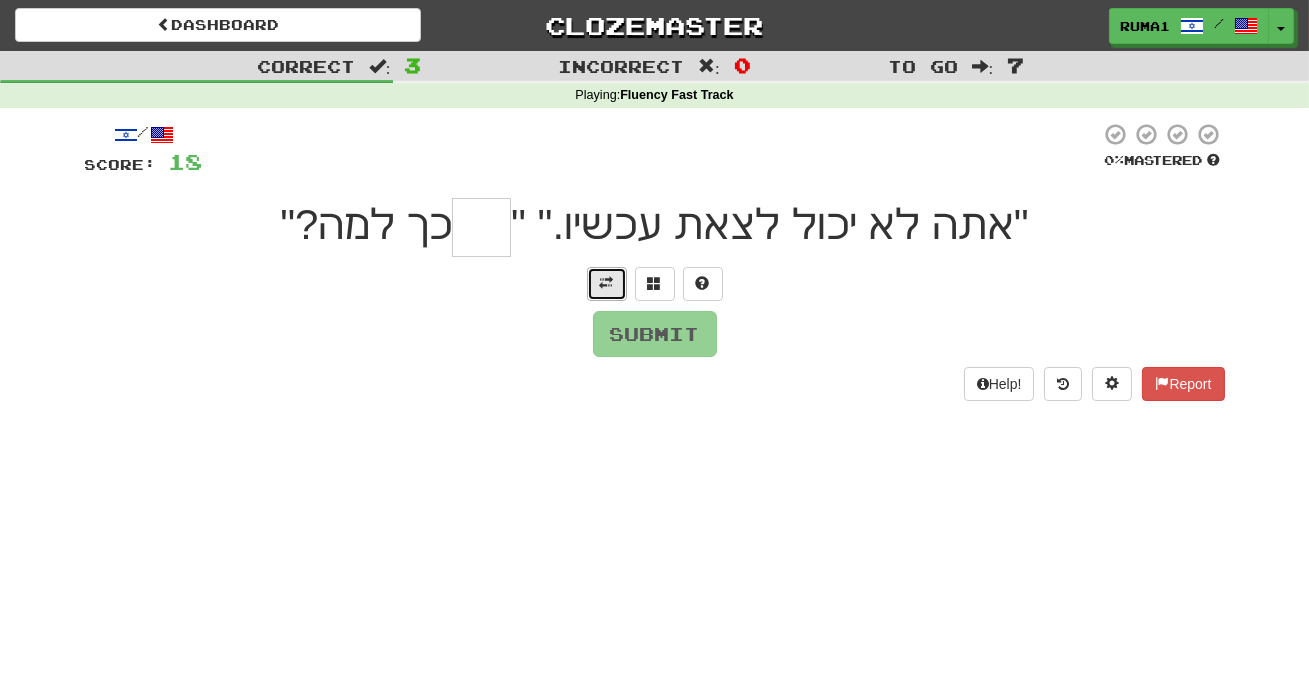 click at bounding box center (607, 283) 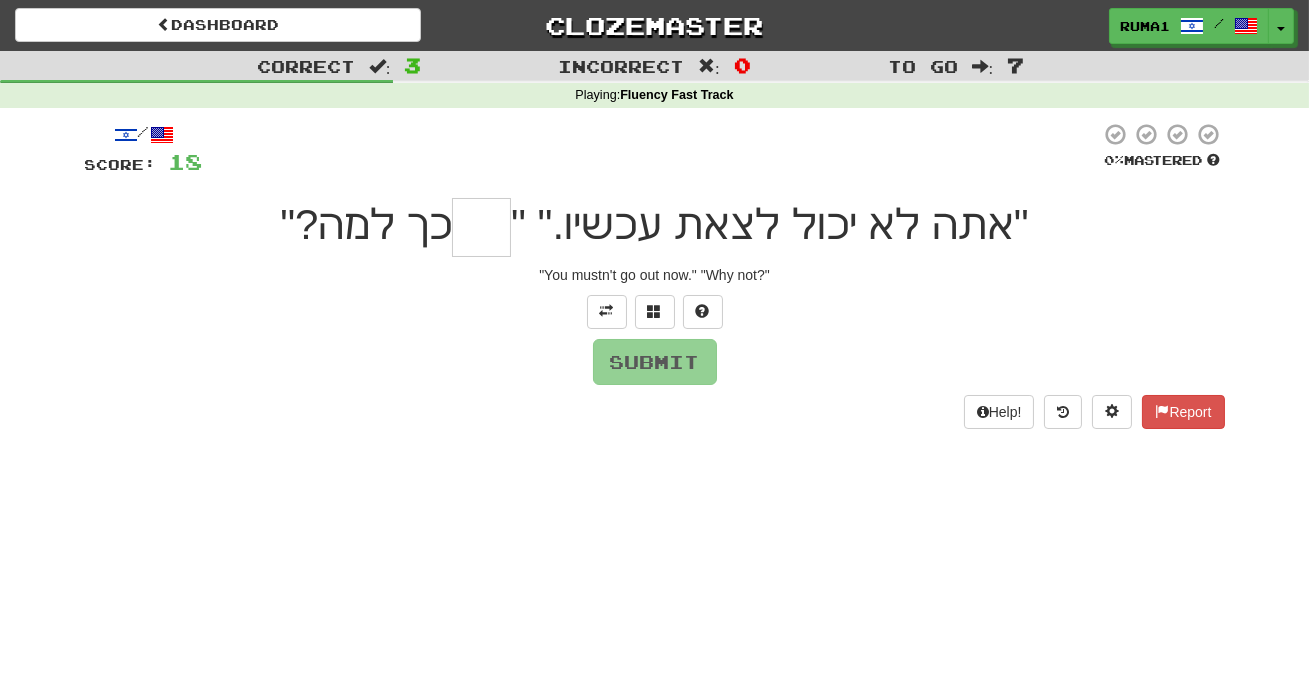click at bounding box center [481, 227] 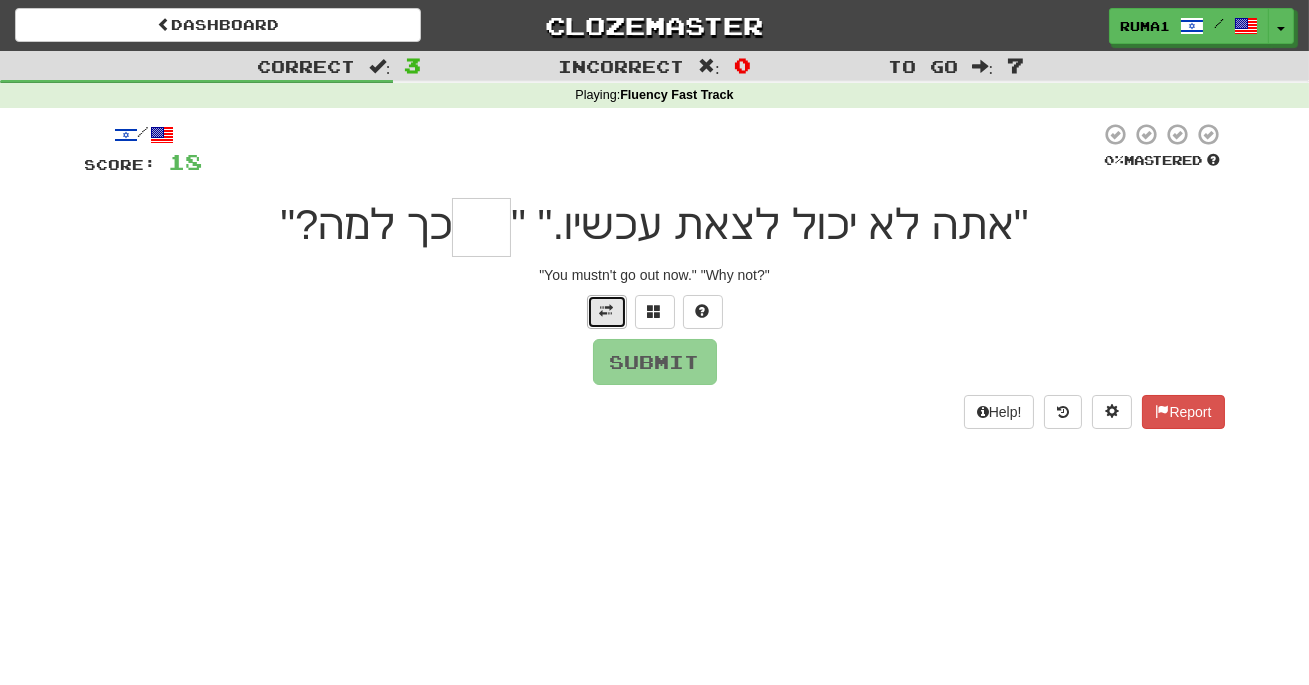 click at bounding box center [607, 311] 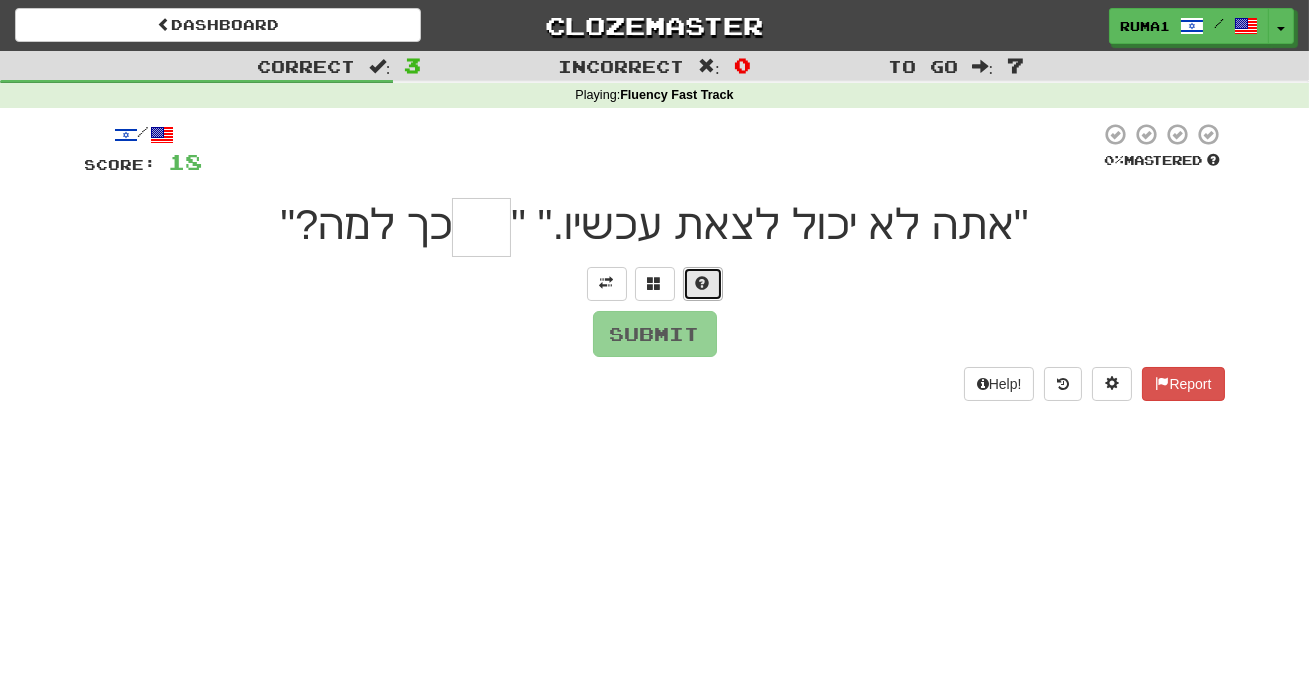 click at bounding box center [703, 283] 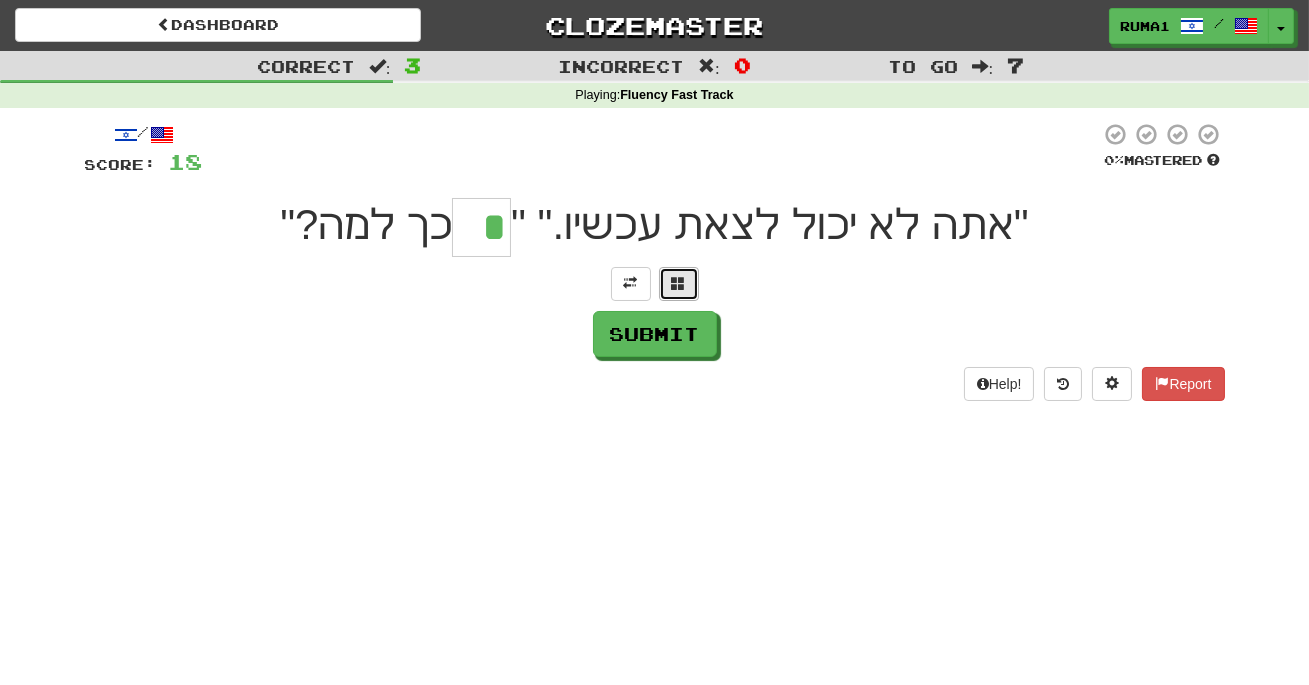 click at bounding box center (679, 284) 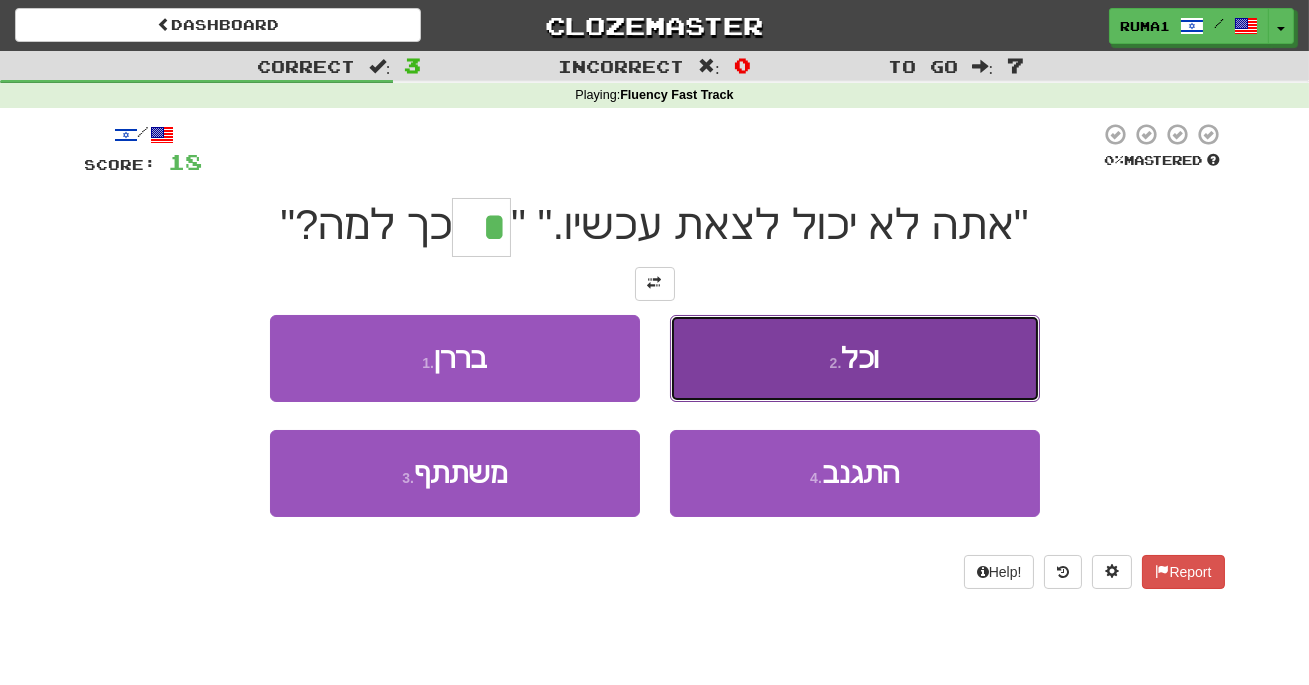 click on "וכל" at bounding box center [860, 358] 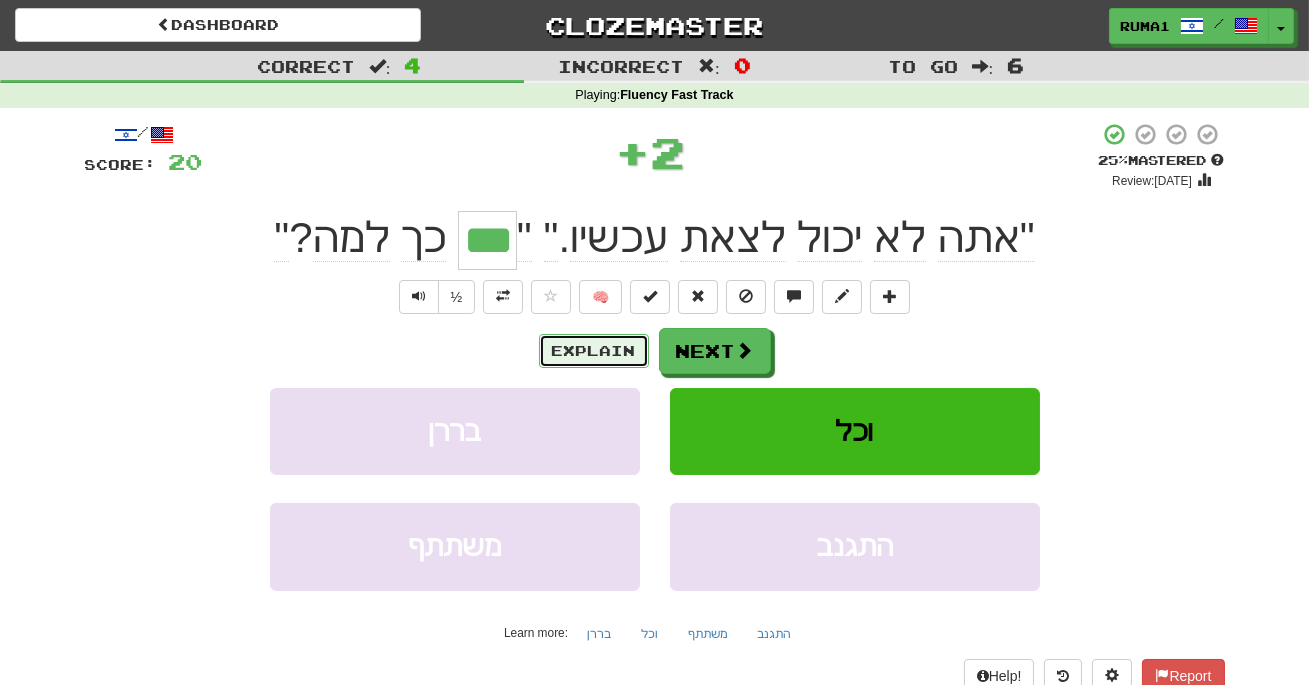 click on "Explain" at bounding box center [594, 351] 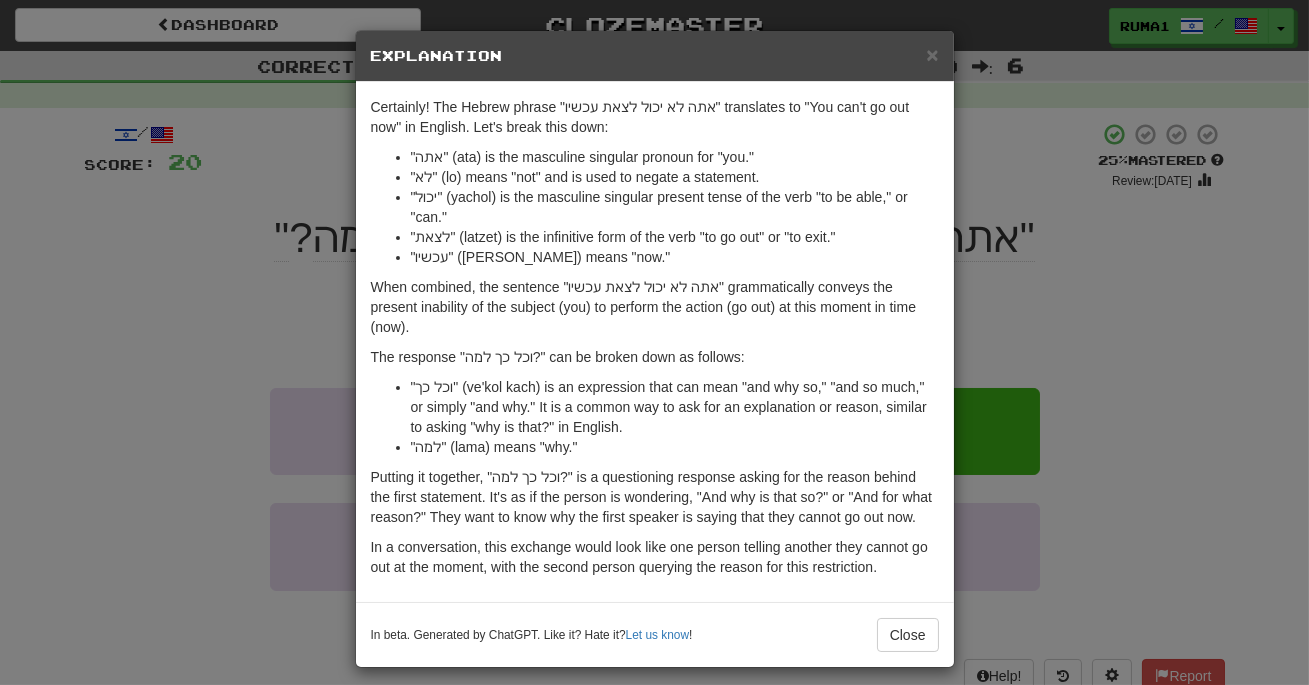 click on "× Explanation Certainly! The Hebrew phrase "אתה לא יכול לצאת עכשיו" translates to "You can't go out now" in English. Let's break this down:
"אתה" (ata) is the masculine singular pronoun for "you."
"לא" (lo) means "not" and is used to negate a statement.
"יכול" (yachol) is the masculine singular present tense of the verb "to be able," or "can."
"לצאת" (latzet) is the infinitive form of the verb "to go out" or "to exit."
"עכשיו" (achshav) means "now."
When combined, the sentence "אתה לא יכול לצאת עכשיו" grammatically conveys the present inability of the subject (you) to perform the action (go out) at this moment in time (now).
The response "וכל כך למה?" can be broken down as follows:
"וכל כך" (ve'kol kach) is an expression that can mean "and why so," "and so much," or simply "and why." It is a common way to ask for an explanation or reason, similar to asking "why is that?" in English.
"למה" (lama) means "why."
!" at bounding box center [654, 342] 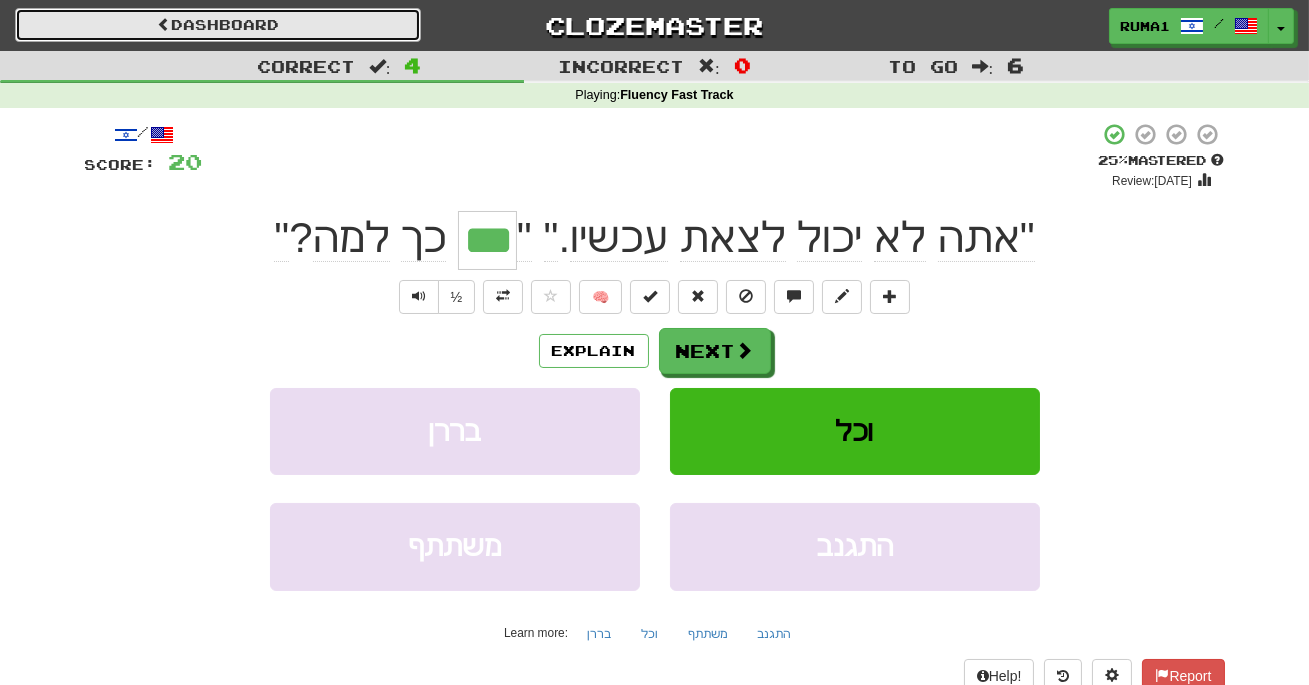 click on "Dashboard" at bounding box center (218, 25) 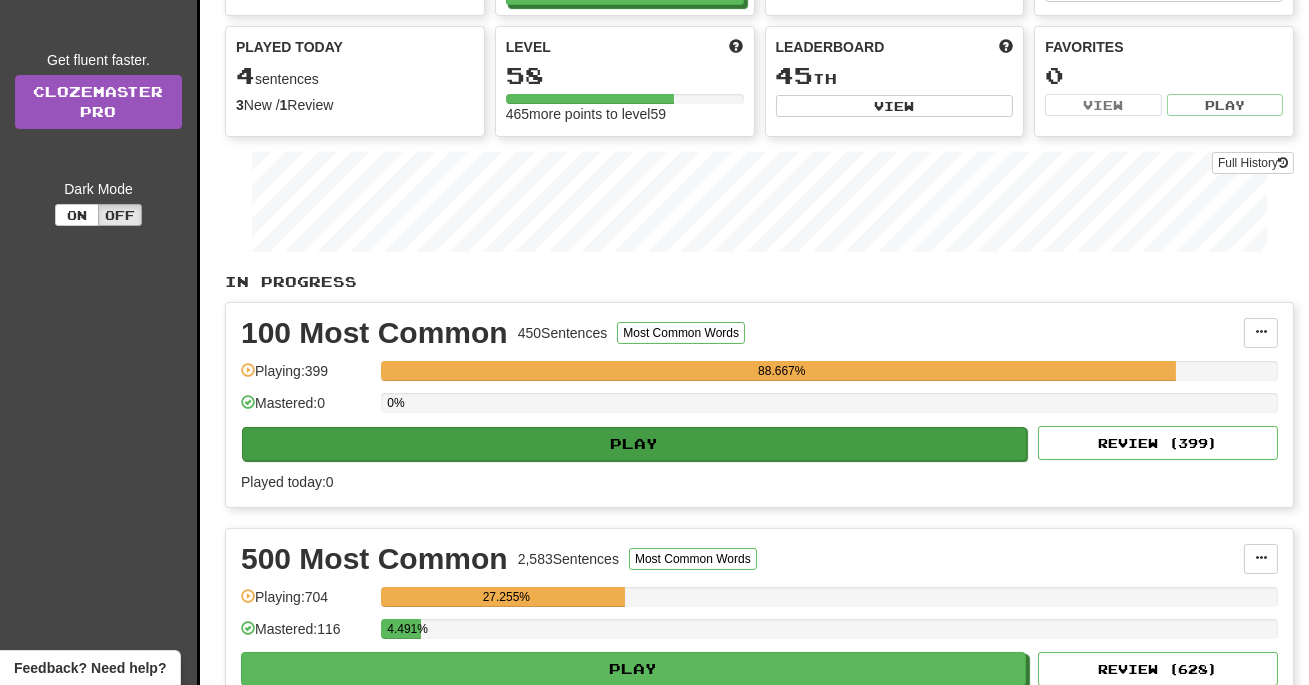scroll, scrollTop: 270, scrollLeft: 0, axis: vertical 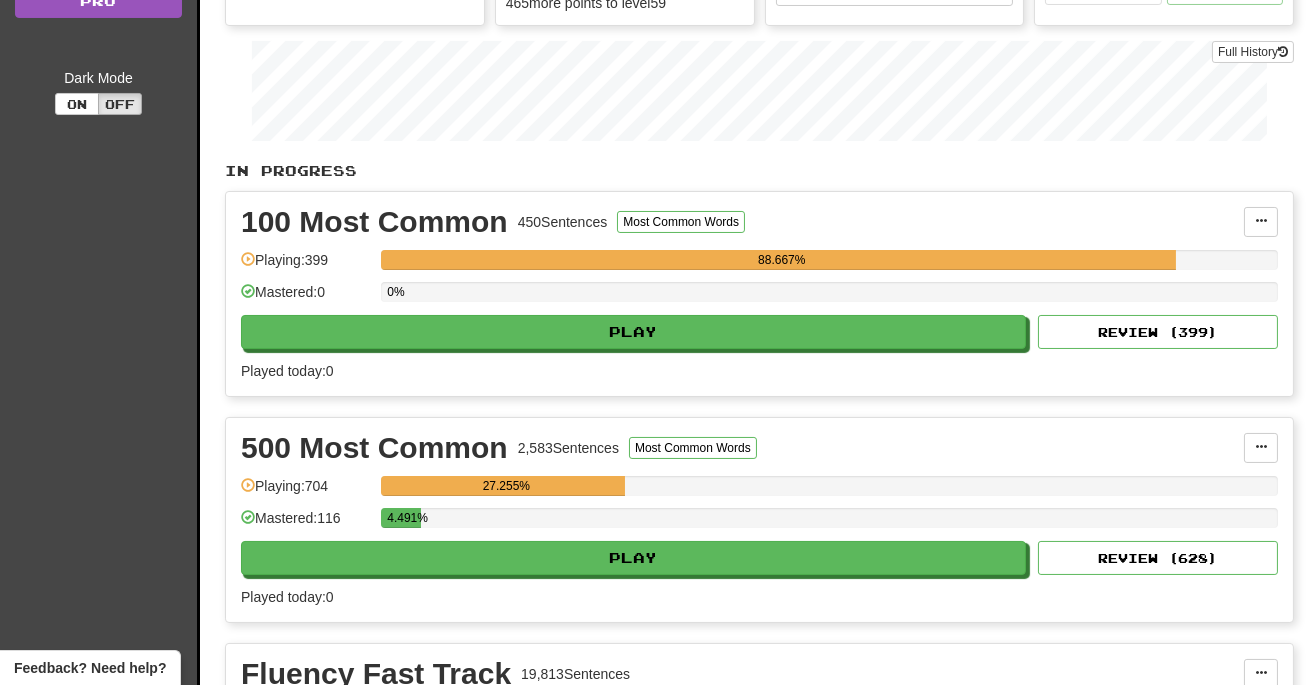 click on "500 Most Common 2,583  Sentences Most Common Words Manage Sentences Unpin from Dashboard  Playing:  704 27.255%  Mastered:  116 4.491% Play Review ( 628 ) Played today:  0" at bounding box center (759, 520) 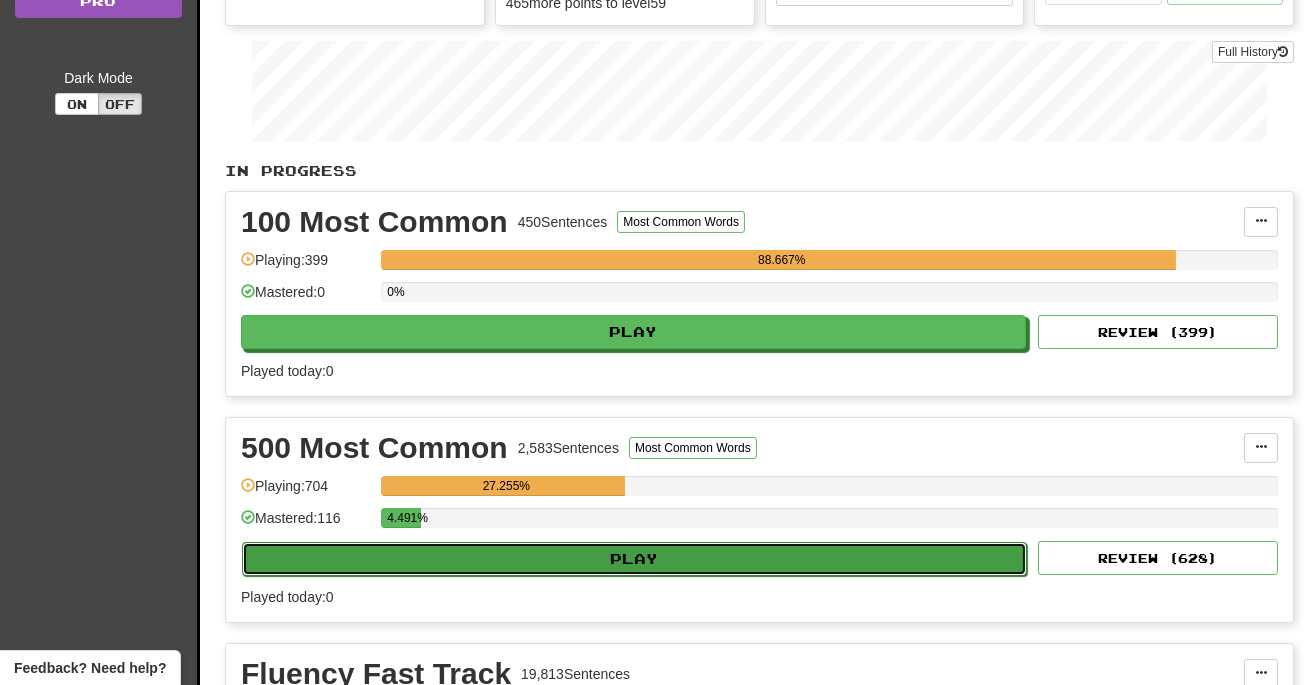 click on "Play" at bounding box center (634, 559) 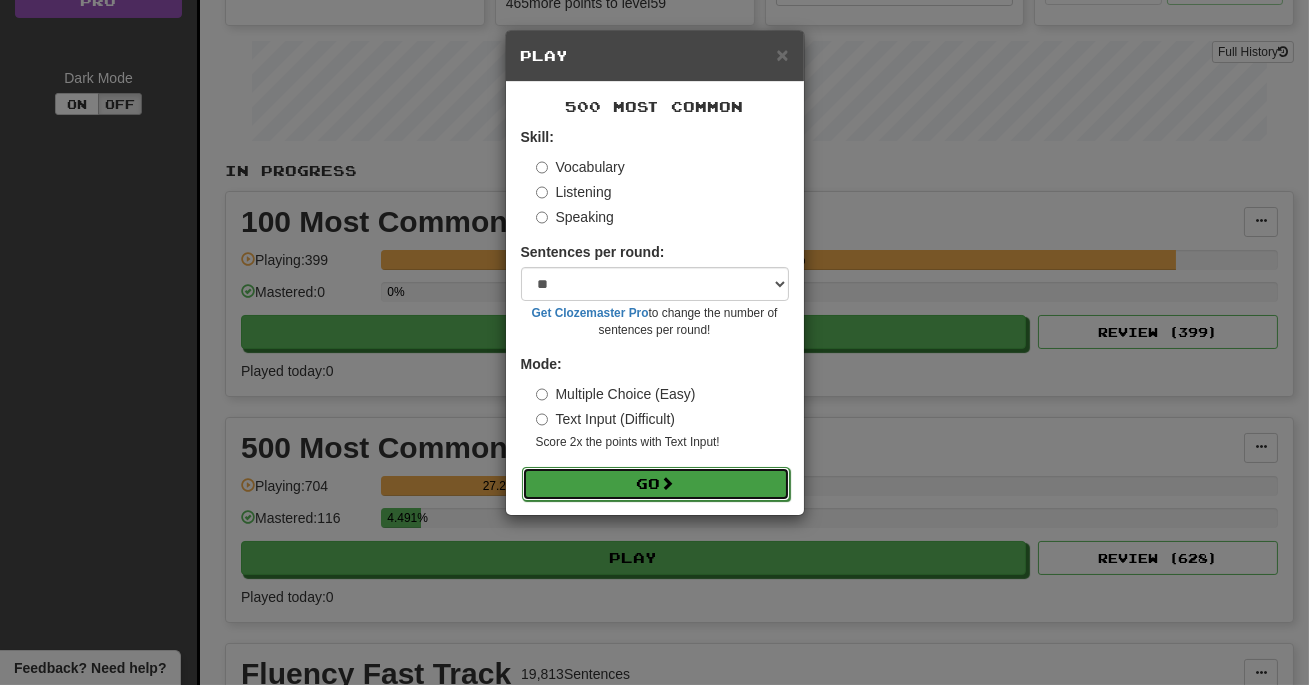 click at bounding box center [668, 483] 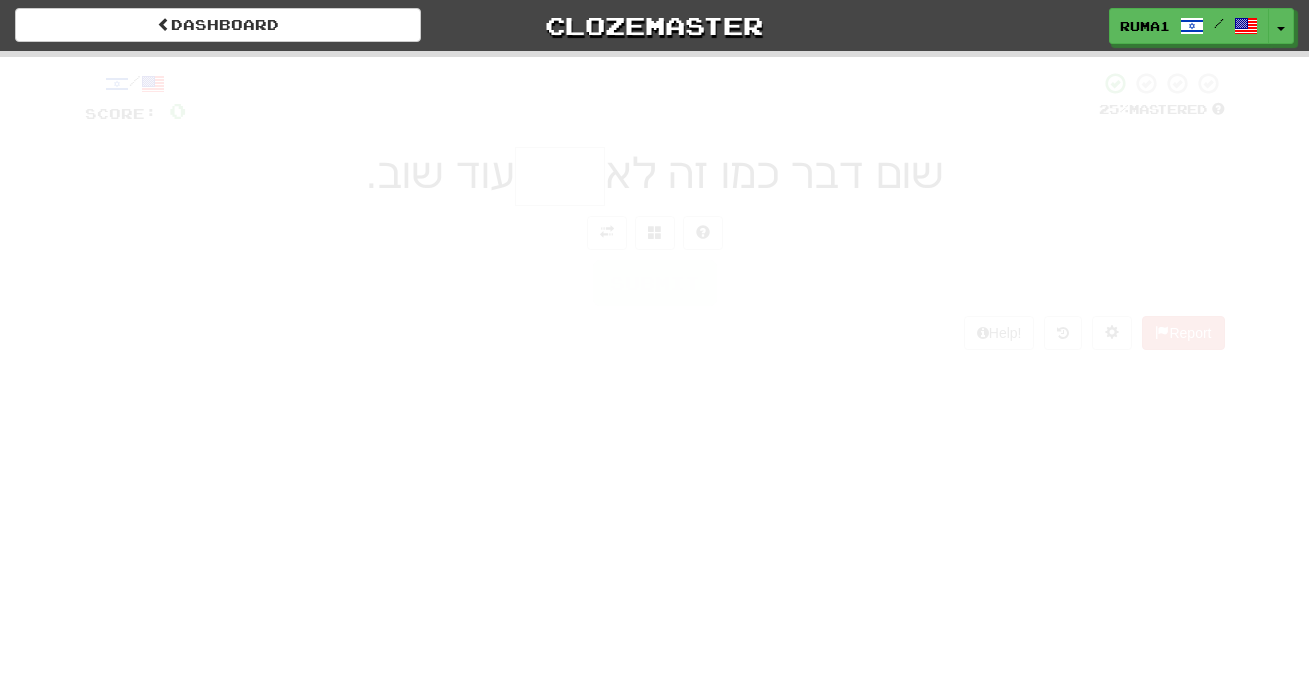 scroll, scrollTop: 0, scrollLeft: 0, axis: both 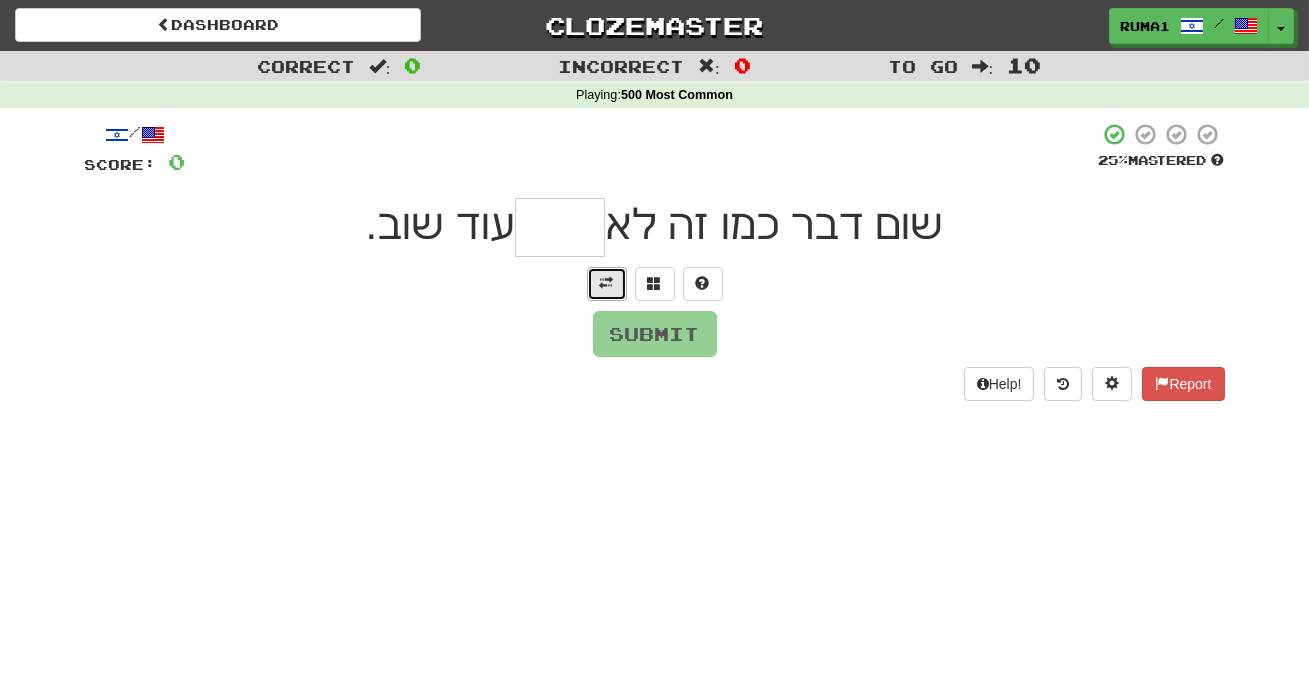 click at bounding box center [607, 283] 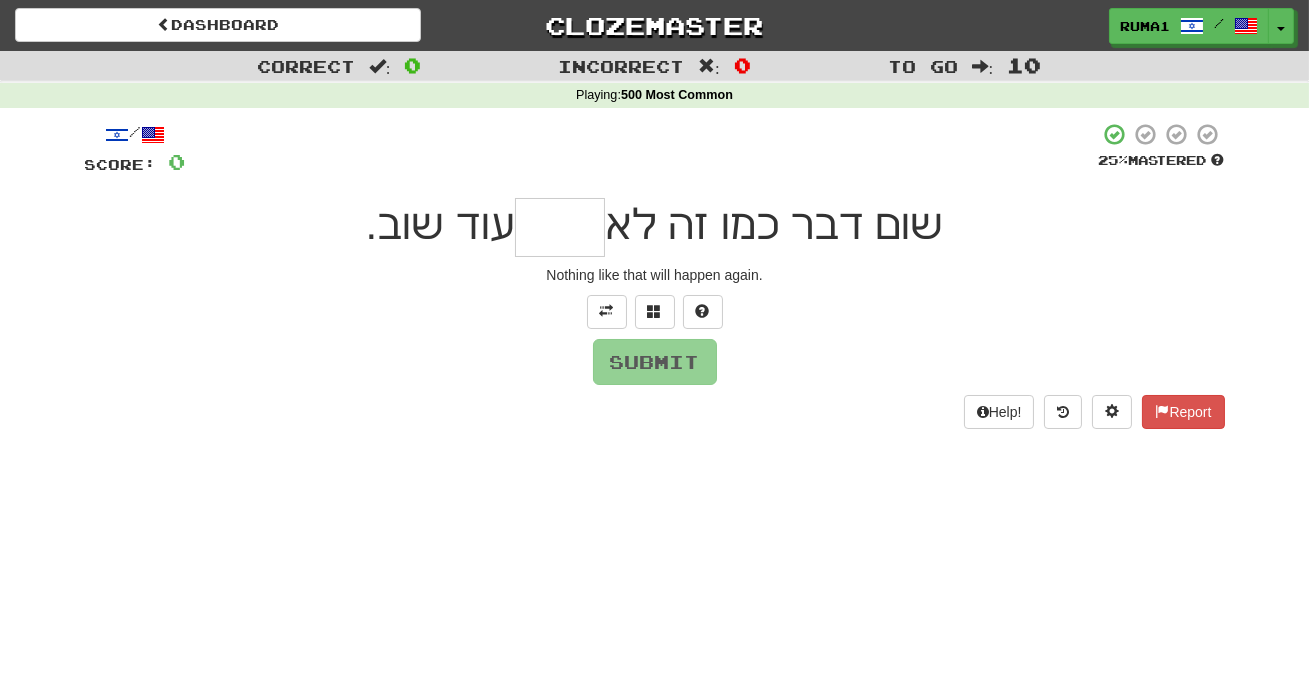 click at bounding box center [560, 227] 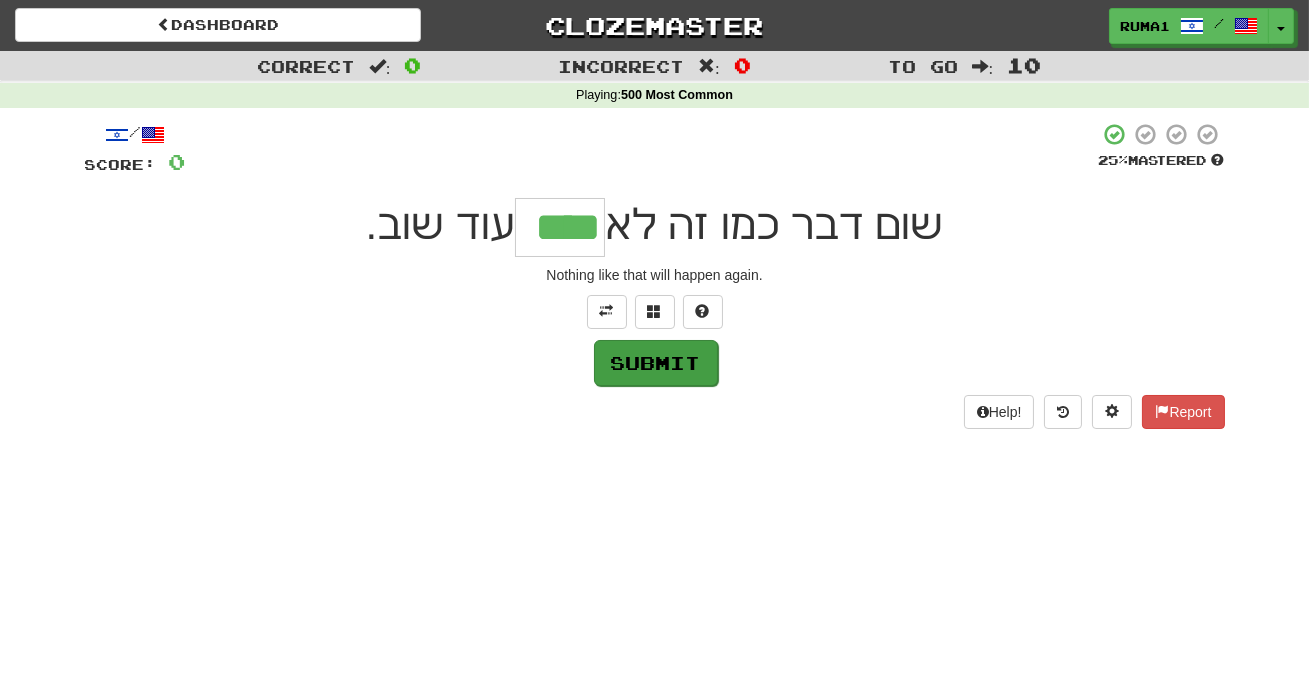 type on "****" 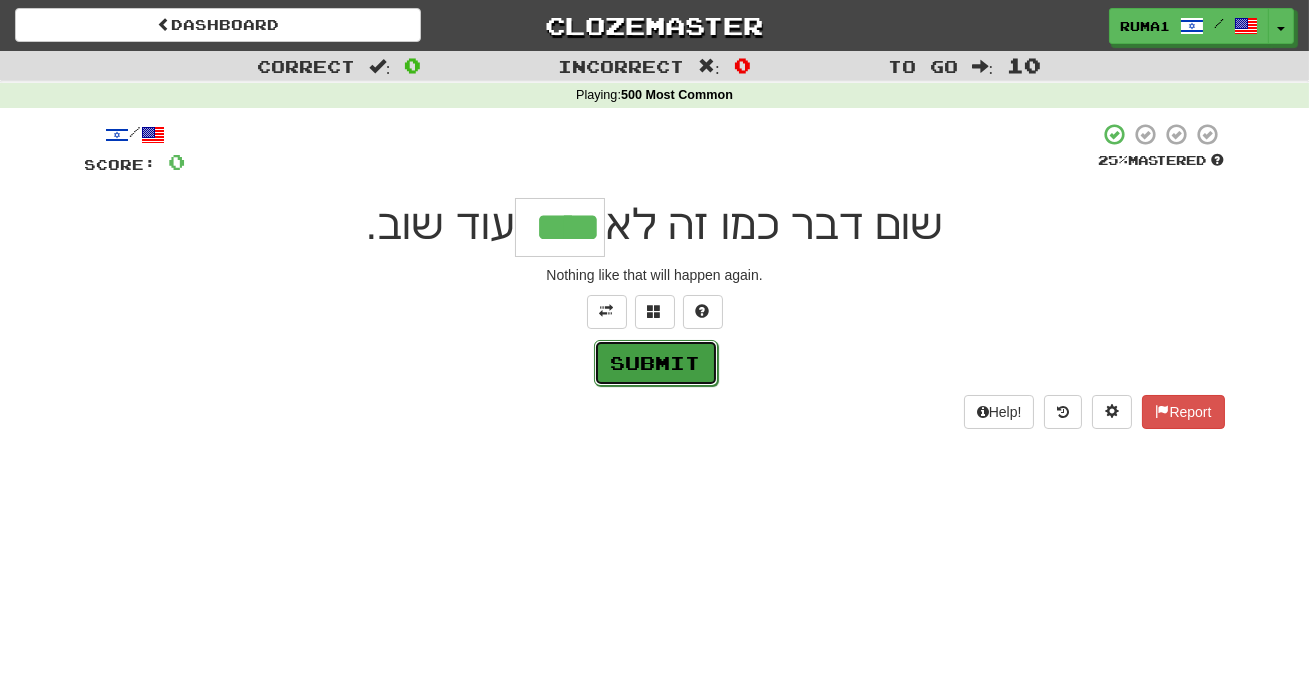click on "Submit" at bounding box center [656, 363] 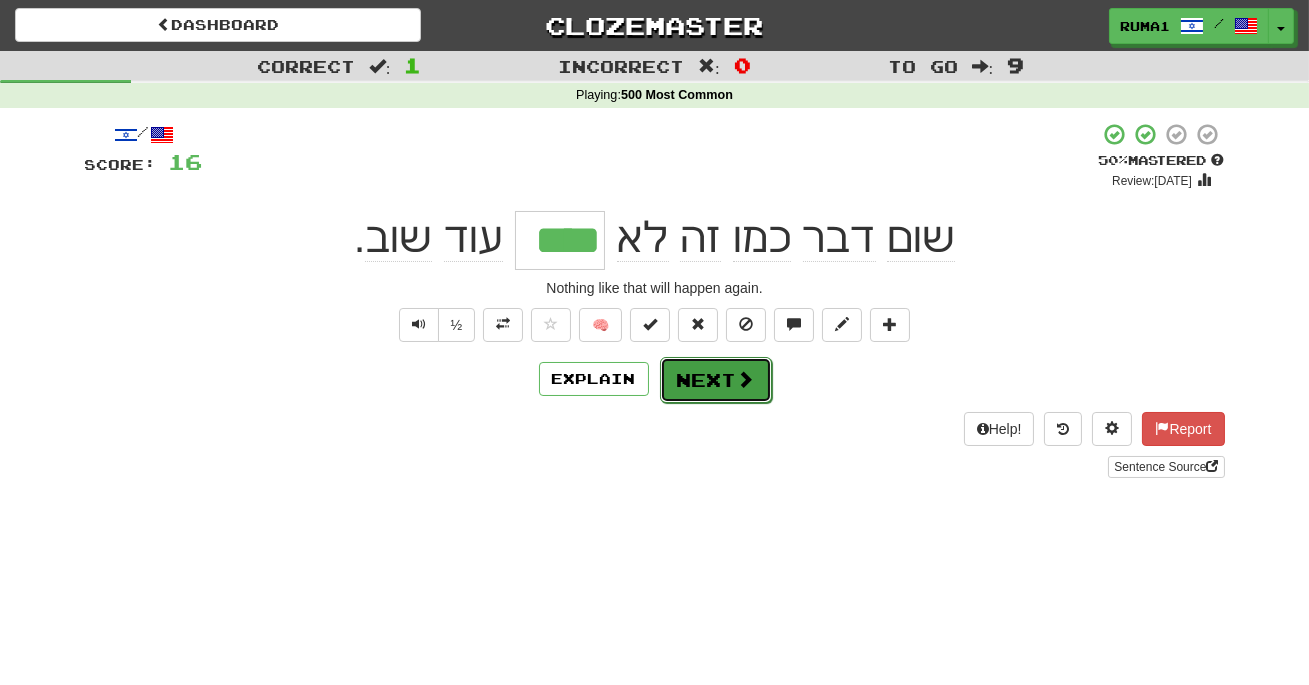 click on "Next" at bounding box center (716, 380) 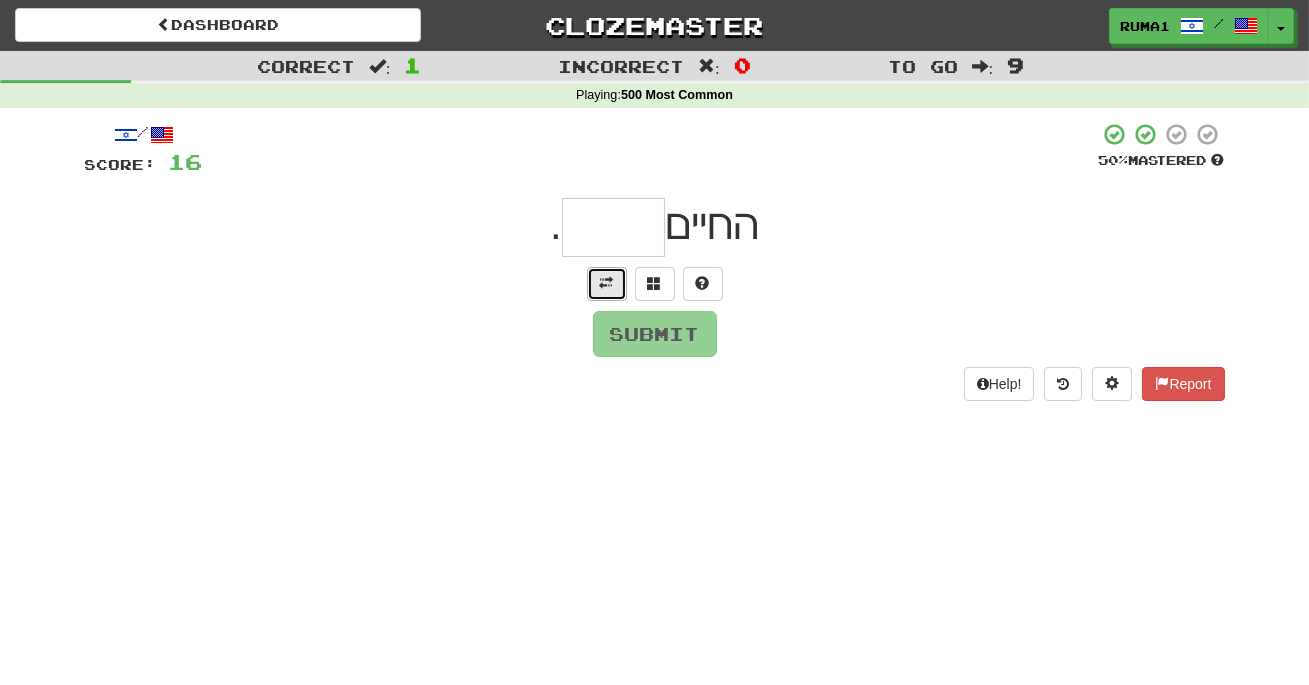 click at bounding box center [607, 283] 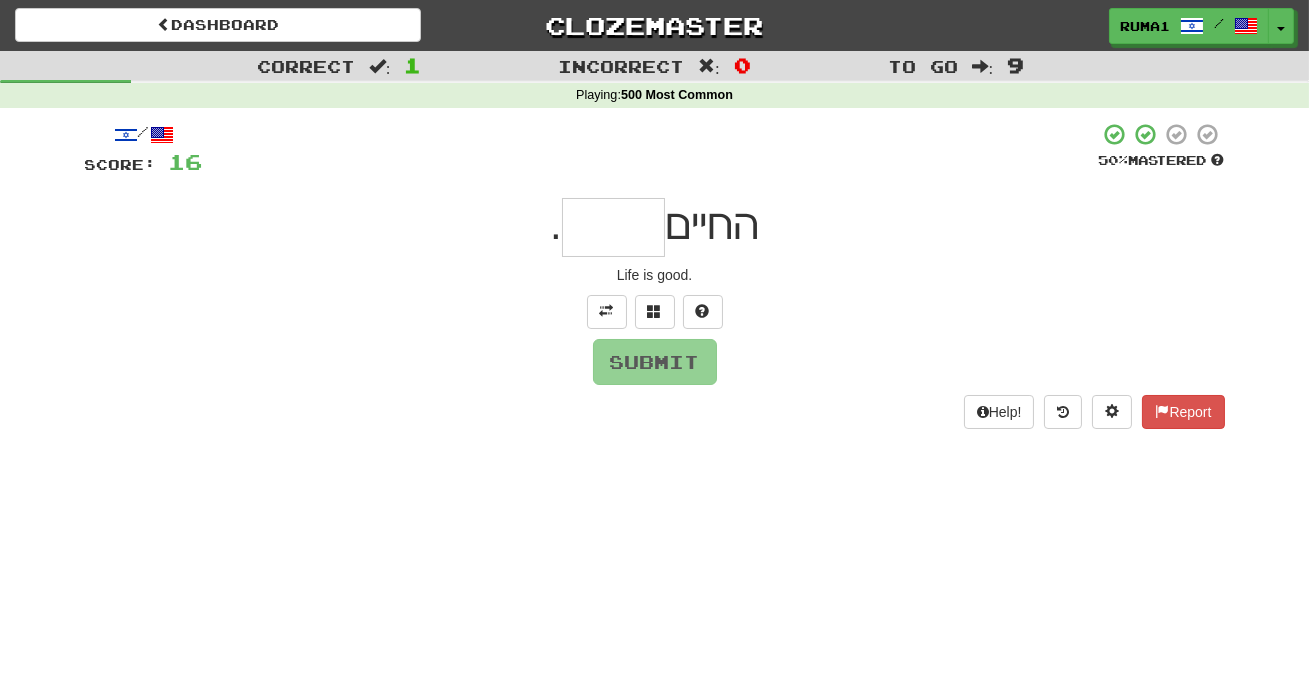 click at bounding box center (613, 227) 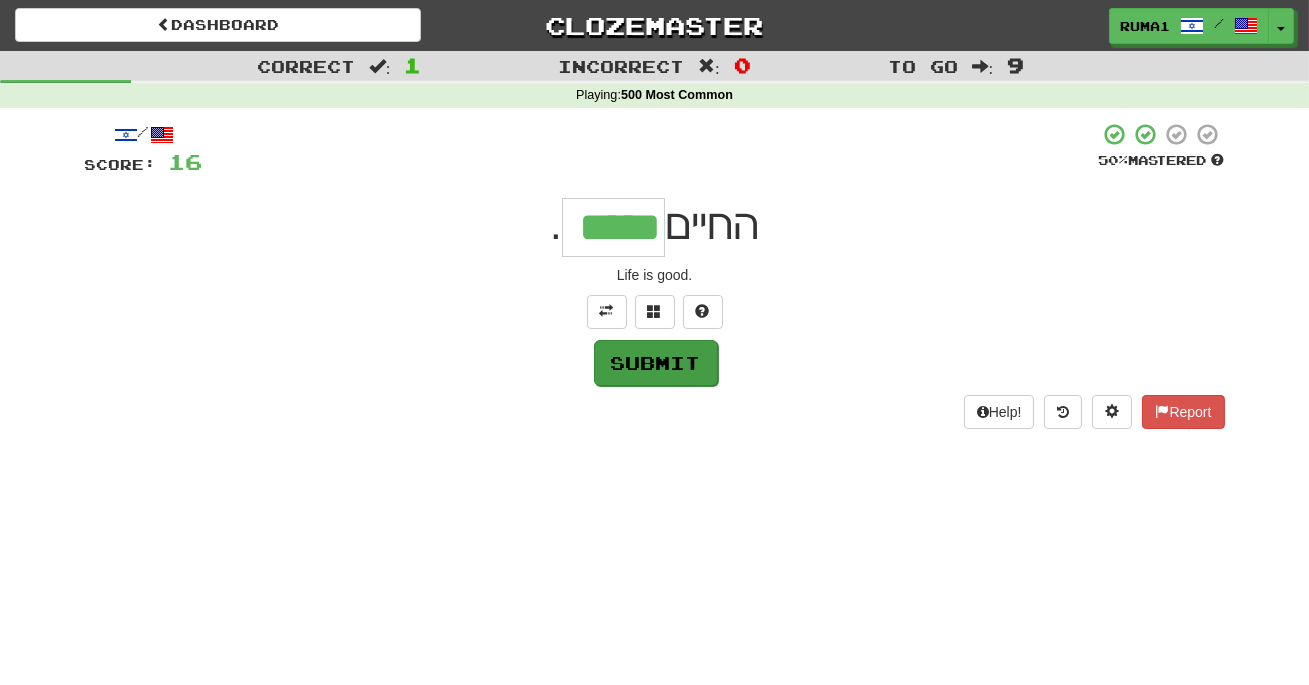 type on "*****" 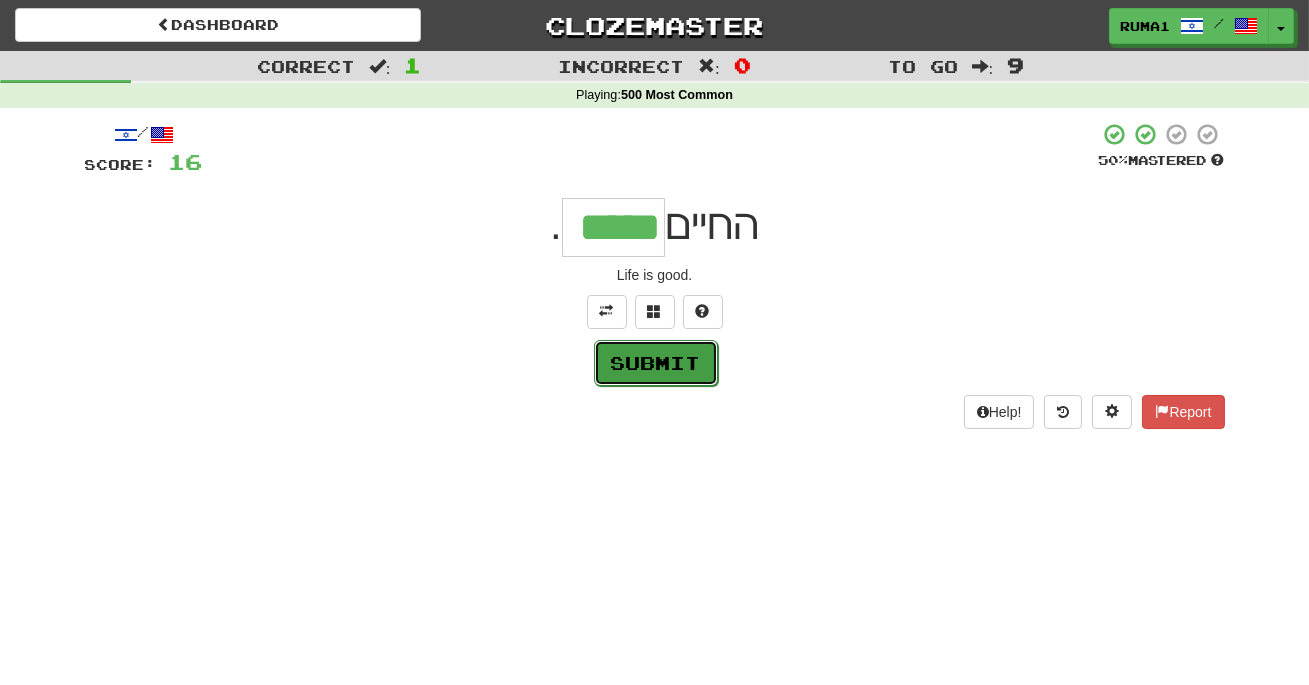 click on "Submit" at bounding box center (656, 363) 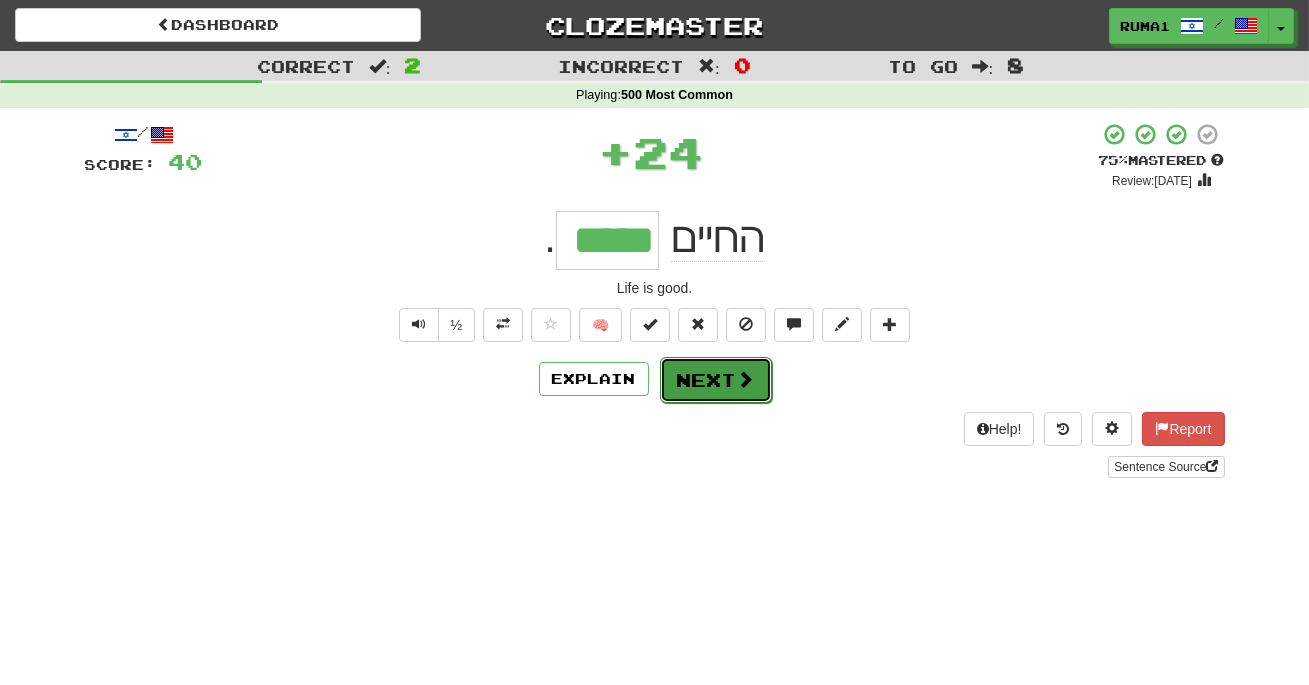 click at bounding box center [746, 379] 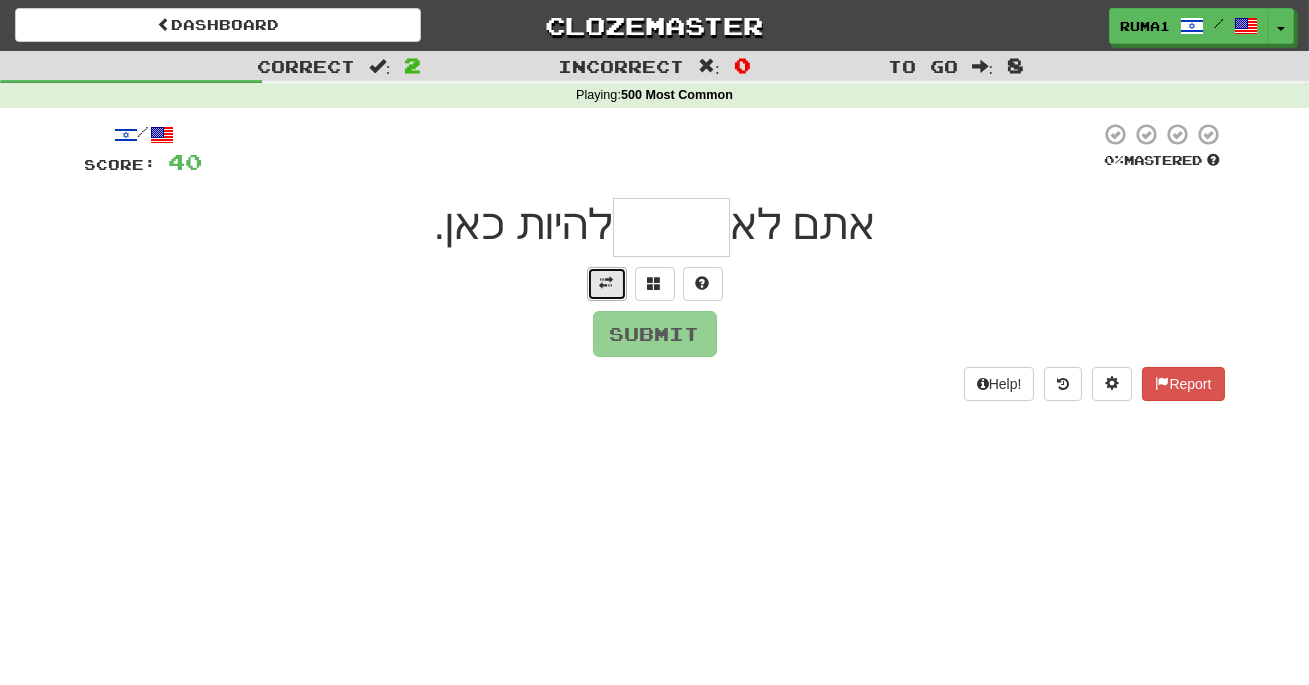 click at bounding box center (607, 283) 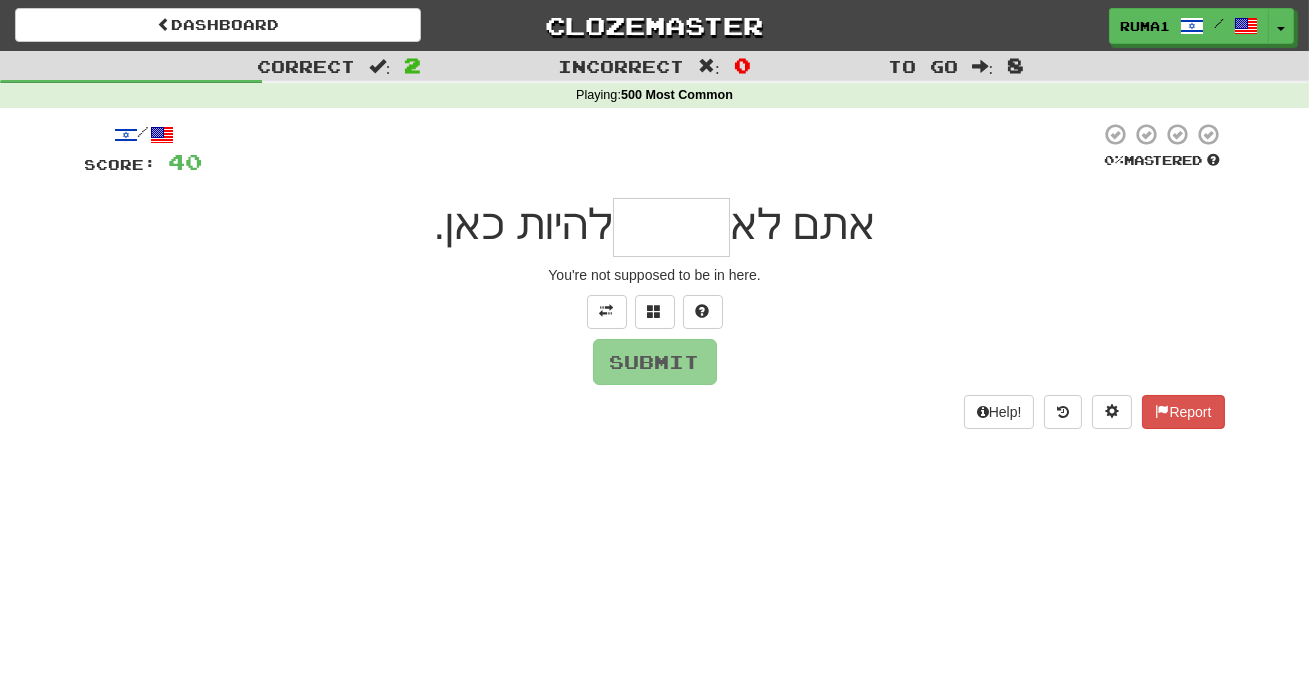 click at bounding box center [671, 227] 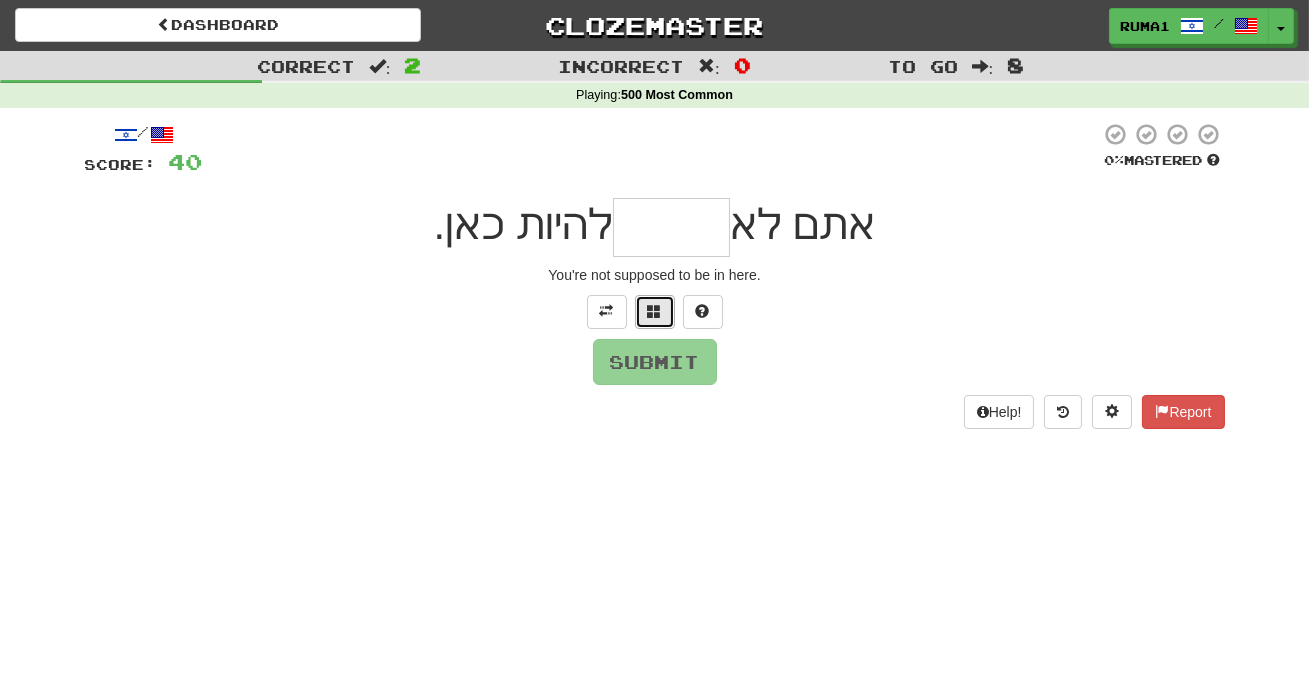 click at bounding box center [655, 312] 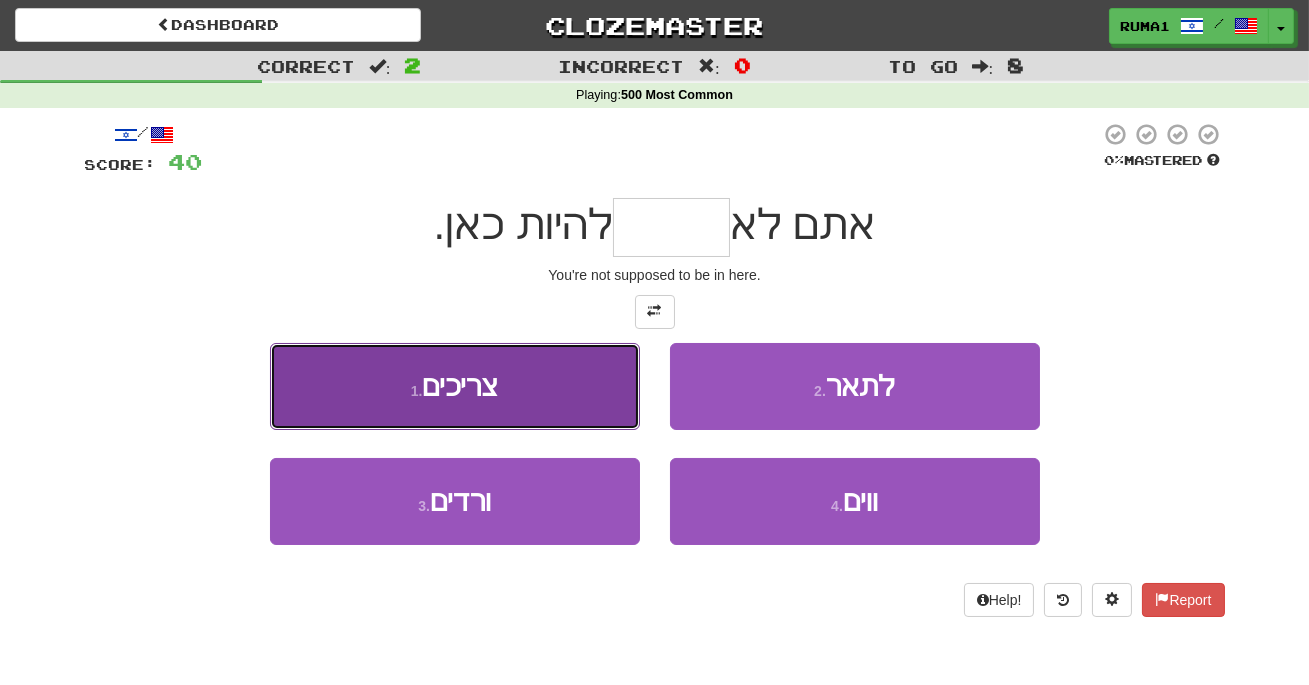 click on "1 .  צריכים" at bounding box center (455, 386) 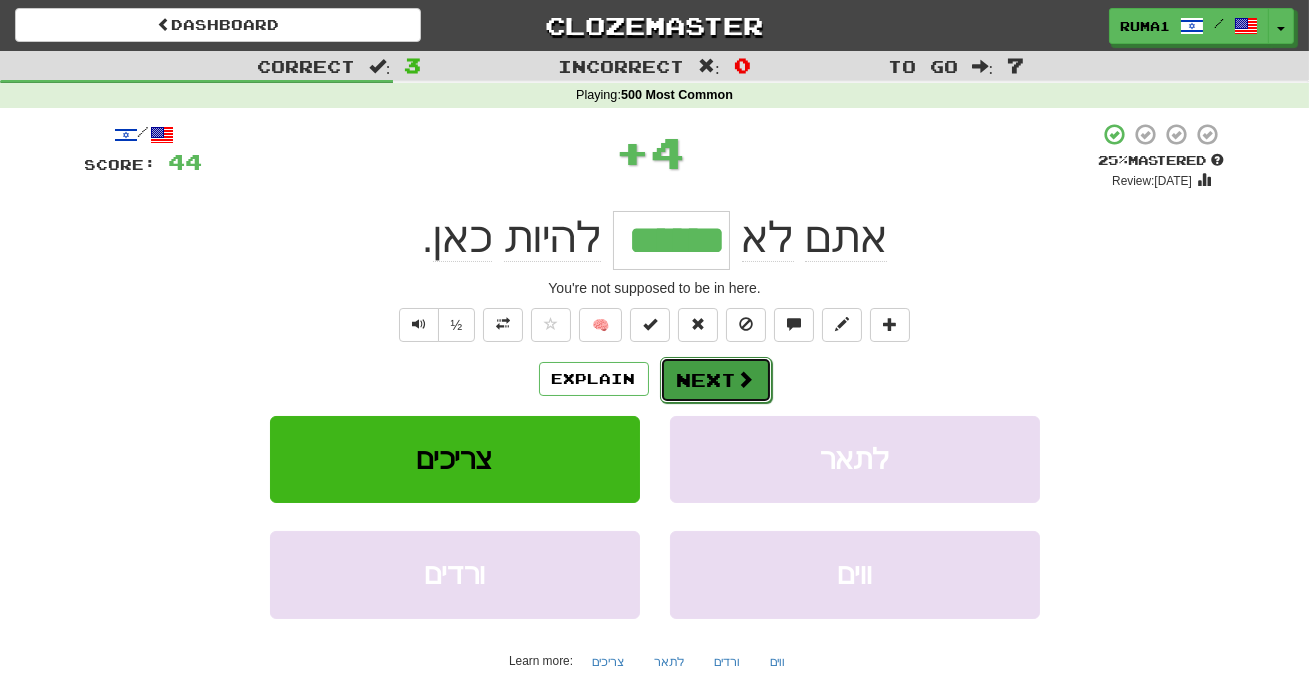 click on "Next" at bounding box center [716, 380] 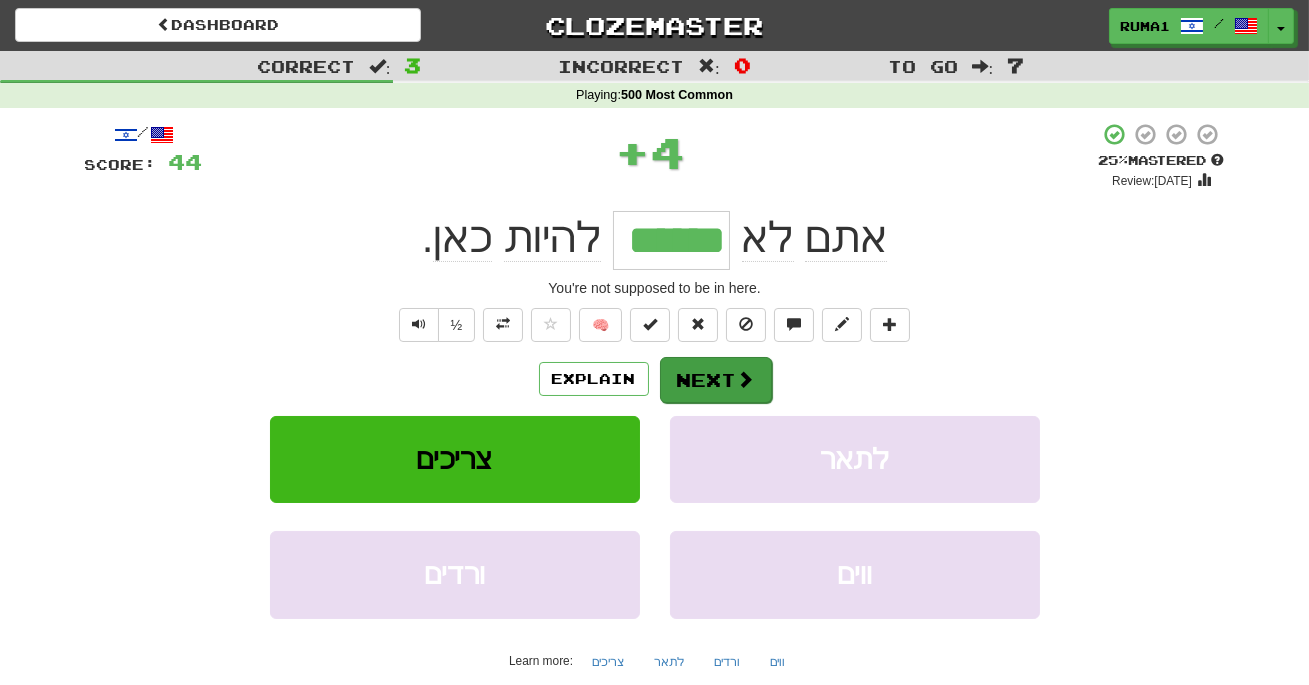 type 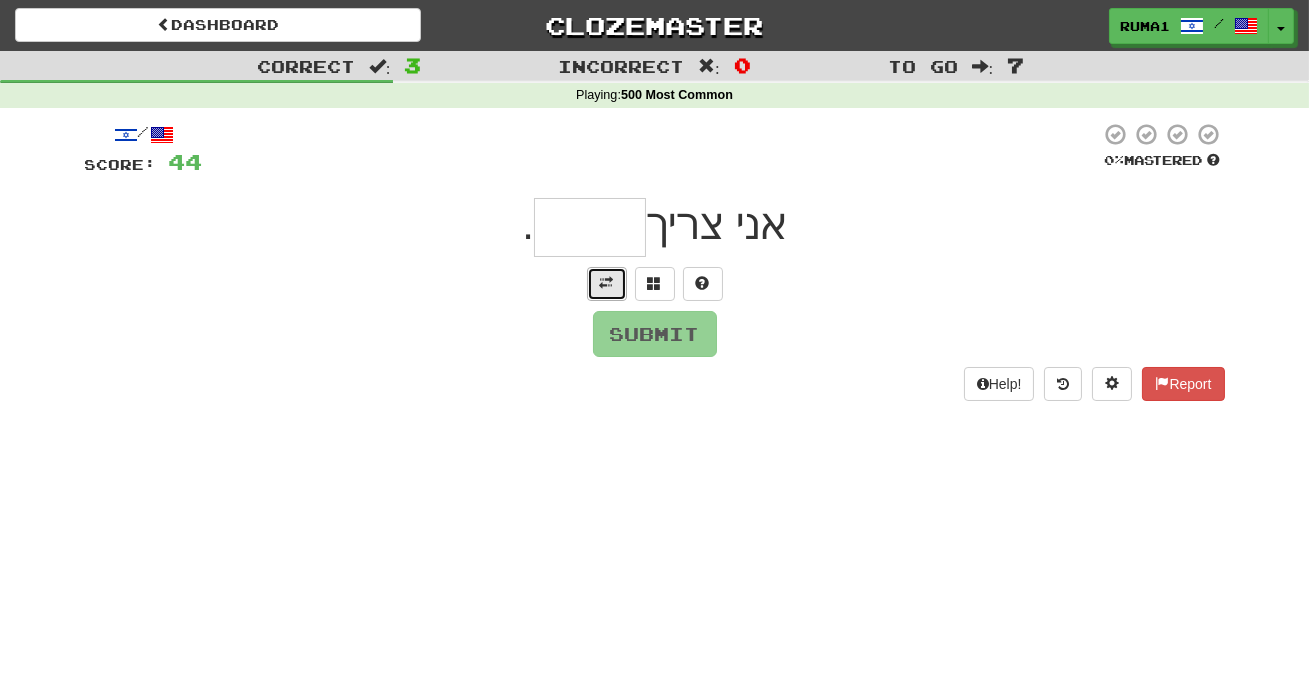 click at bounding box center [607, 283] 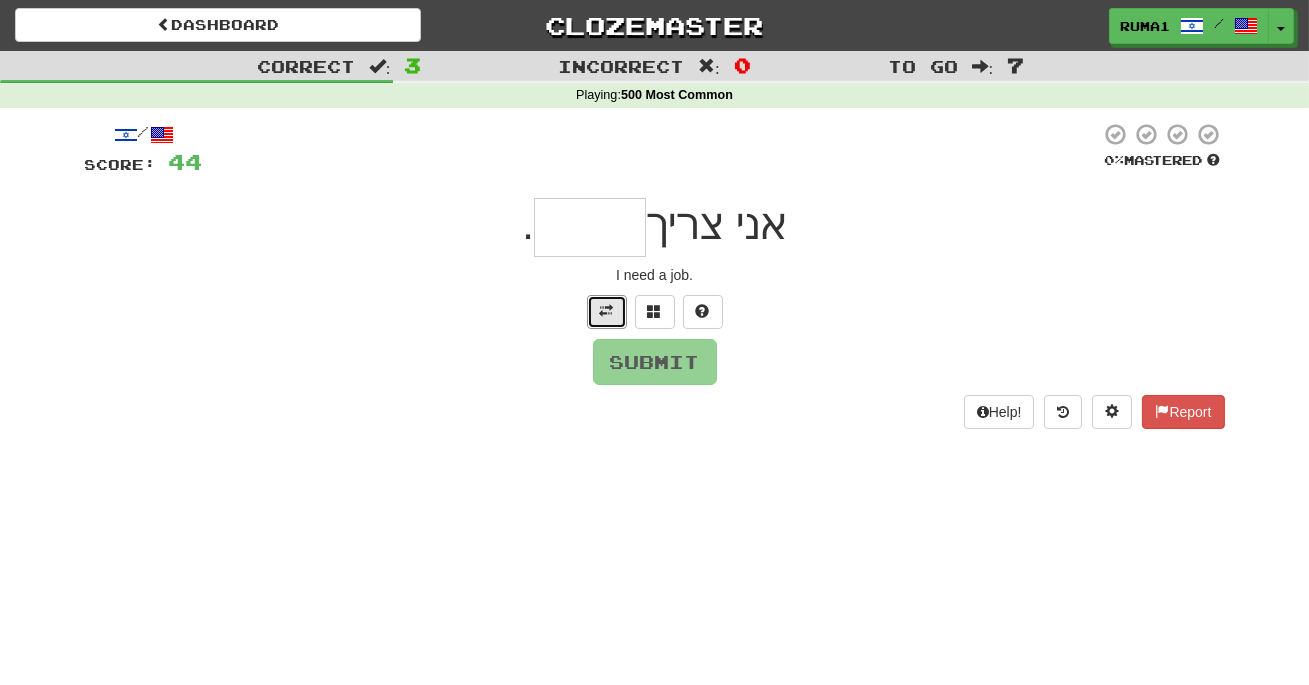 type 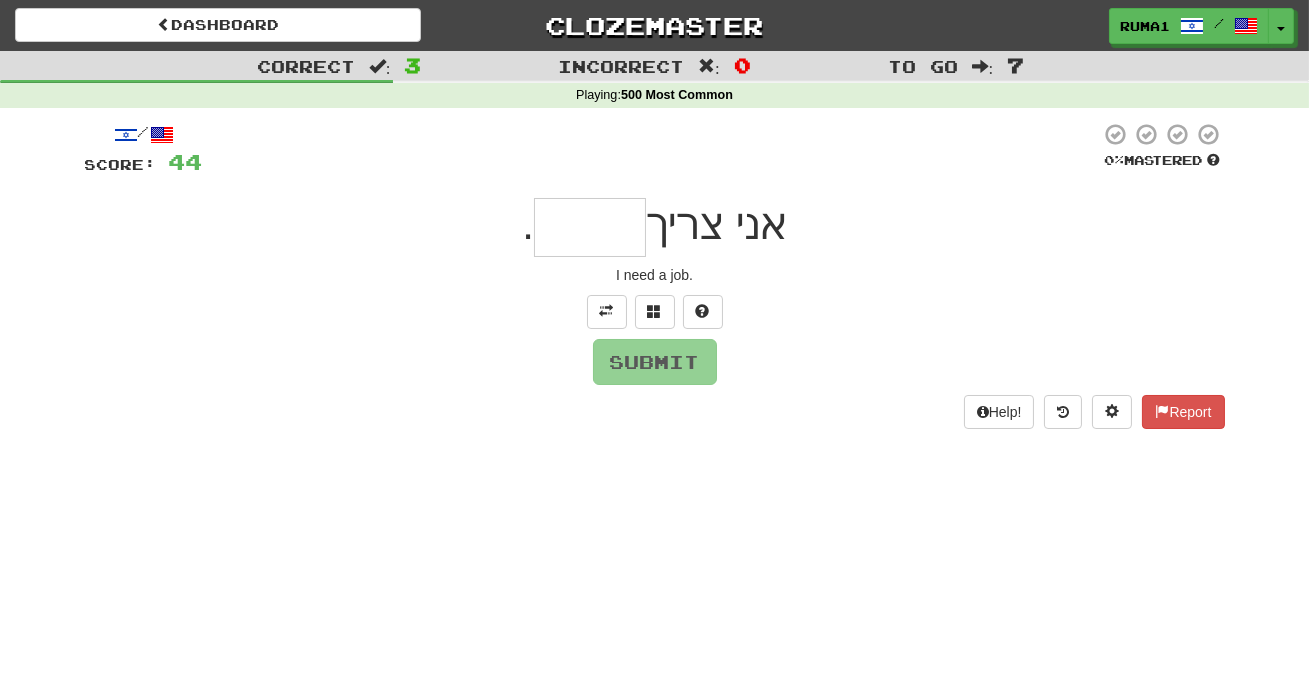 click at bounding box center [590, 227] 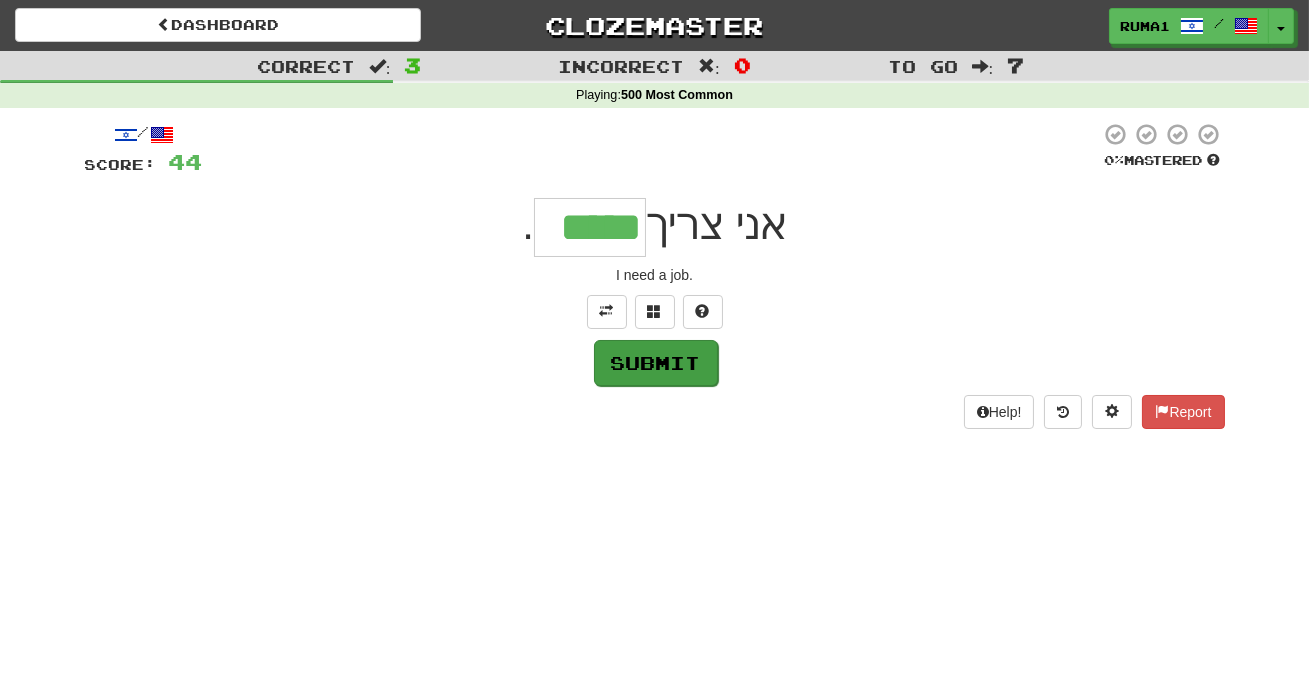 type on "*****" 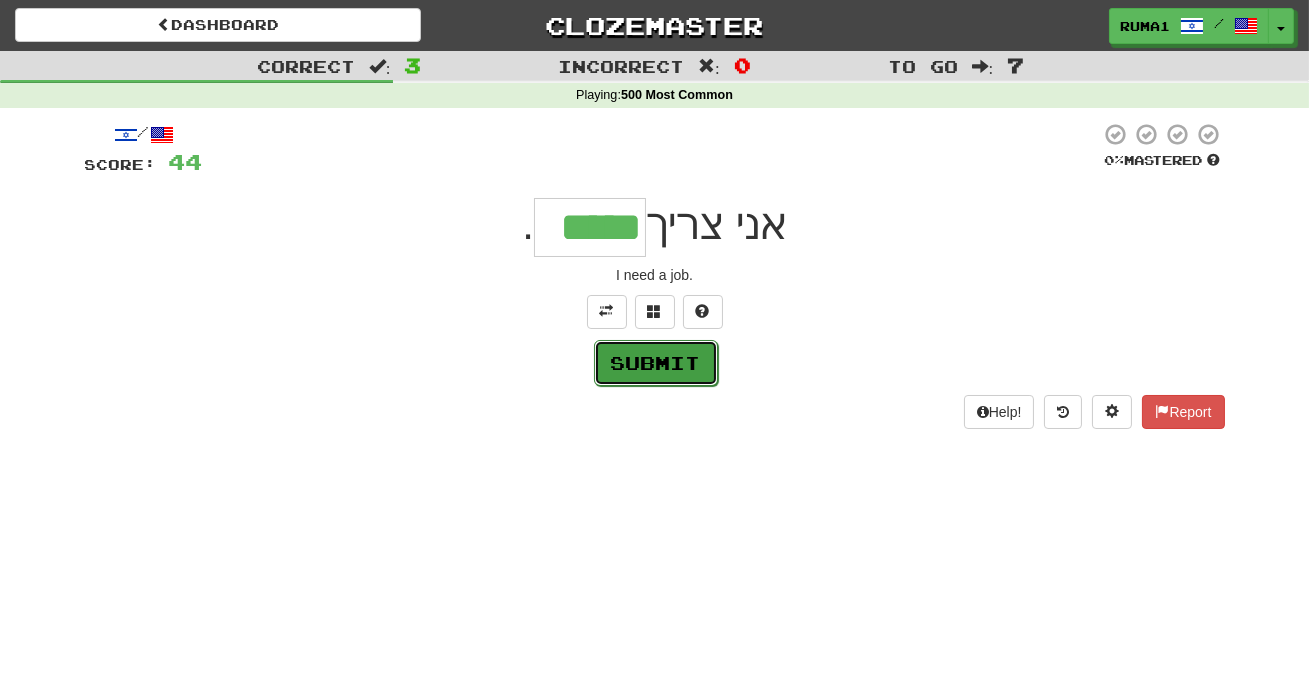 click on "Submit" at bounding box center (656, 363) 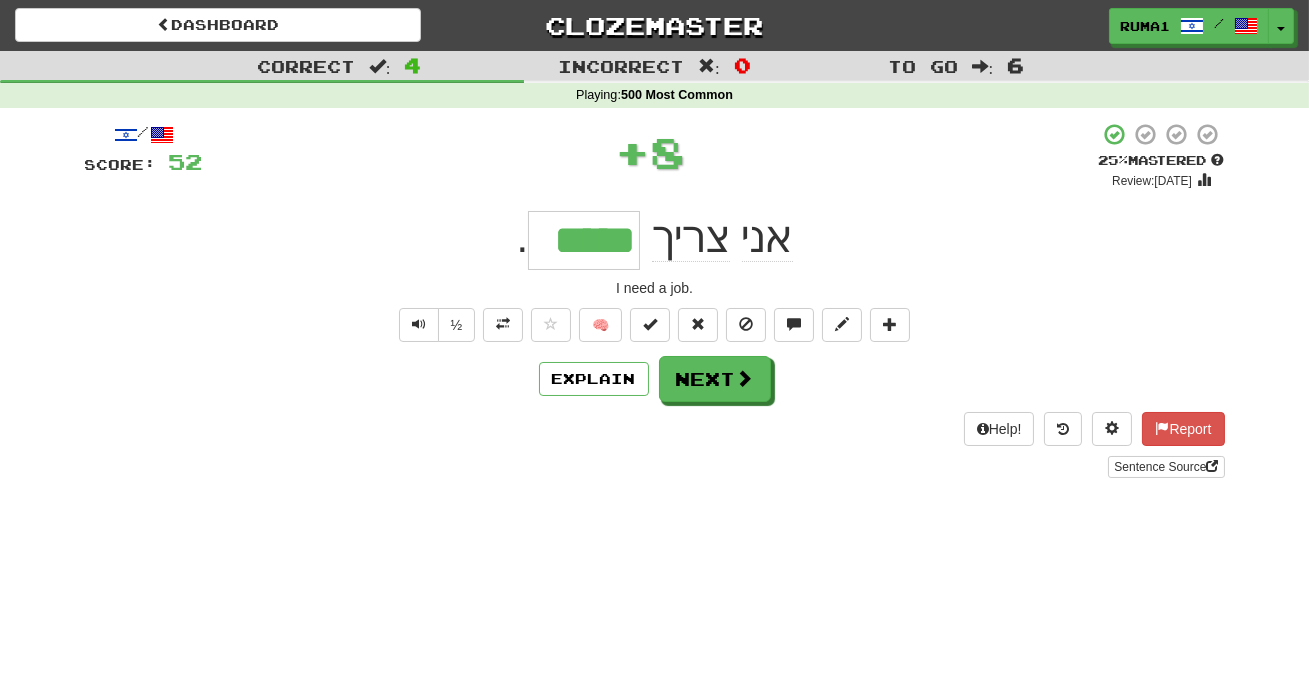 click on "/  Score:   [NUMBER] %  Mastered Review:  [DATE] אני   צריך   ***** . I need a job. ½ 🧠 Explain Next  Help!  Report Sentence Source" at bounding box center (655, 300) 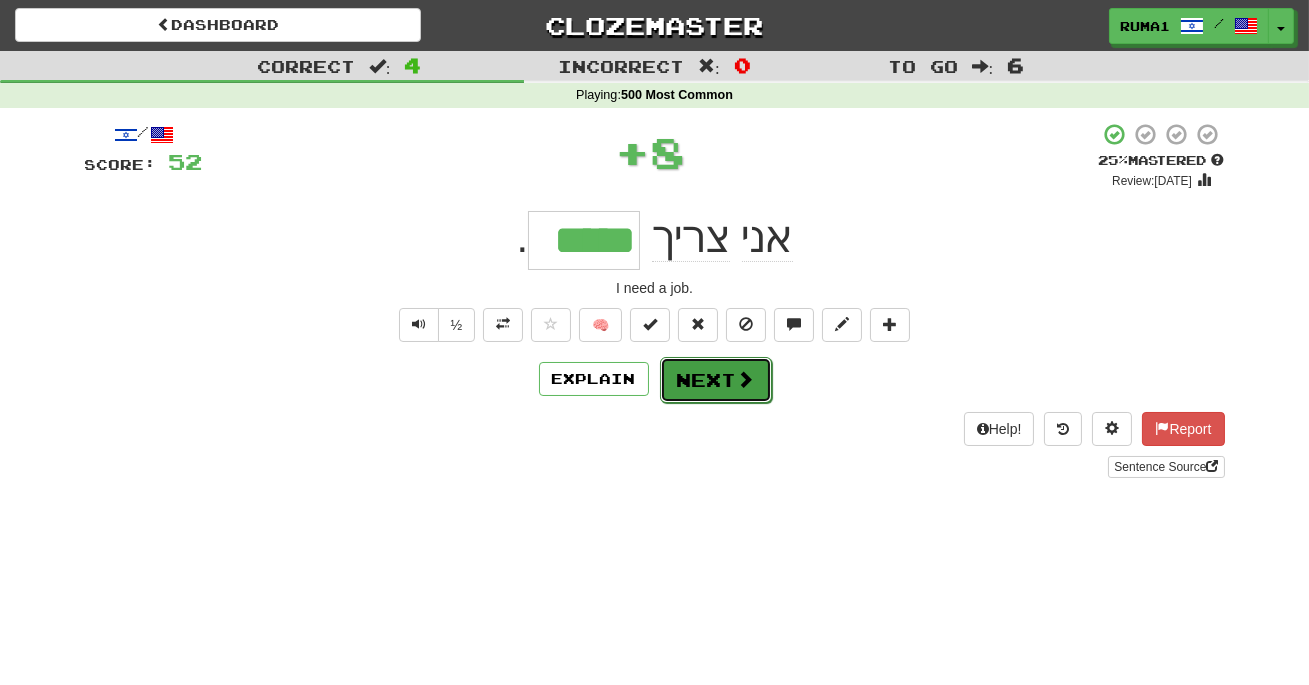click on "Next" at bounding box center [716, 380] 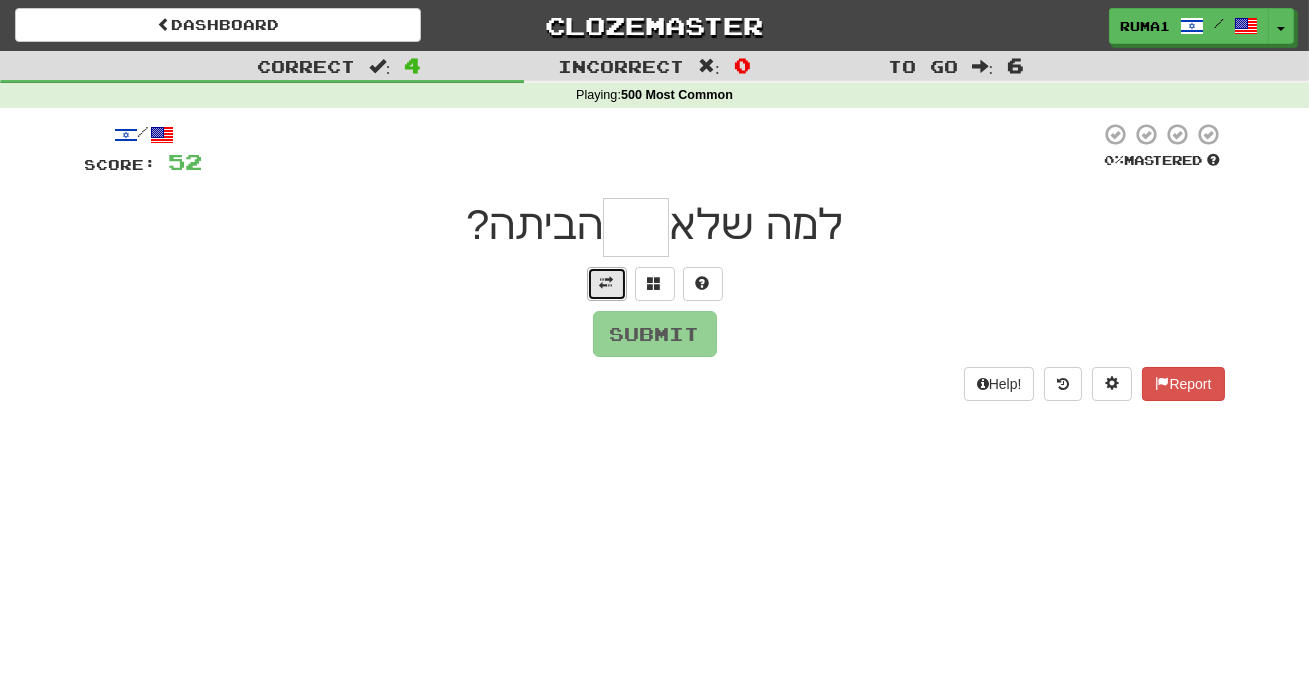 click at bounding box center (607, 283) 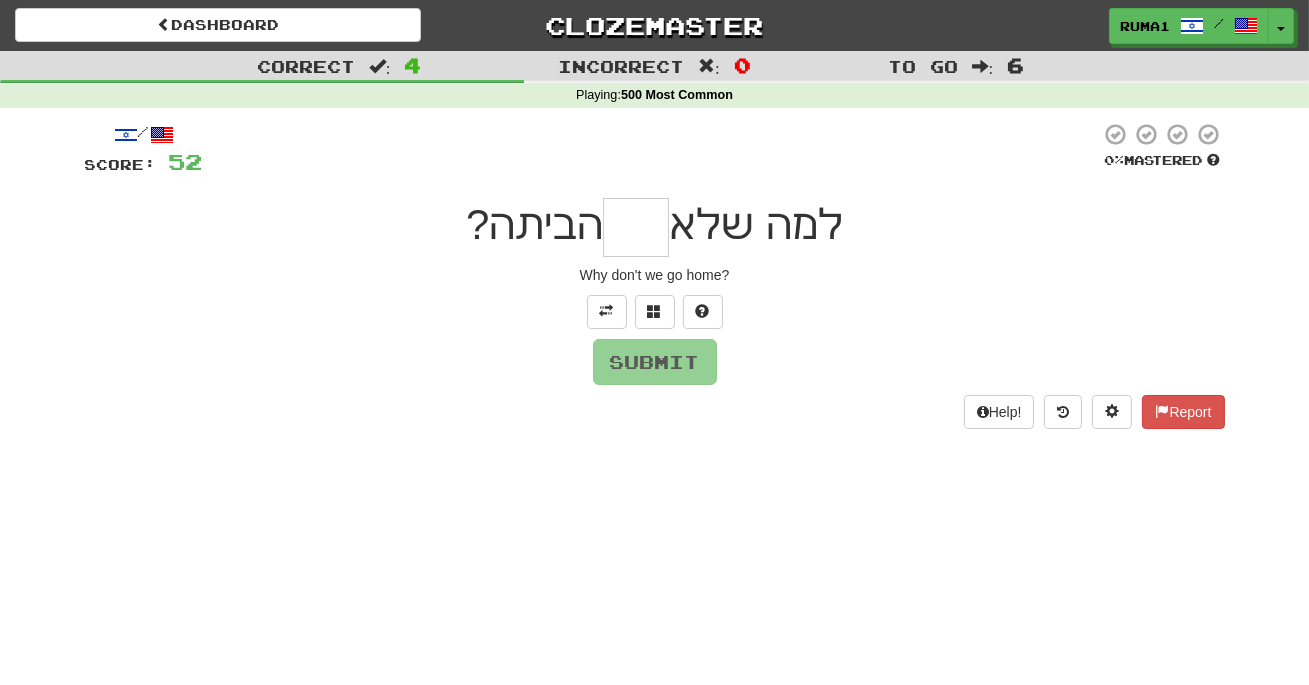 click at bounding box center (636, 227) 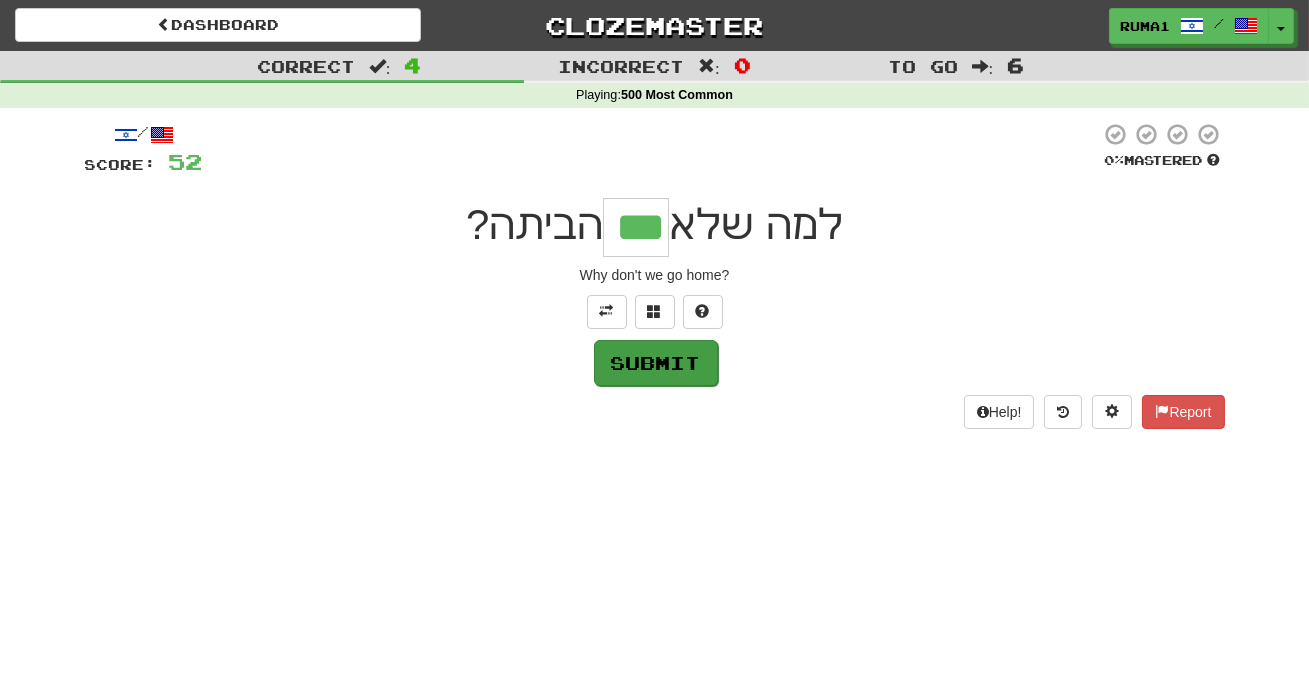 type on "***" 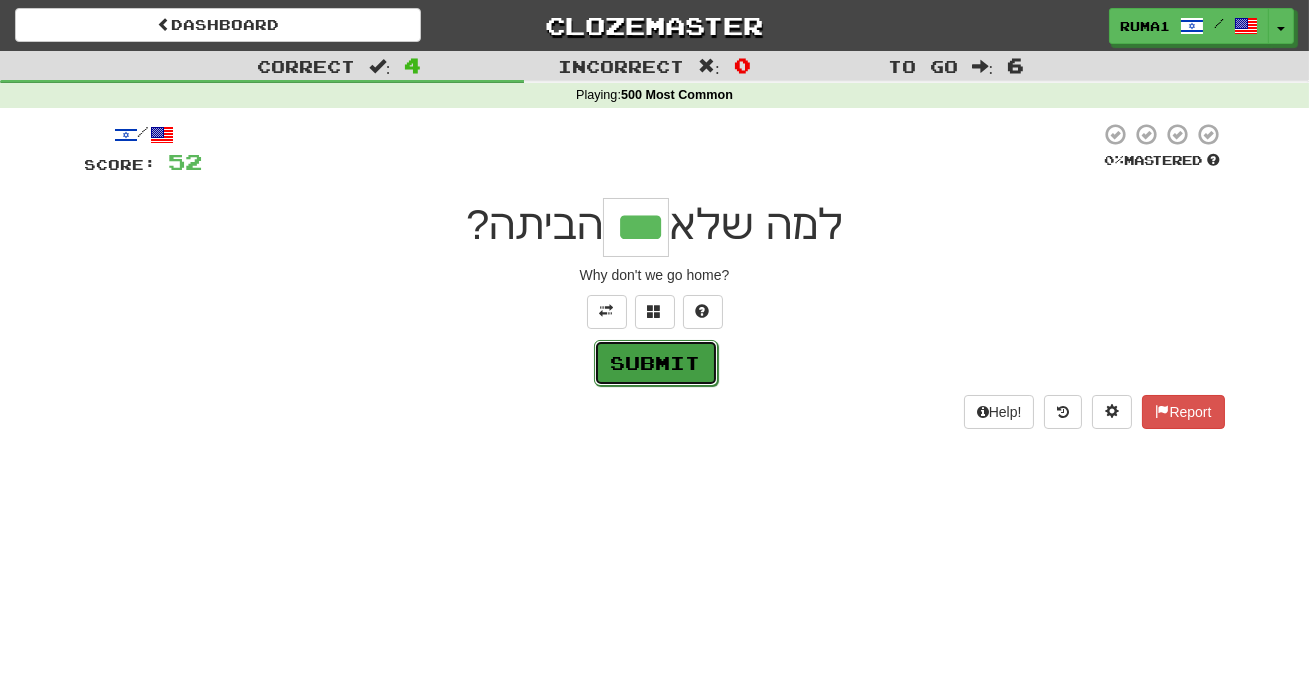click on "Submit" at bounding box center (656, 363) 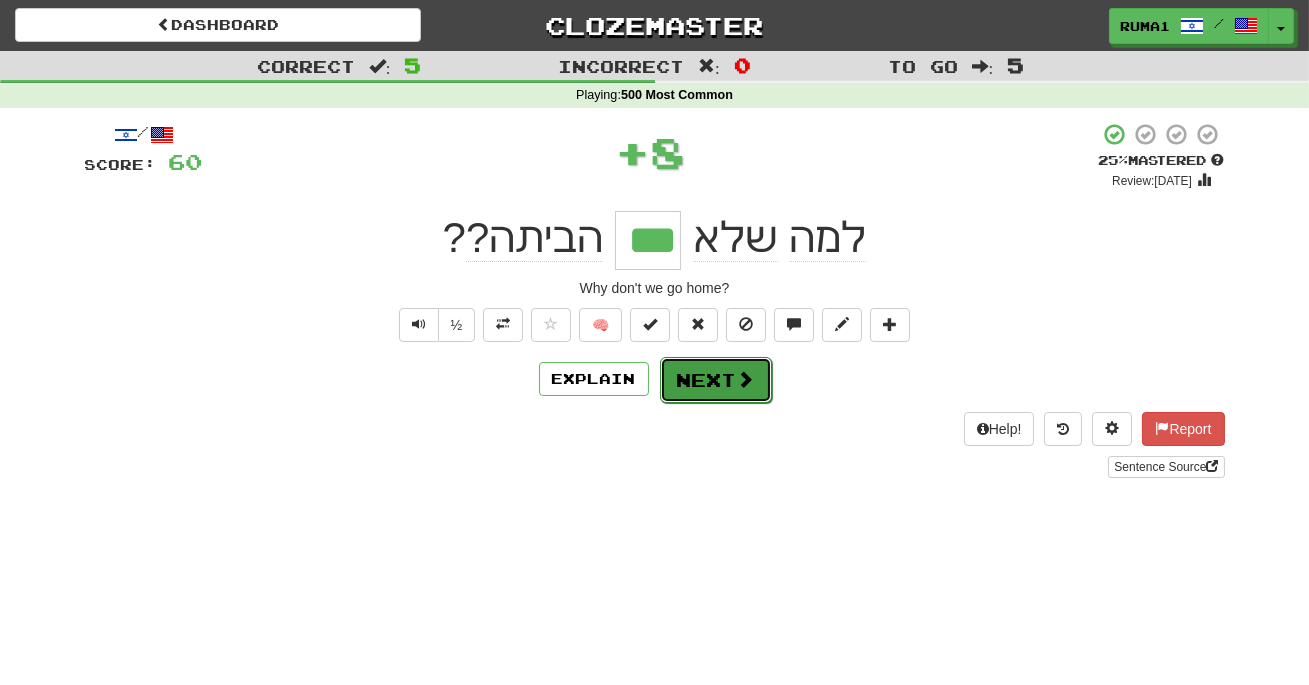 click on "Next" at bounding box center (716, 380) 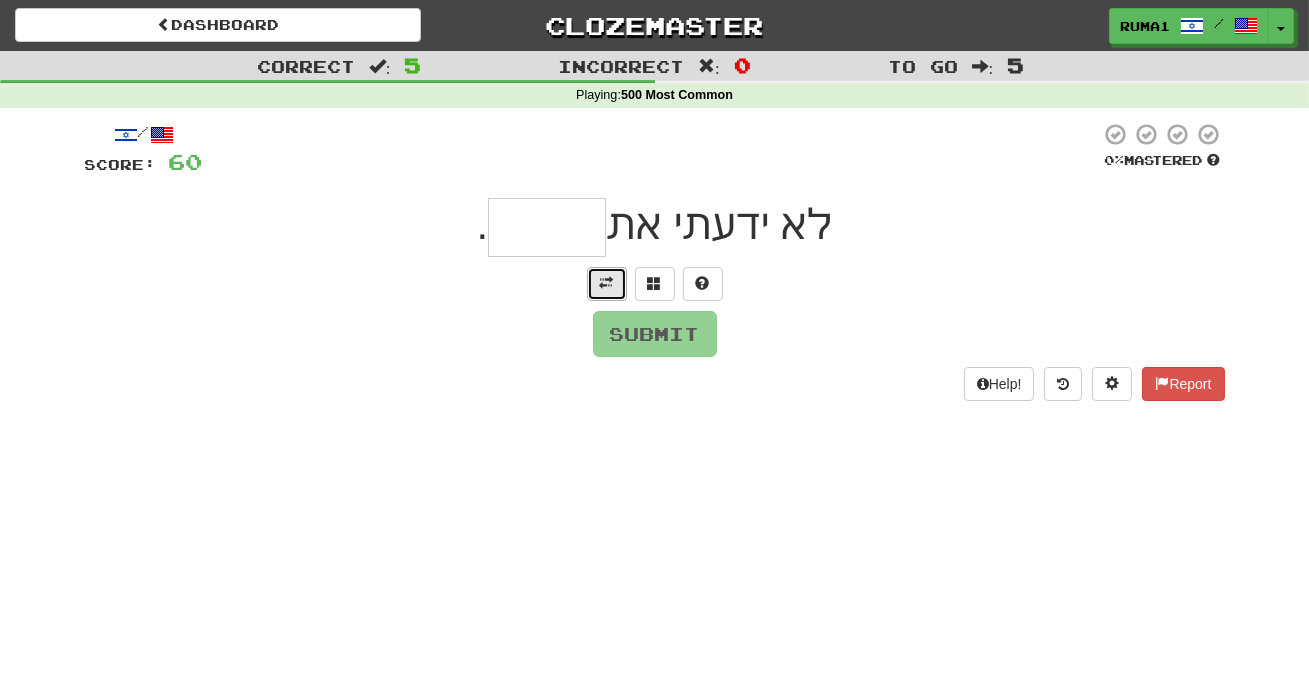 click at bounding box center [607, 283] 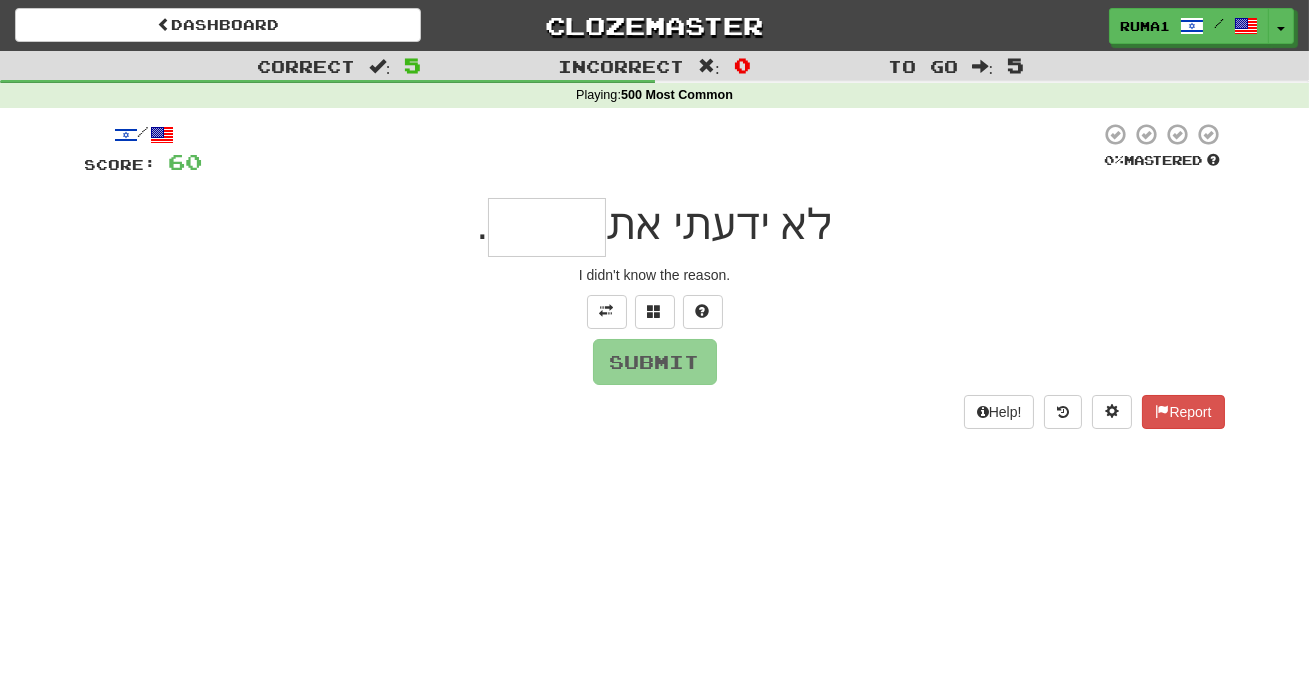 click at bounding box center [547, 227] 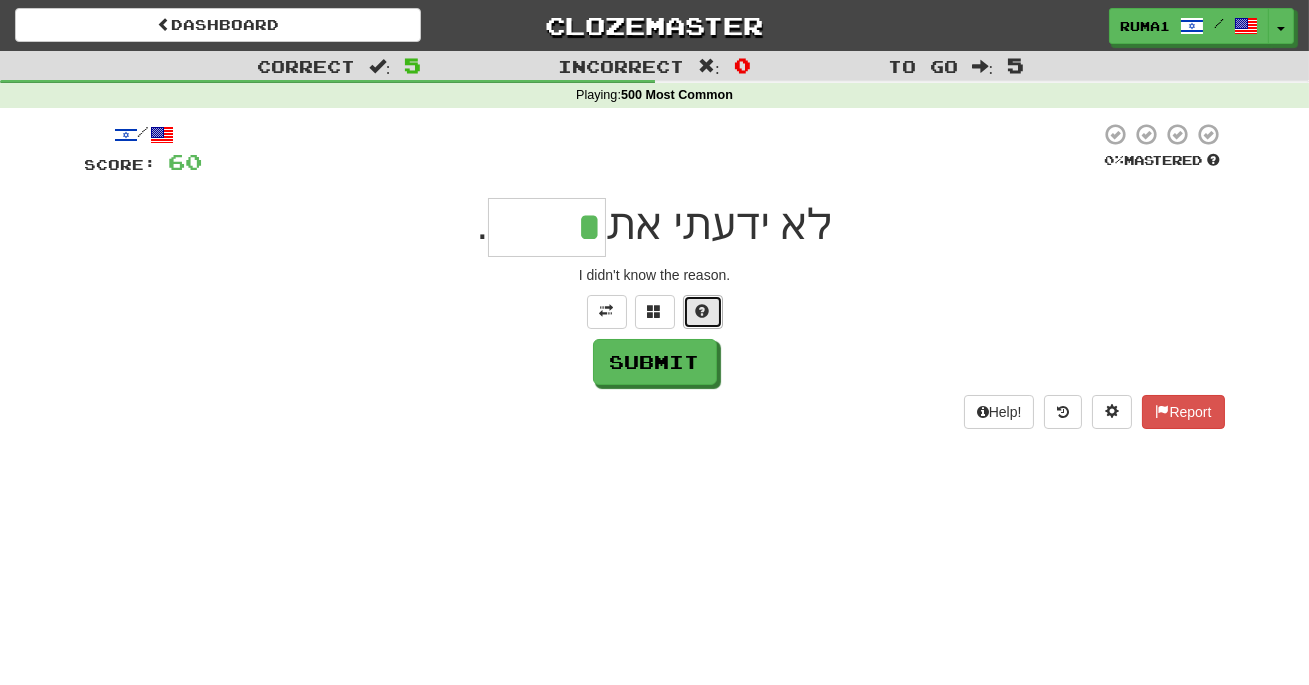click at bounding box center (703, 311) 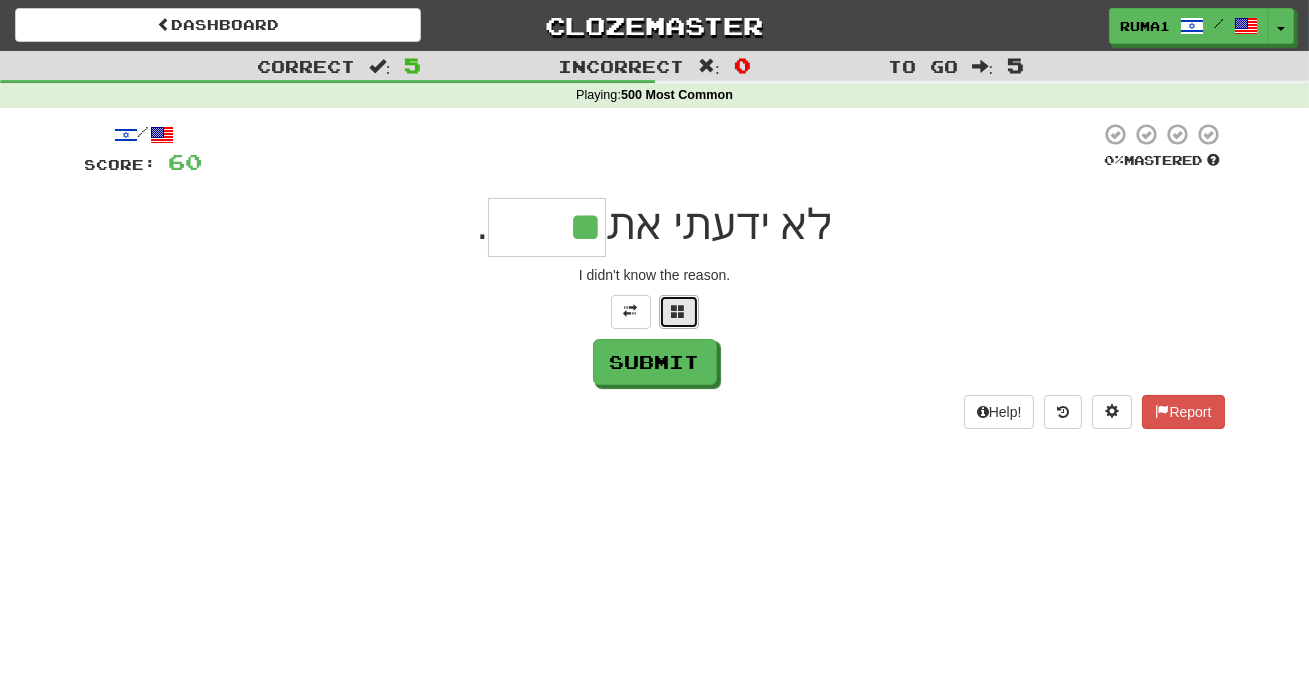 click at bounding box center [679, 311] 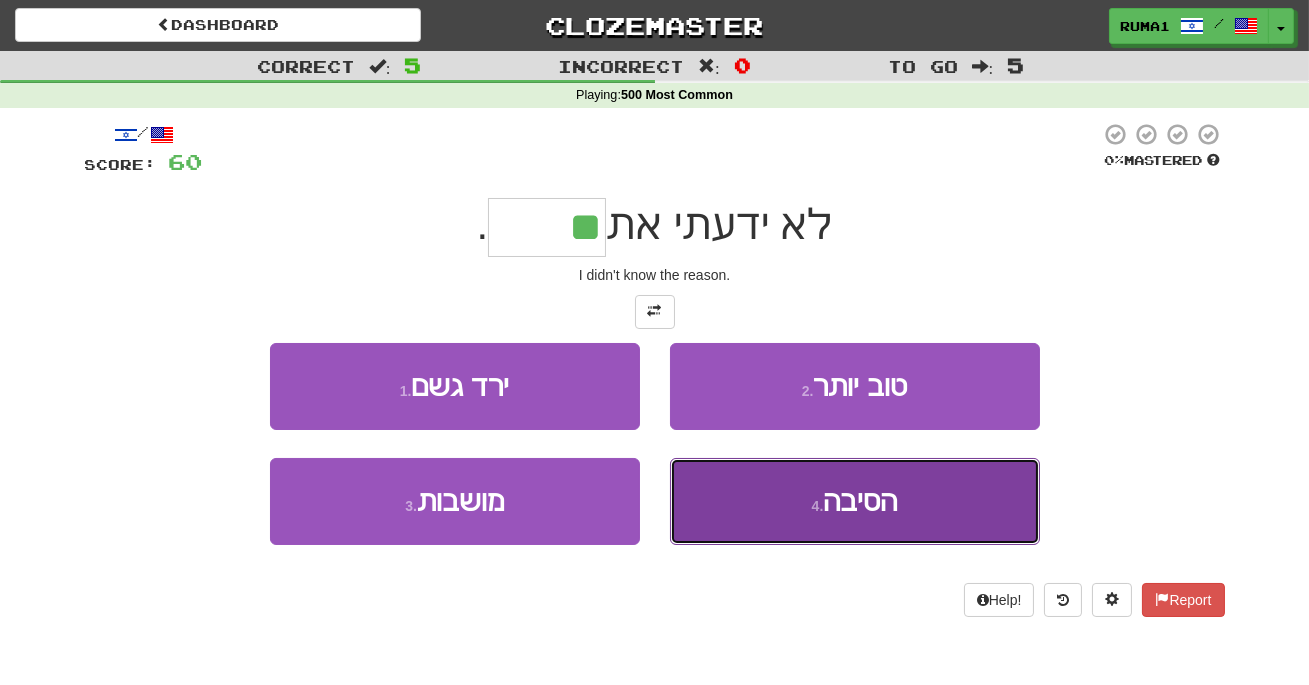 click on "הסיבה" at bounding box center (860, 501) 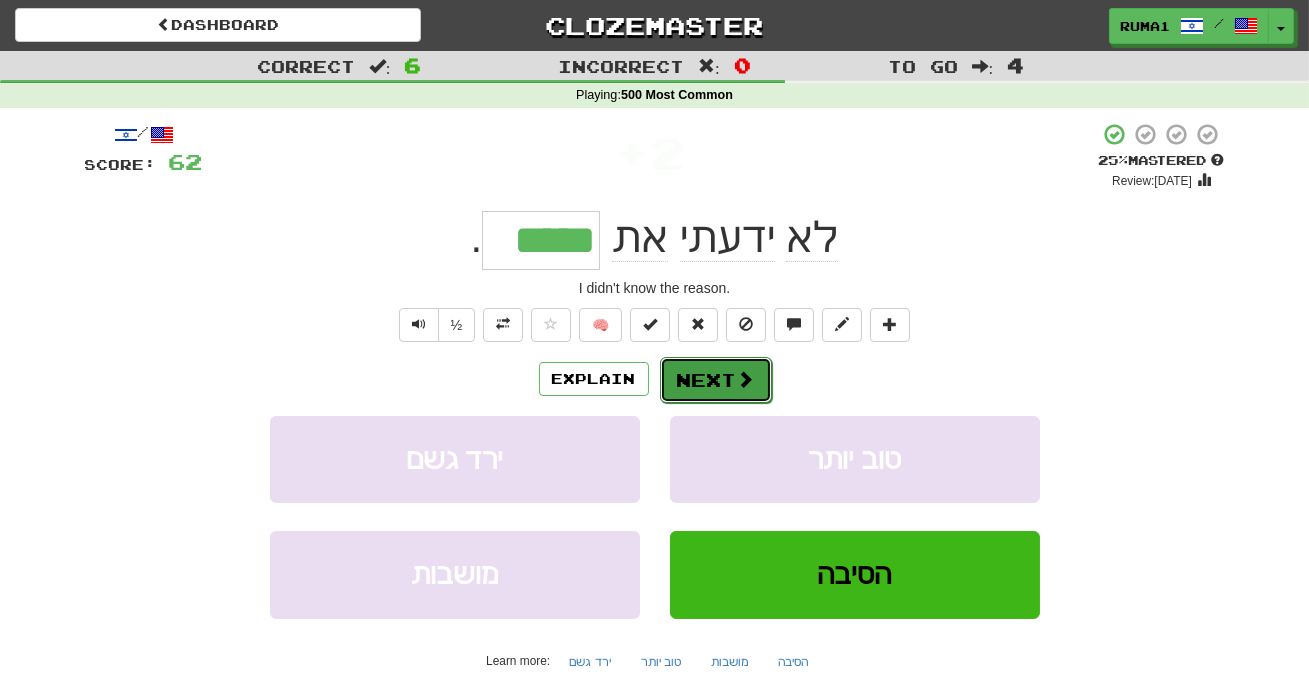 click at bounding box center (746, 379) 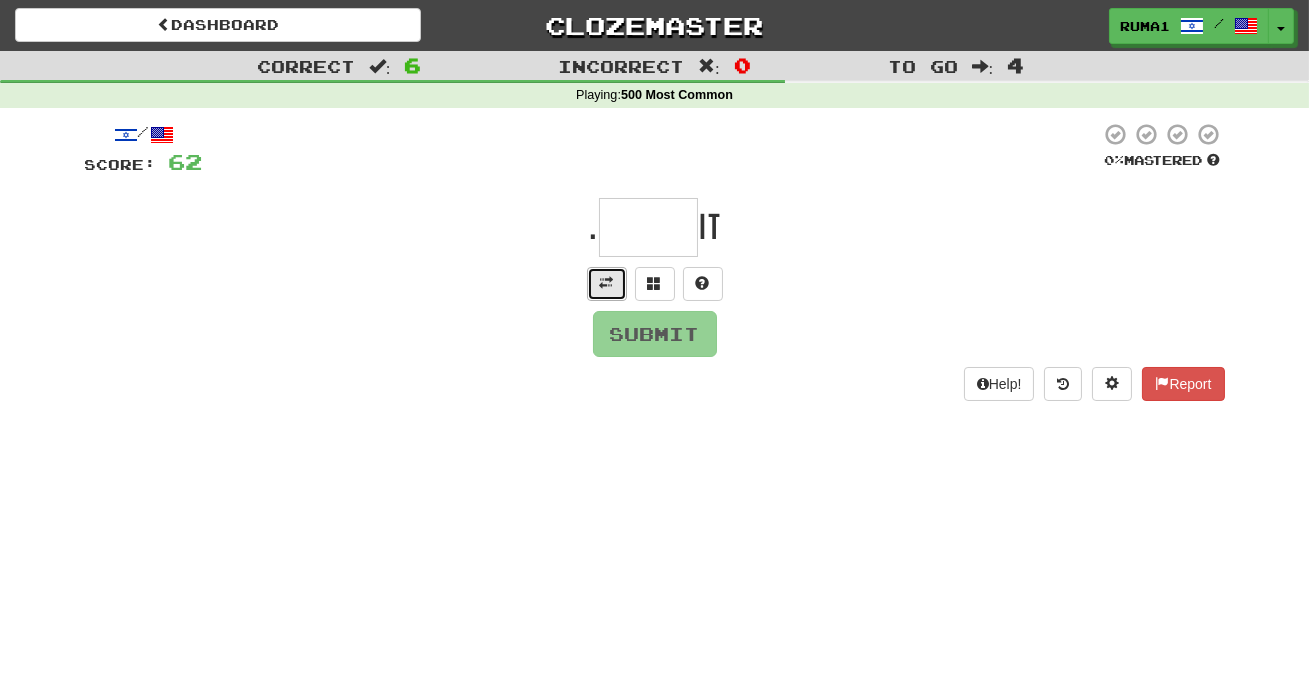 click at bounding box center (607, 284) 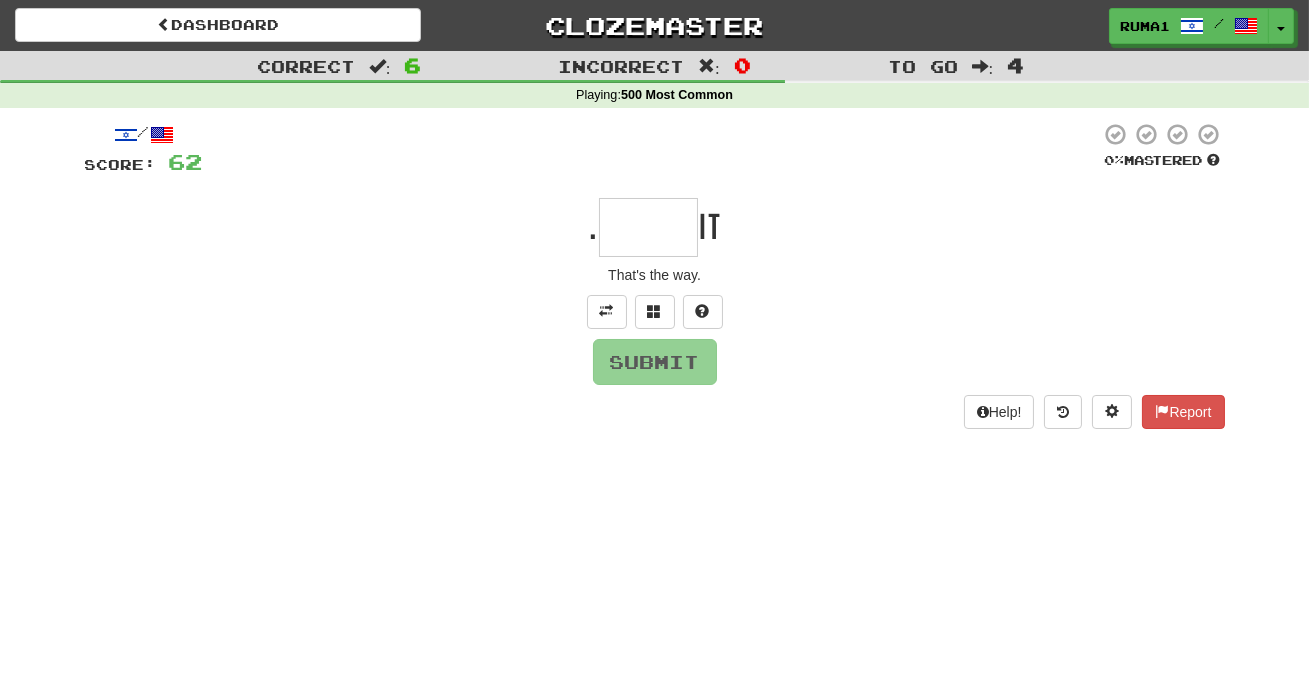 click at bounding box center (648, 227) 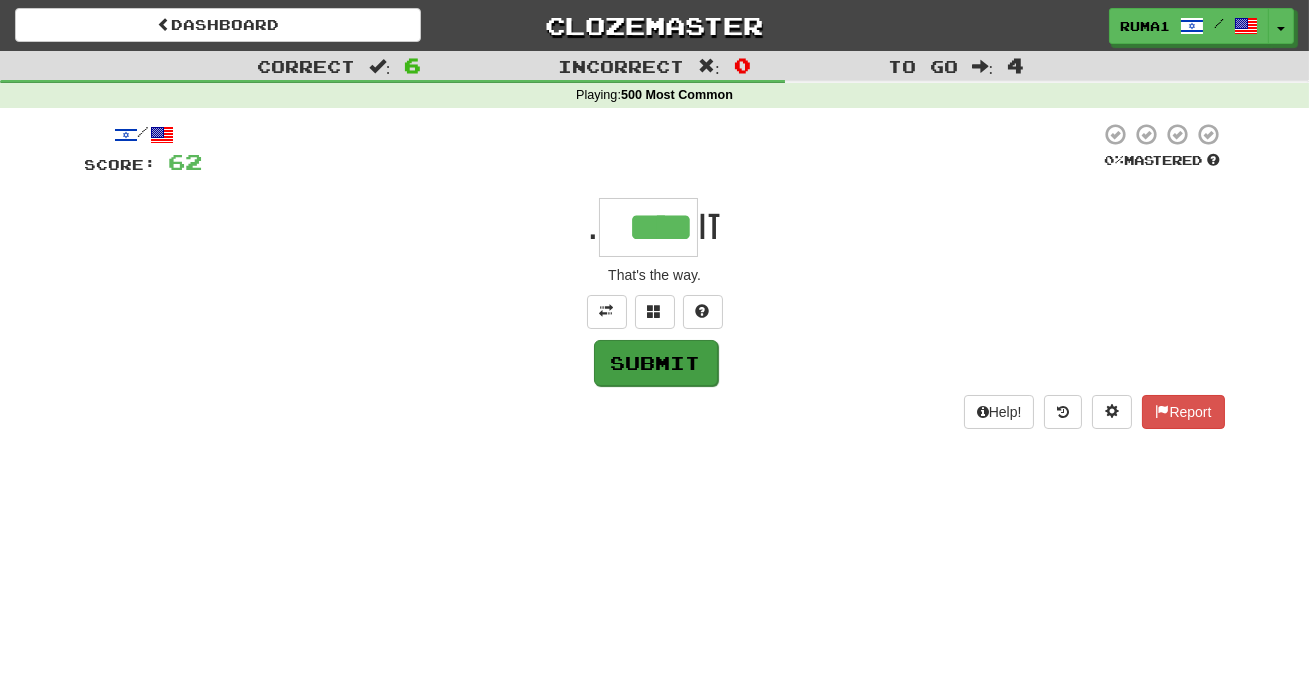 type on "****" 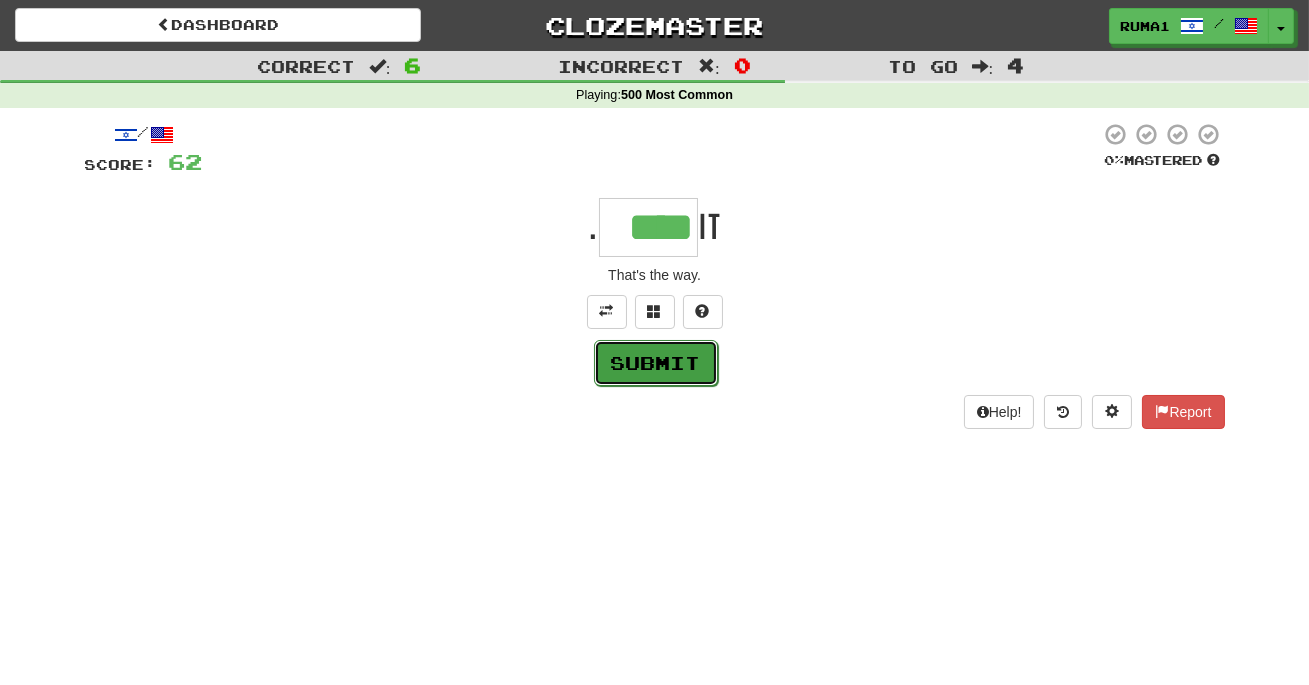 click on "Submit" at bounding box center (656, 363) 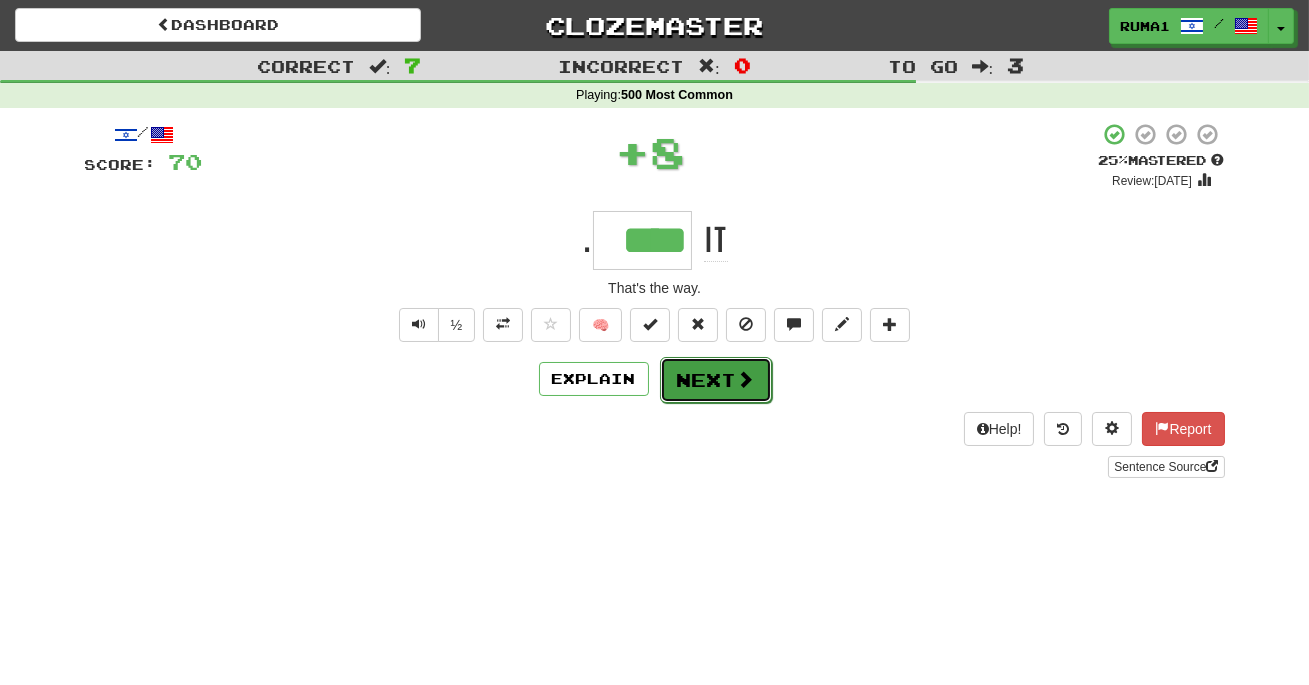 click on "Next" at bounding box center (716, 380) 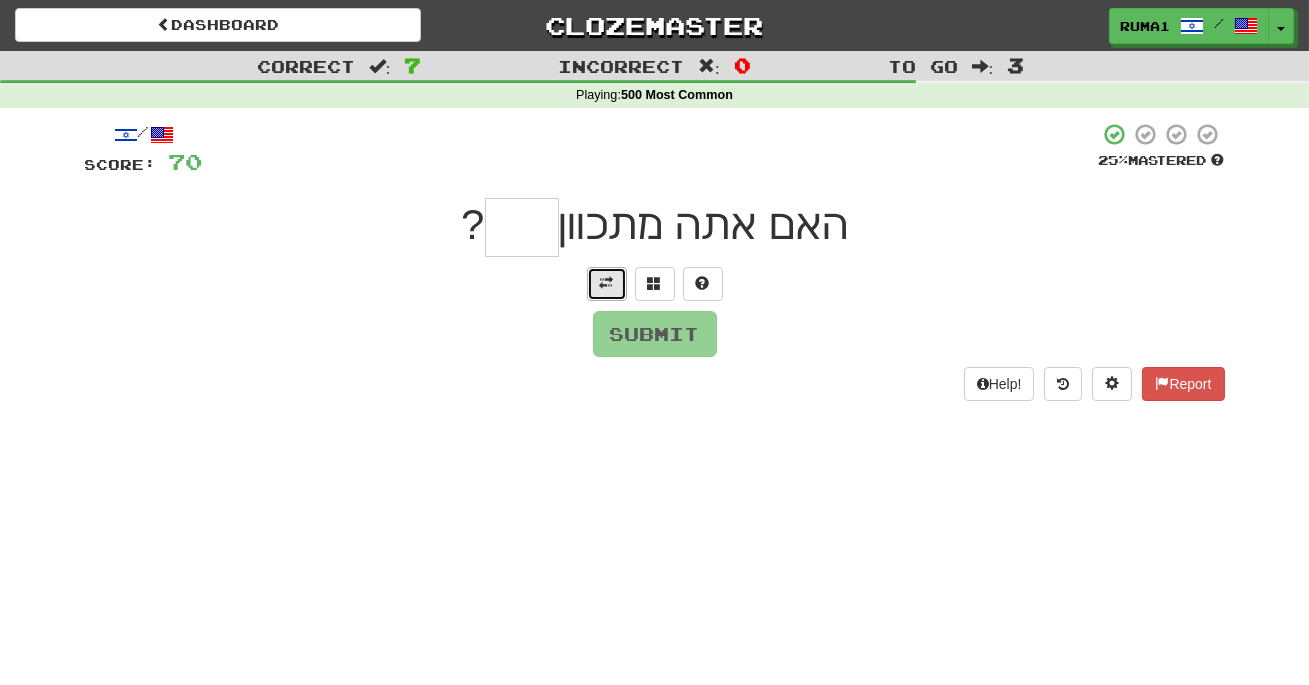 click at bounding box center [607, 283] 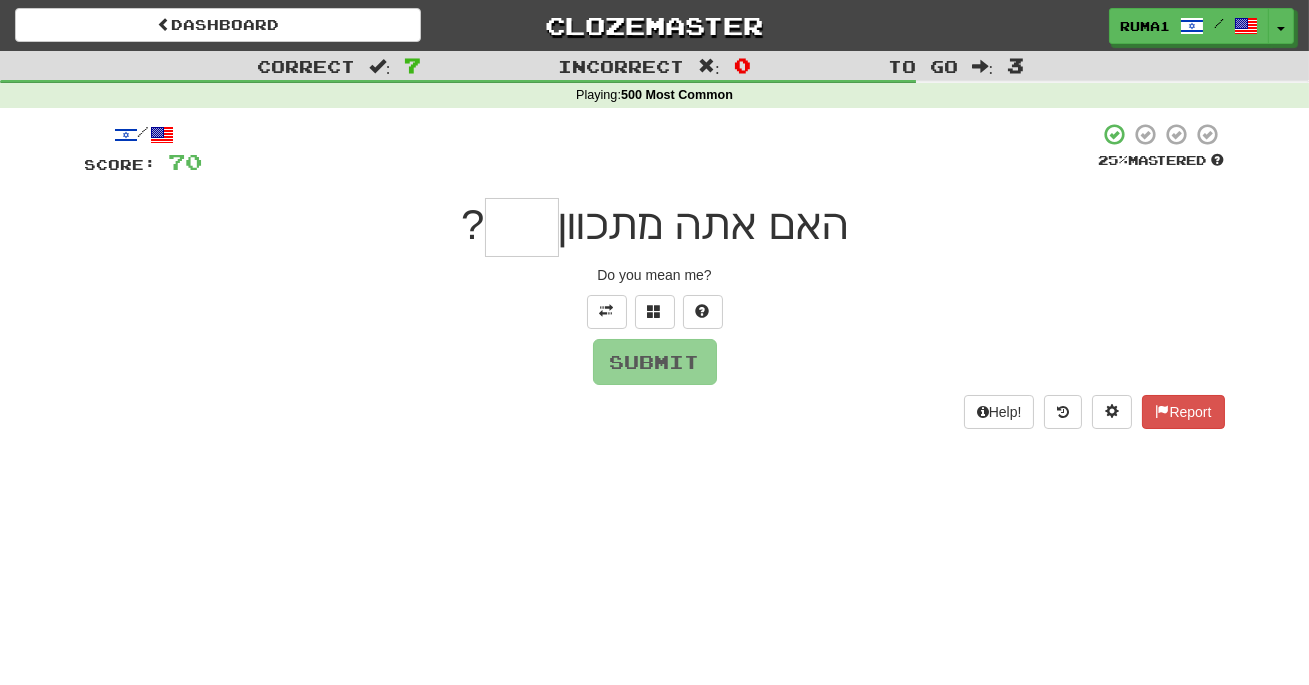 click at bounding box center (522, 227) 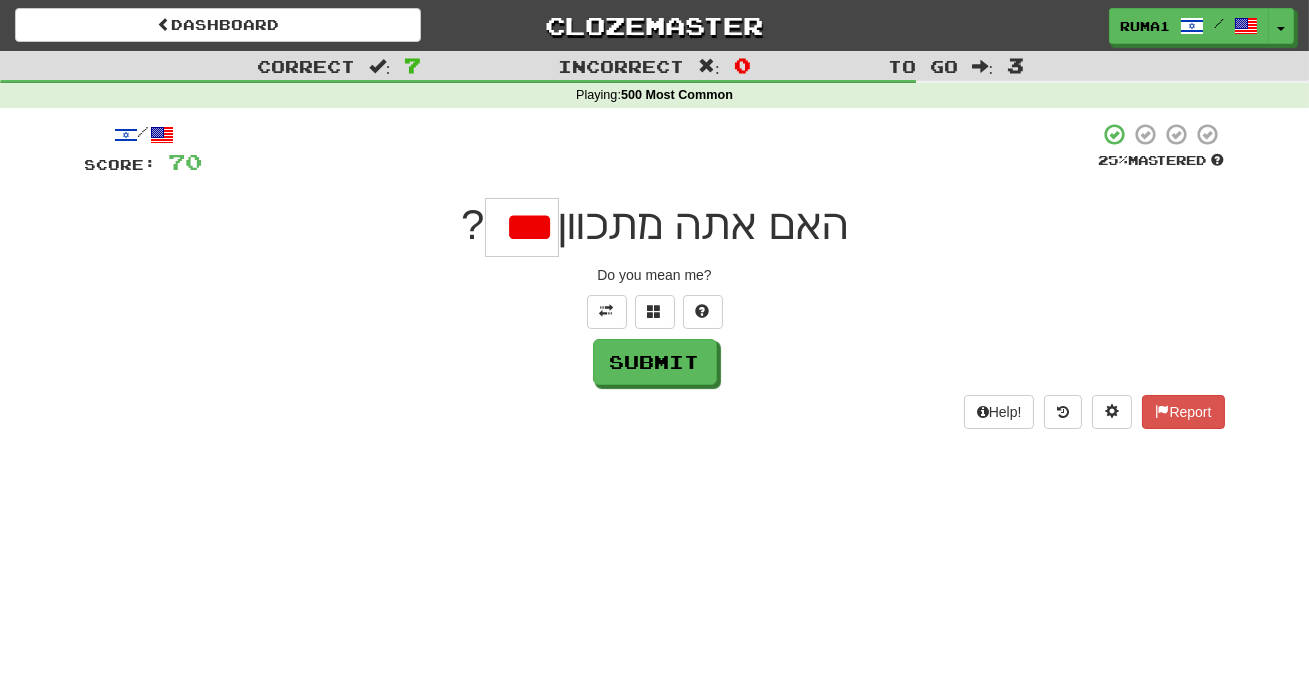 scroll, scrollTop: 0, scrollLeft: 0, axis: both 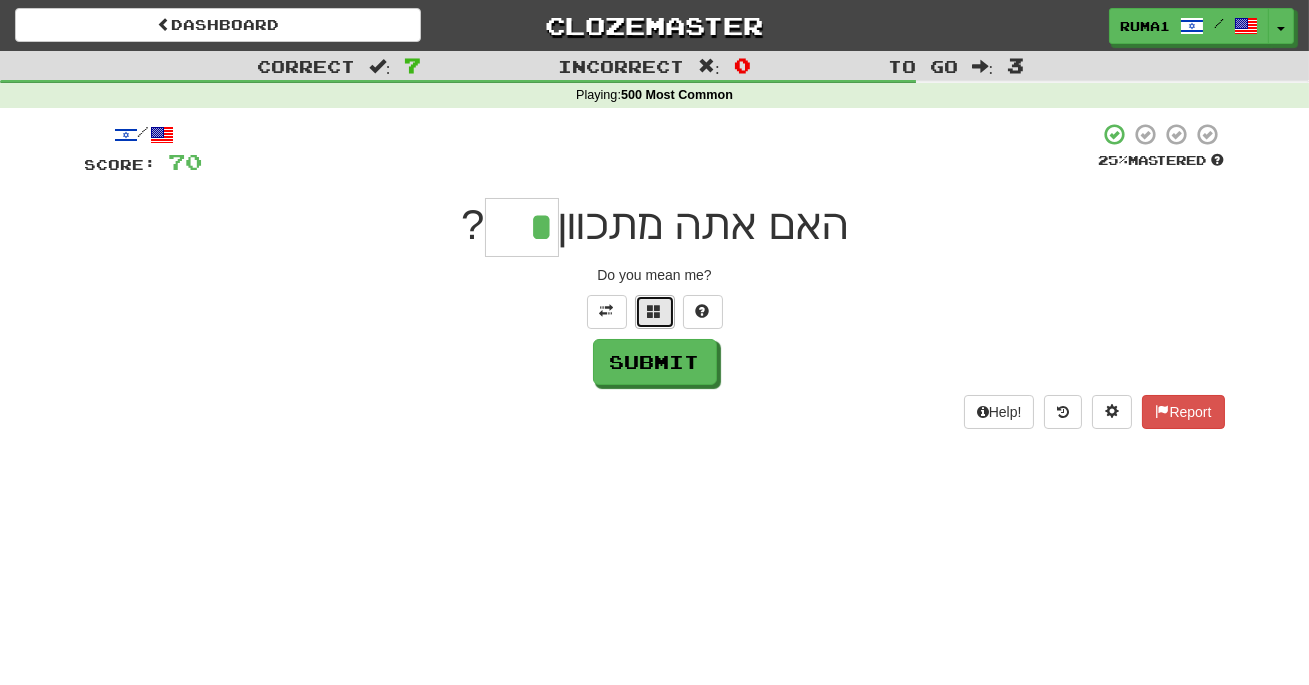click at bounding box center [655, 312] 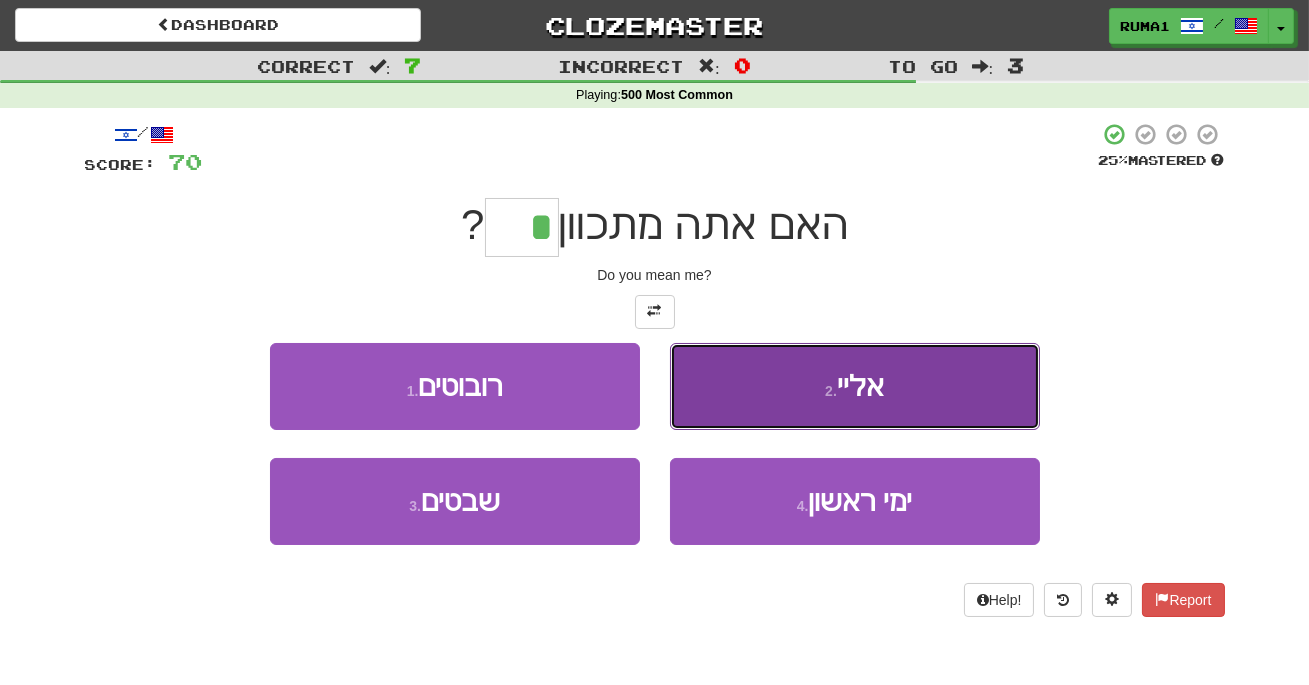 click on "אליי" at bounding box center (860, 386) 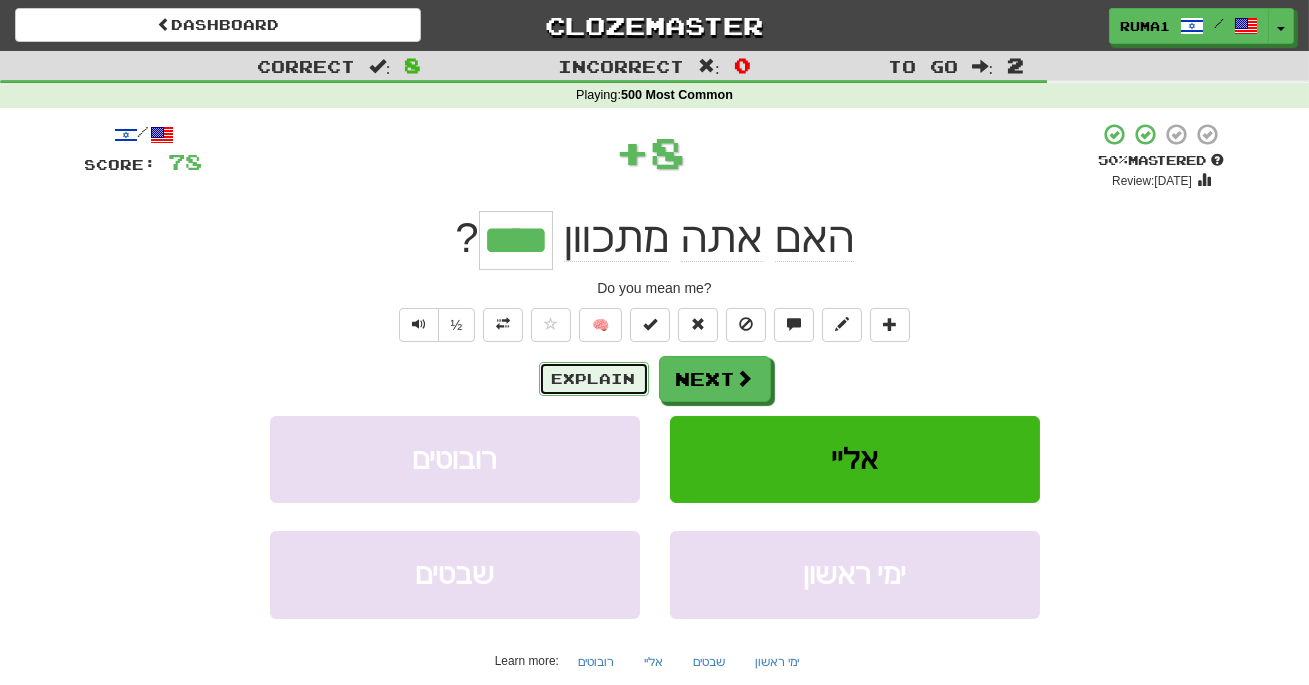click on "Explain" at bounding box center [594, 379] 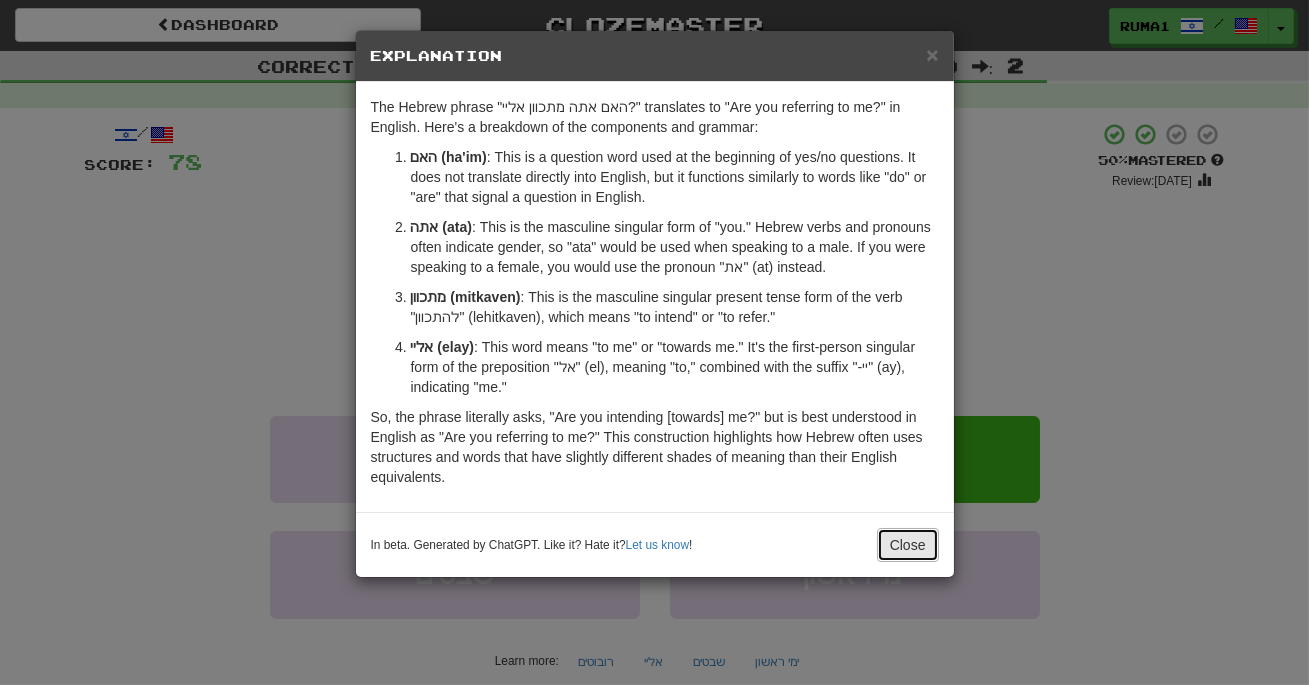 click on "Close" at bounding box center (908, 545) 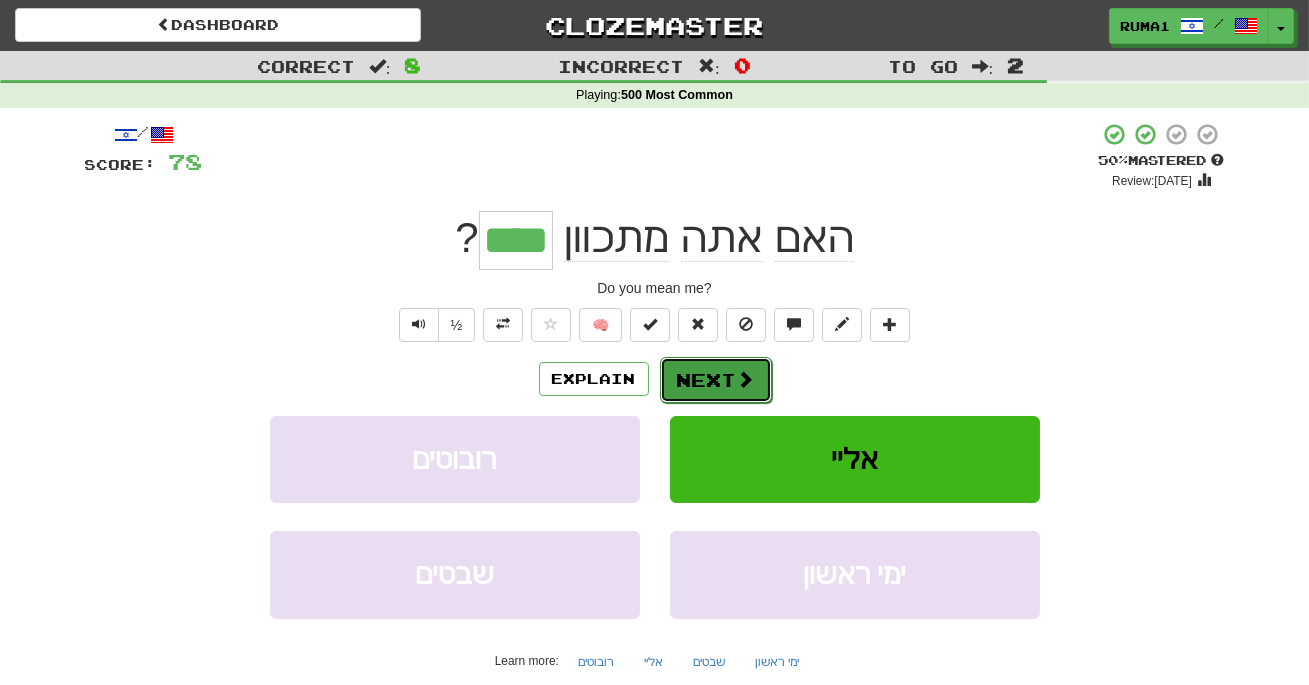 click on "Next" at bounding box center [716, 380] 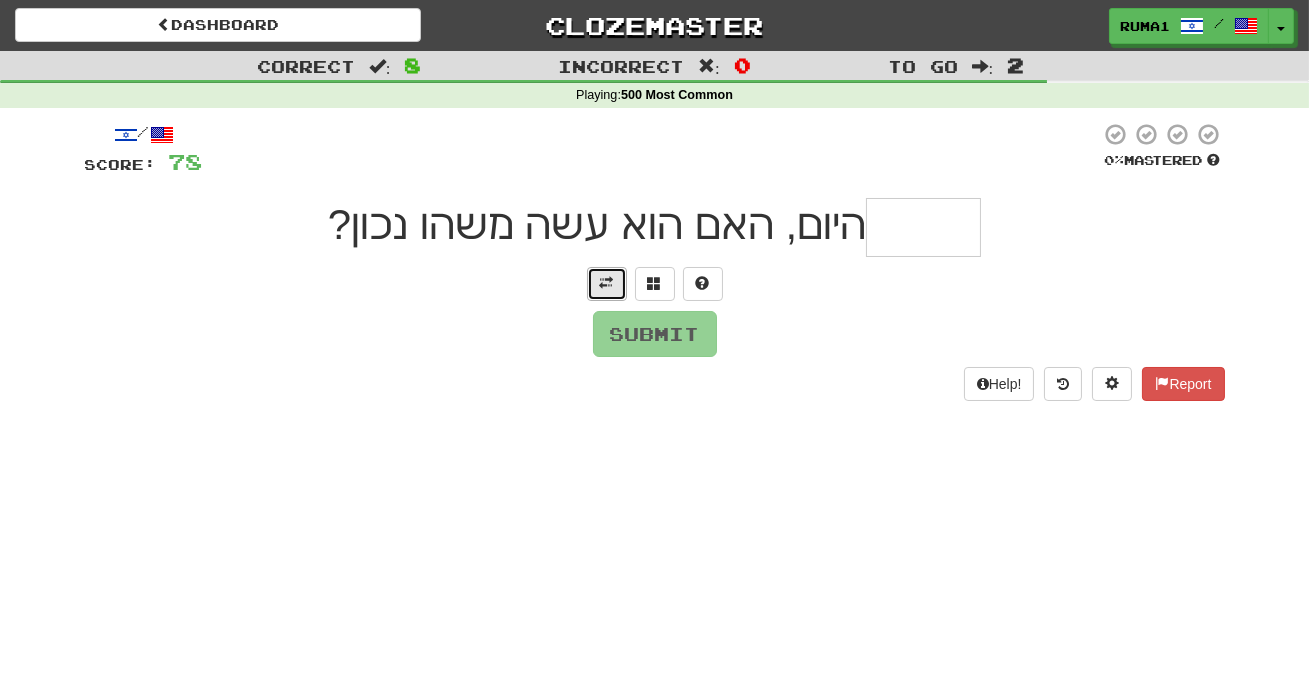 click at bounding box center (607, 283) 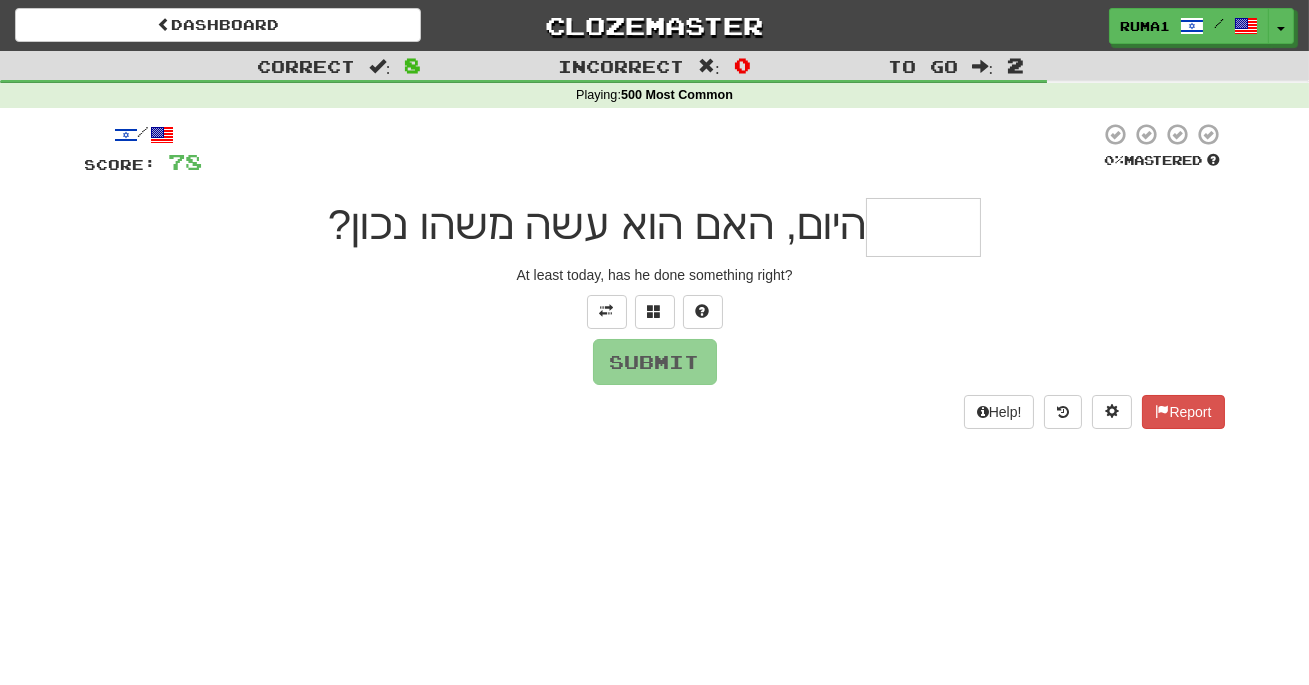 click at bounding box center (923, 227) 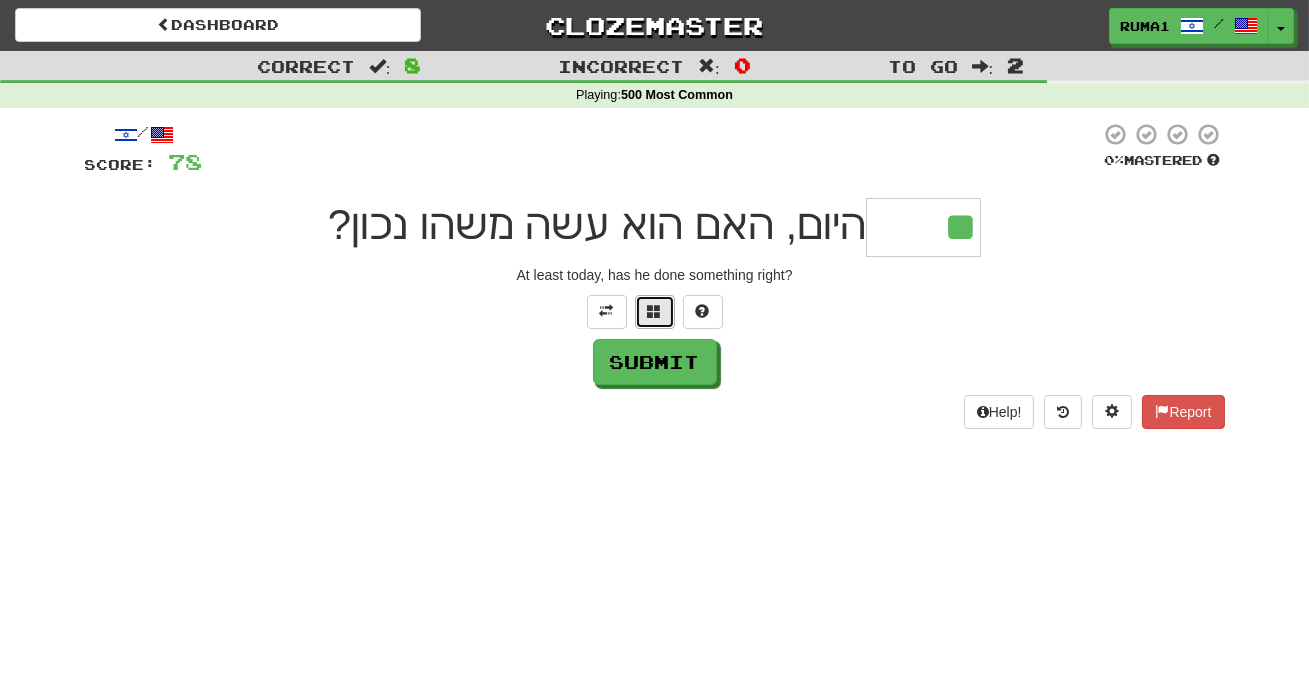 click at bounding box center (655, 311) 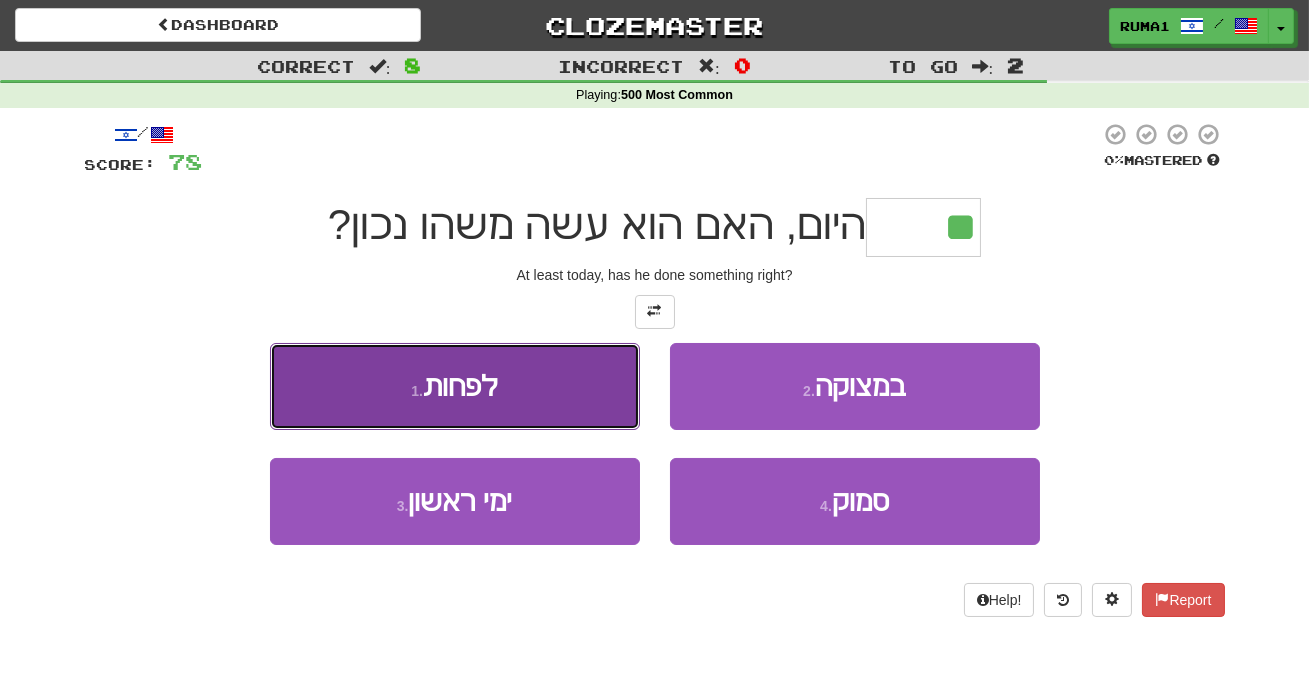 click on "1 .  לפחות" at bounding box center (455, 386) 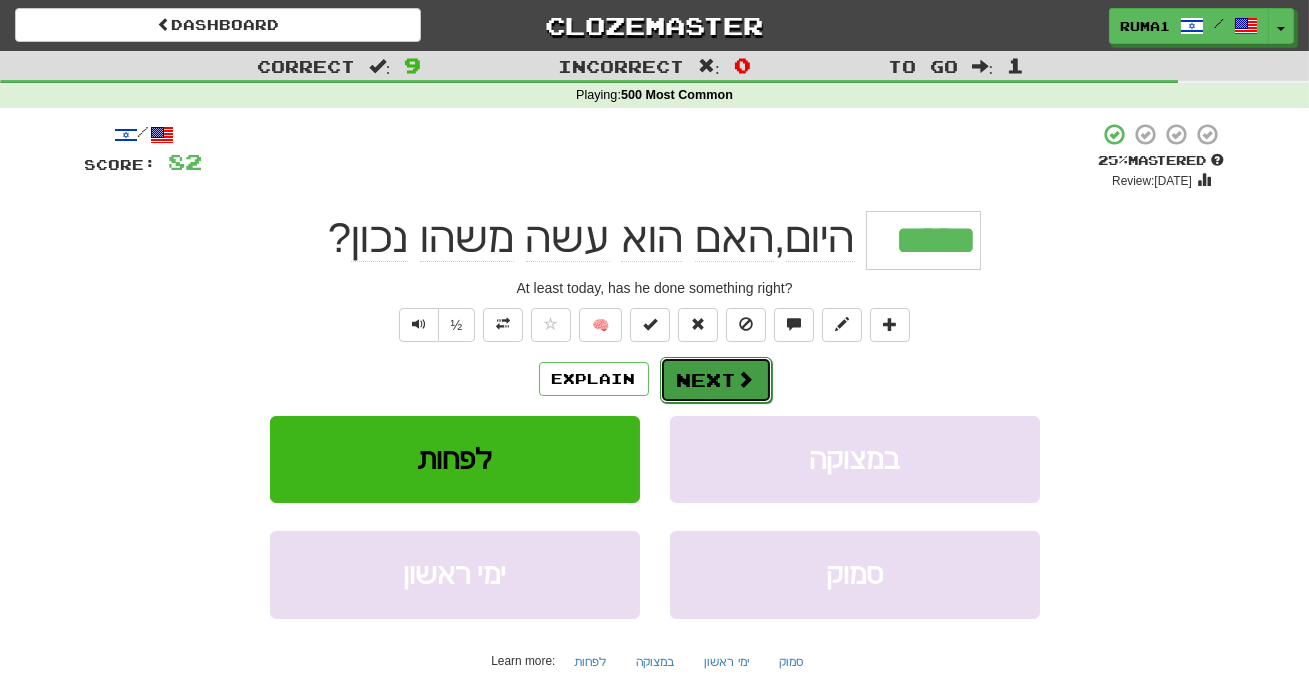 click on "Next" at bounding box center [716, 380] 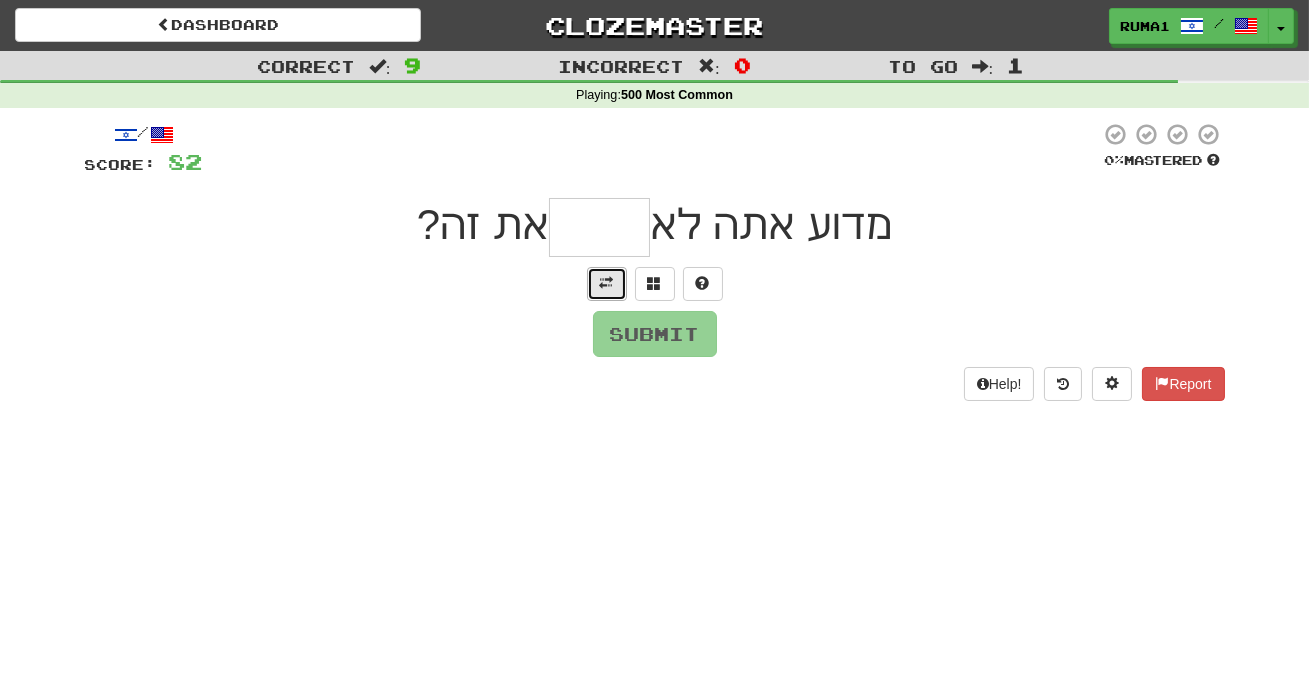 click at bounding box center (607, 284) 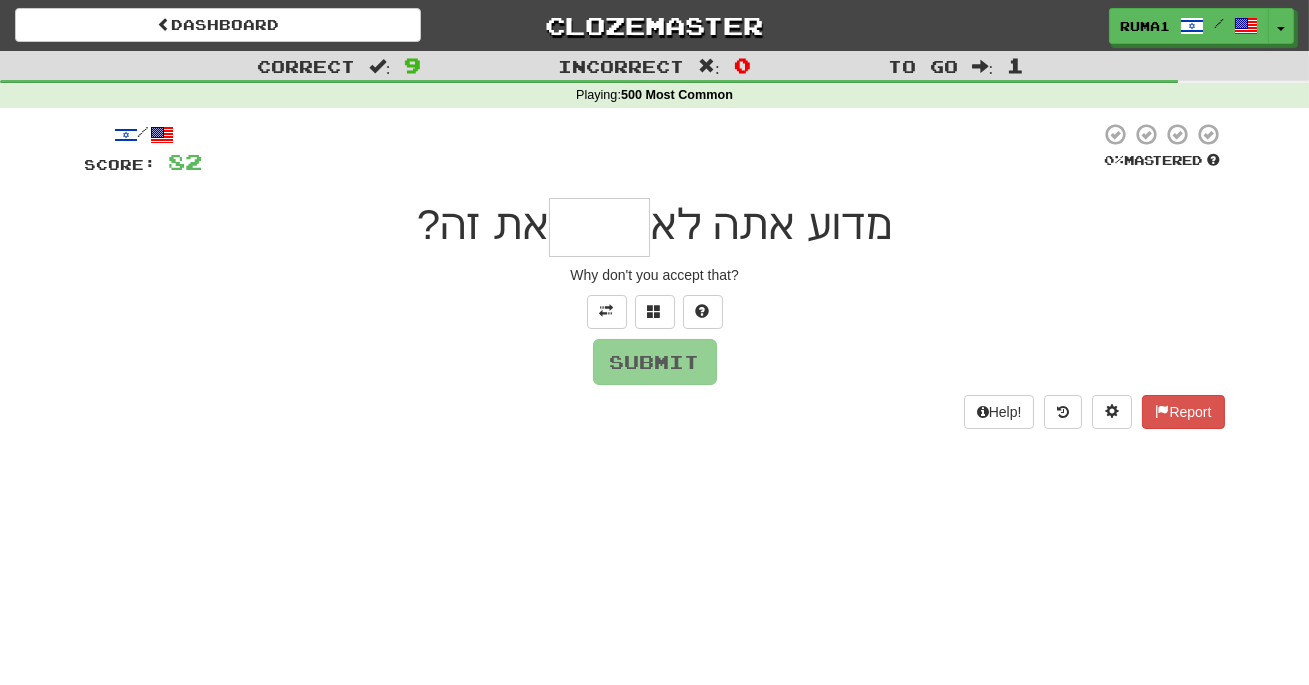 click at bounding box center [599, 227] 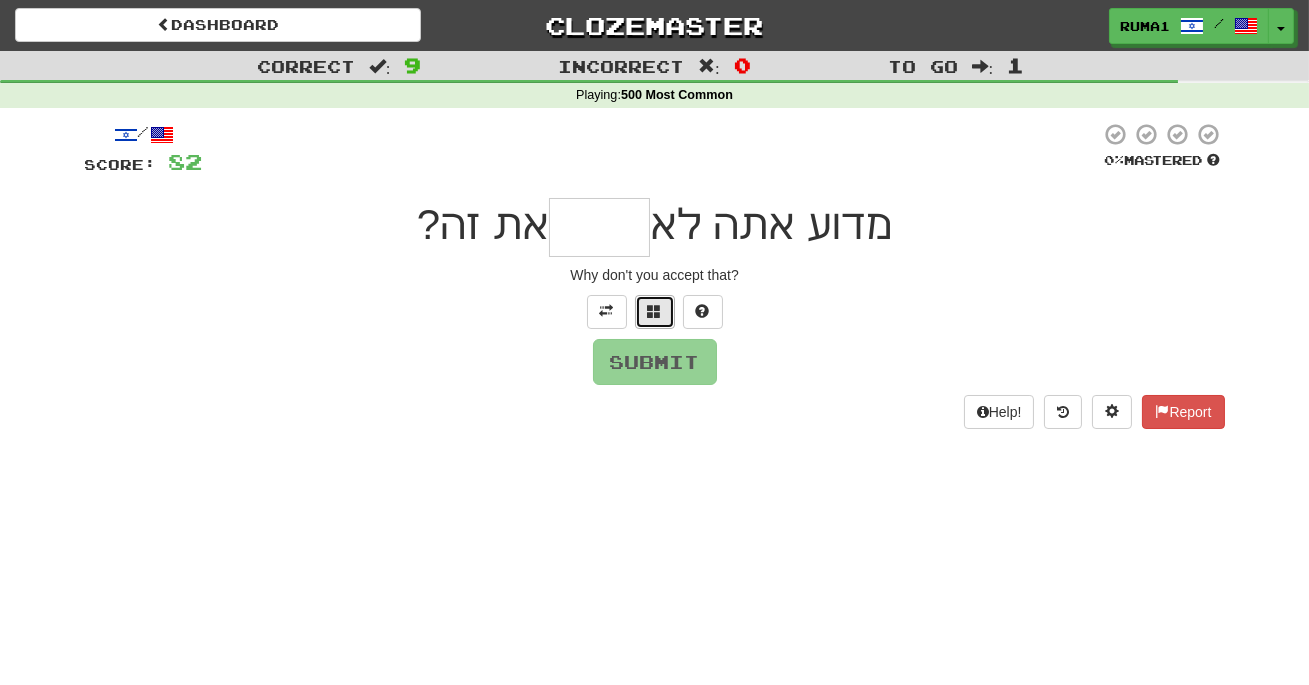 click at bounding box center [655, 311] 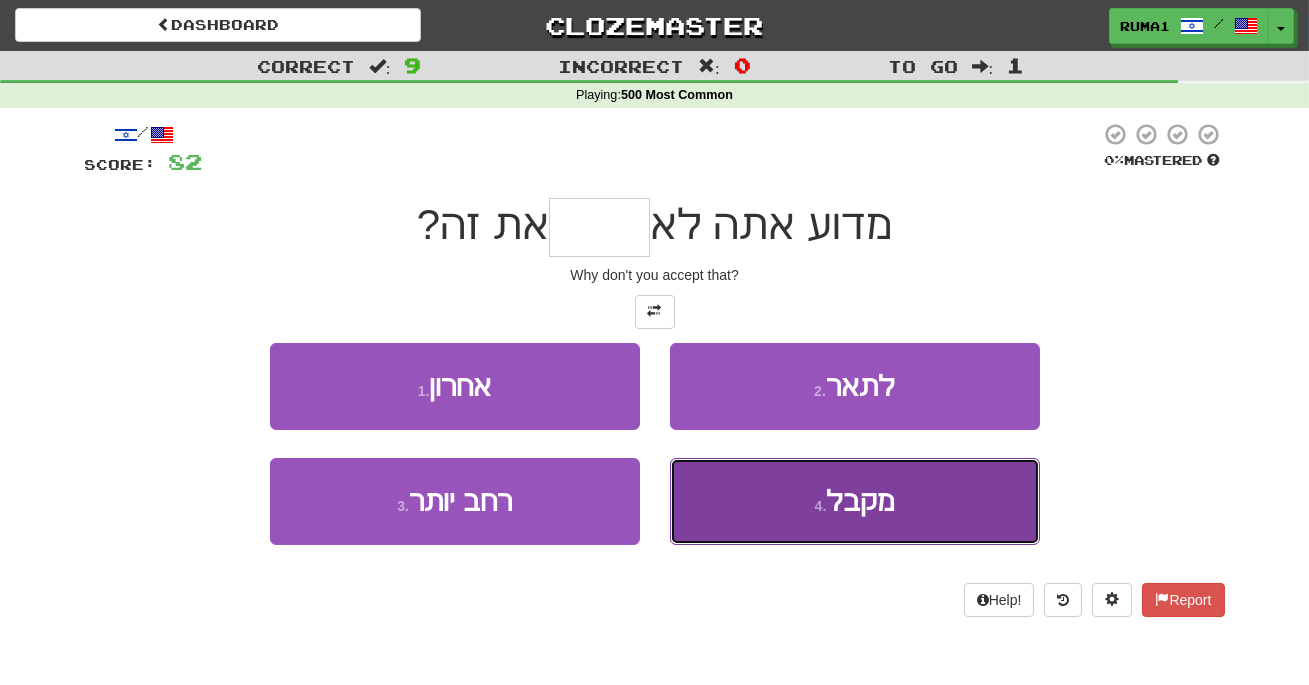click on "מקבל" at bounding box center (860, 501) 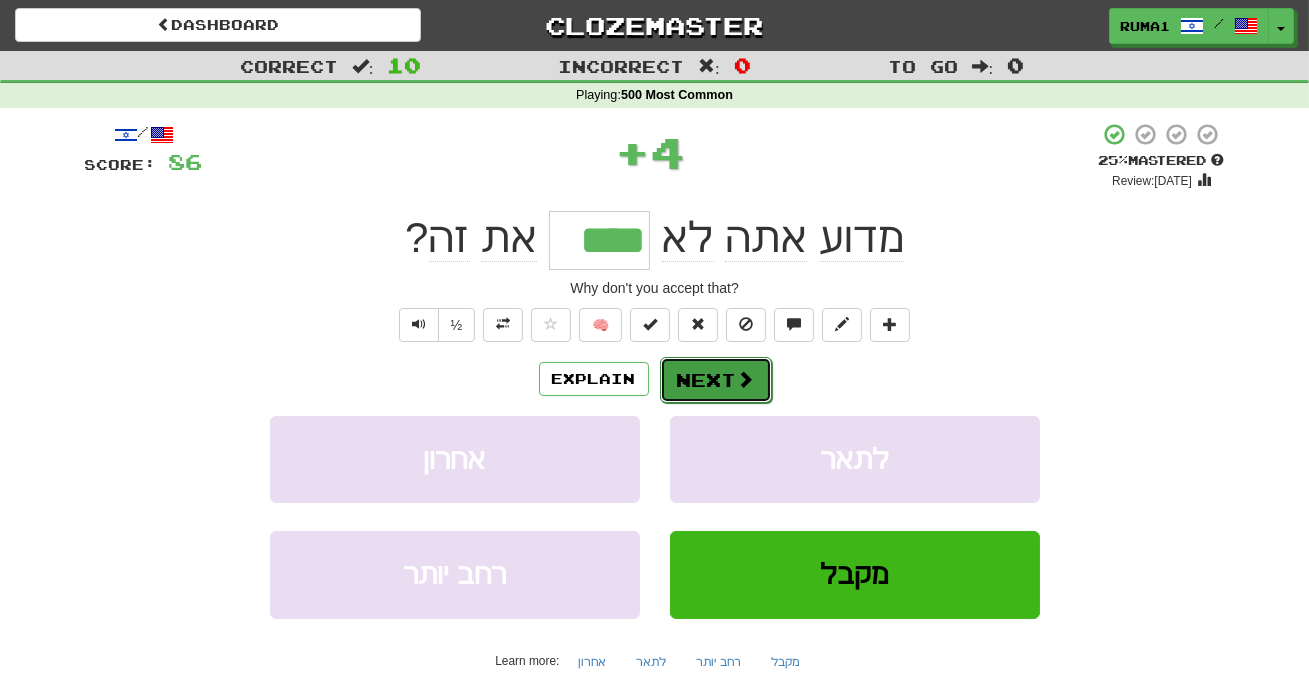 click on "Next" at bounding box center [716, 380] 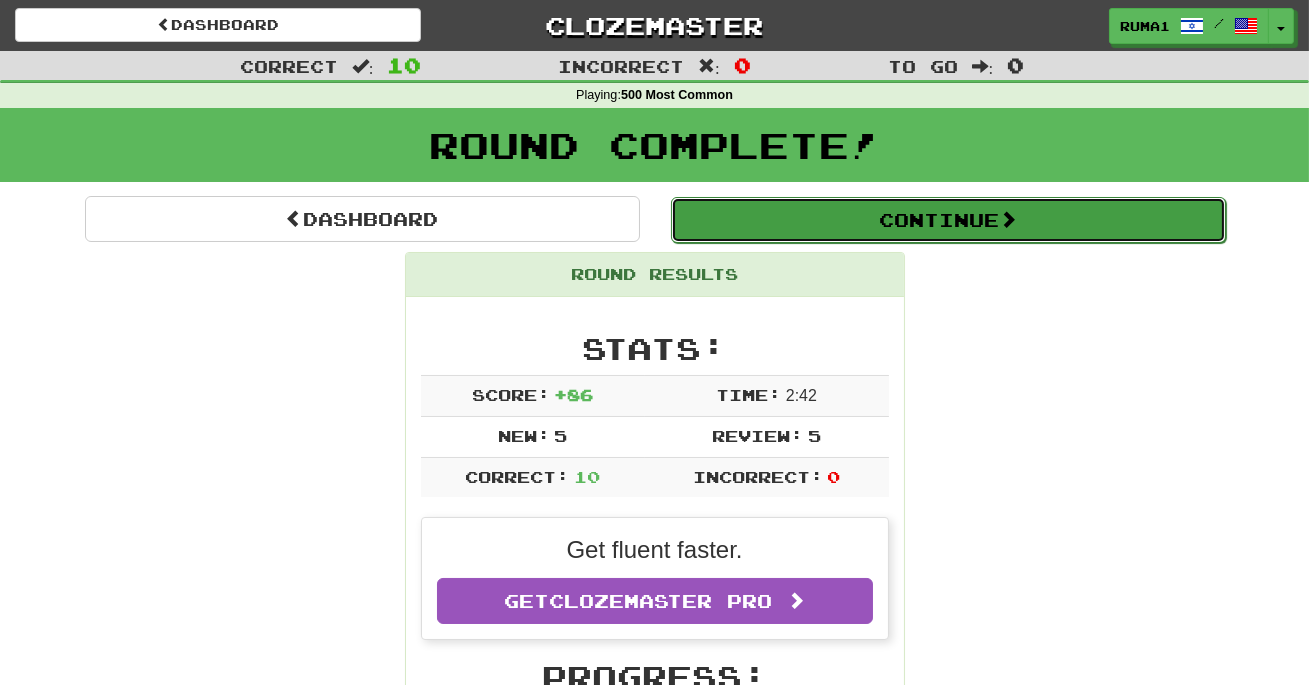 click on "Continue" at bounding box center (948, 220) 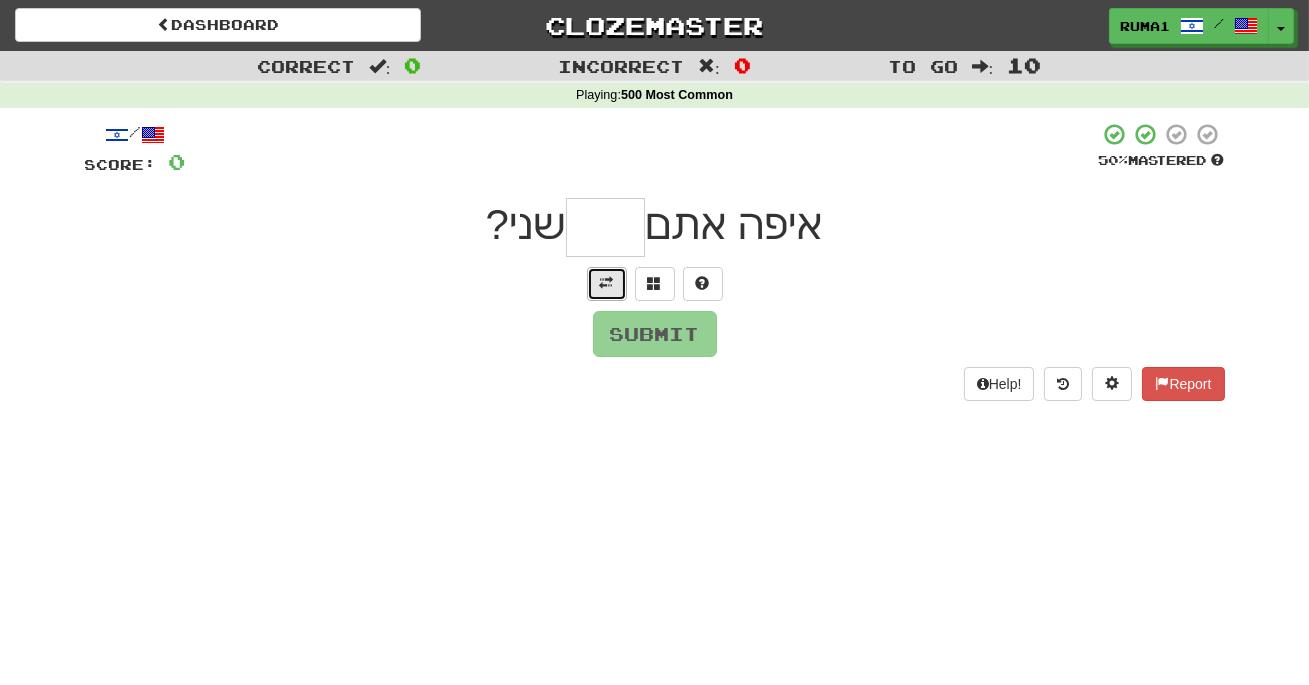 click at bounding box center [607, 284] 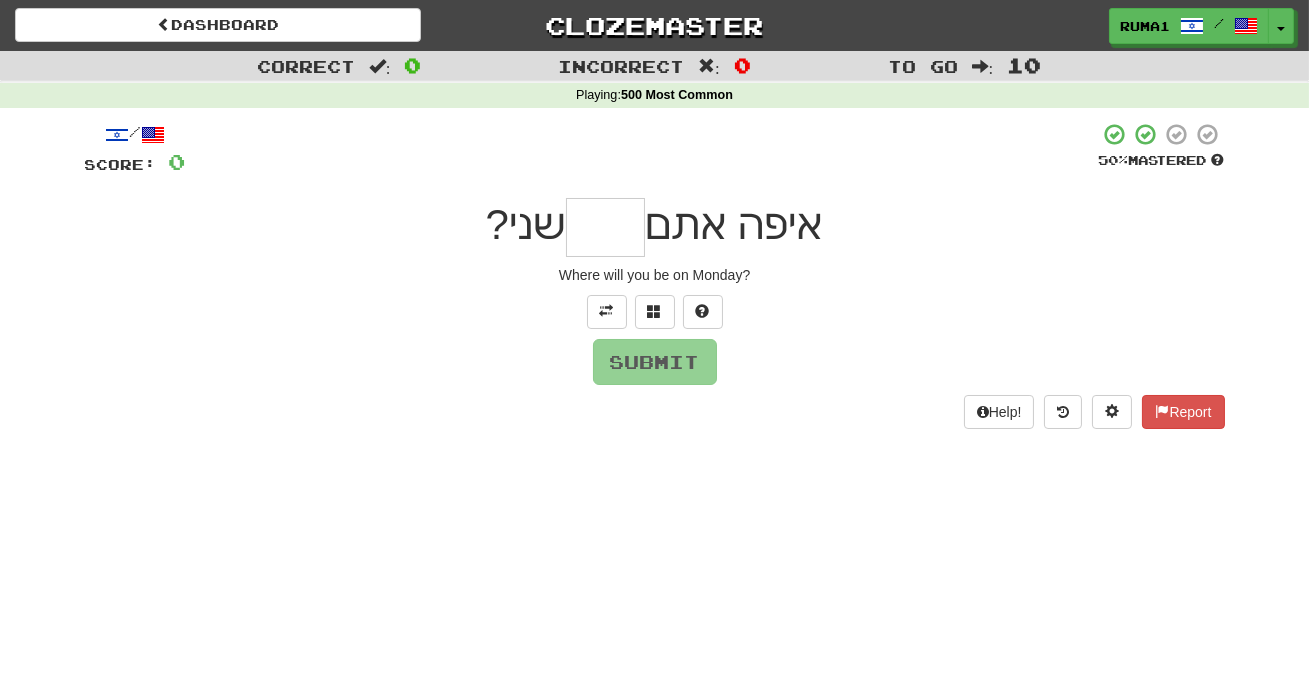 click at bounding box center [605, 227] 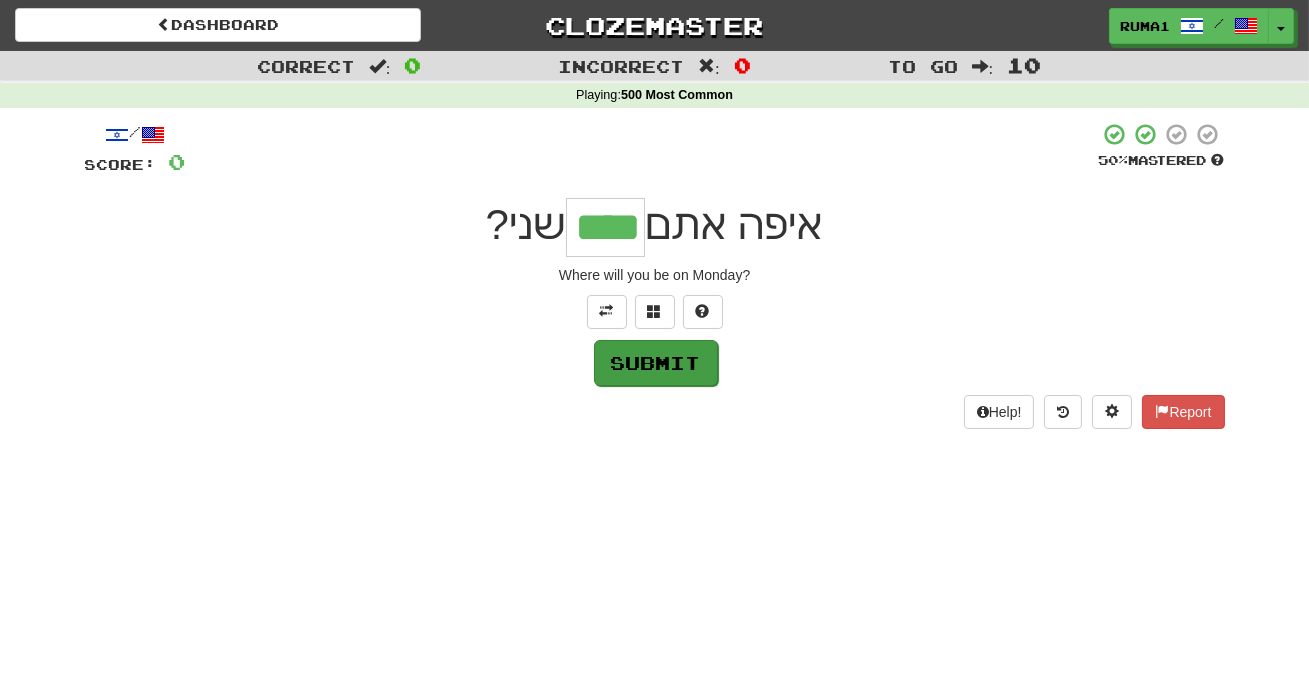 type on "****" 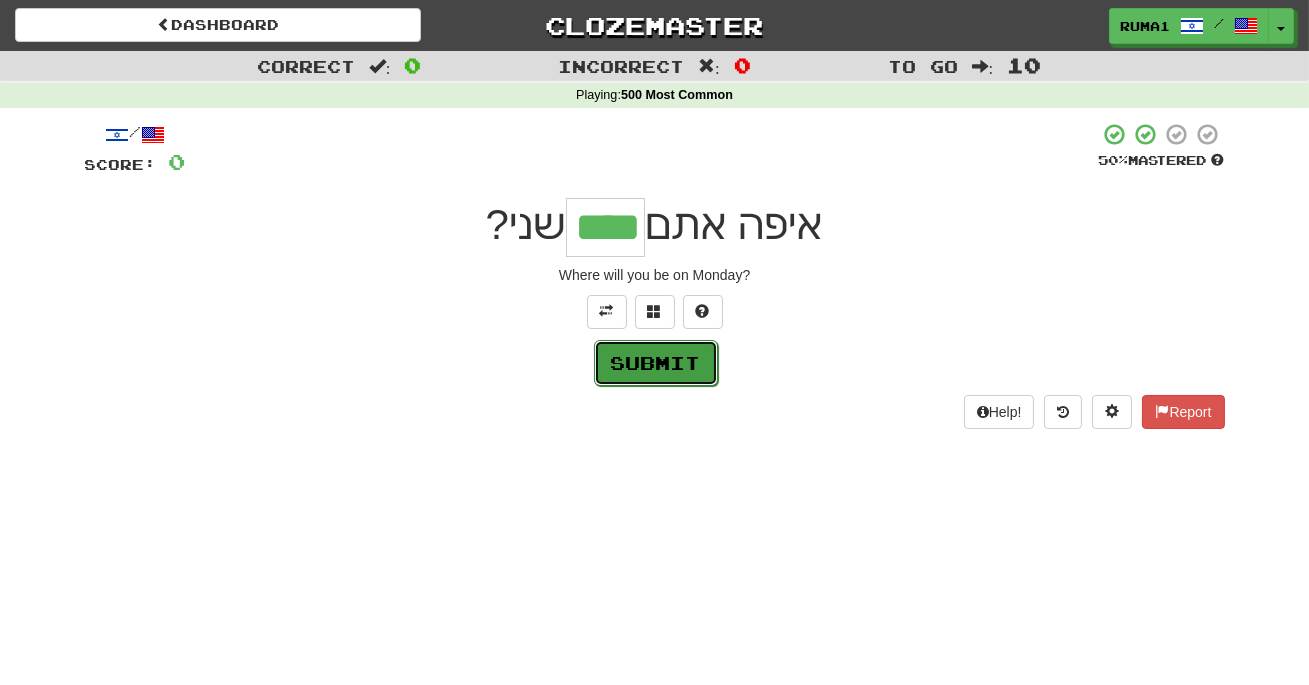 click on "Submit" at bounding box center [656, 363] 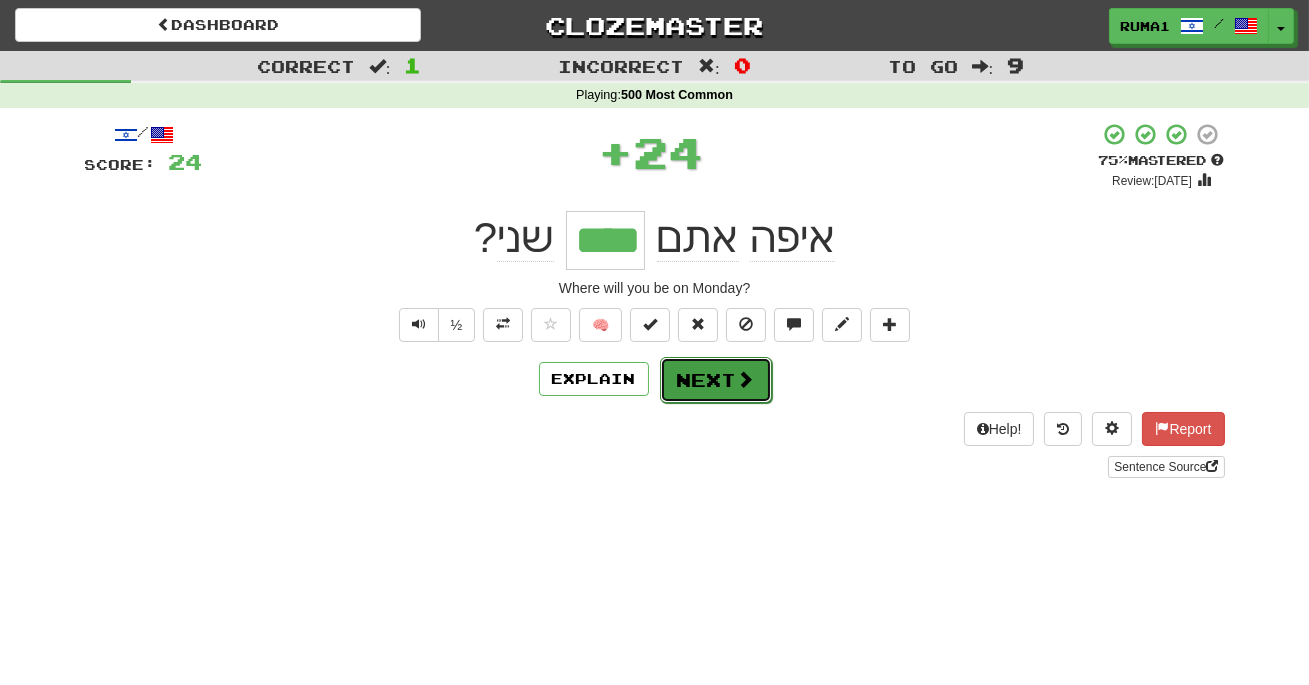 click on "Next" at bounding box center [716, 380] 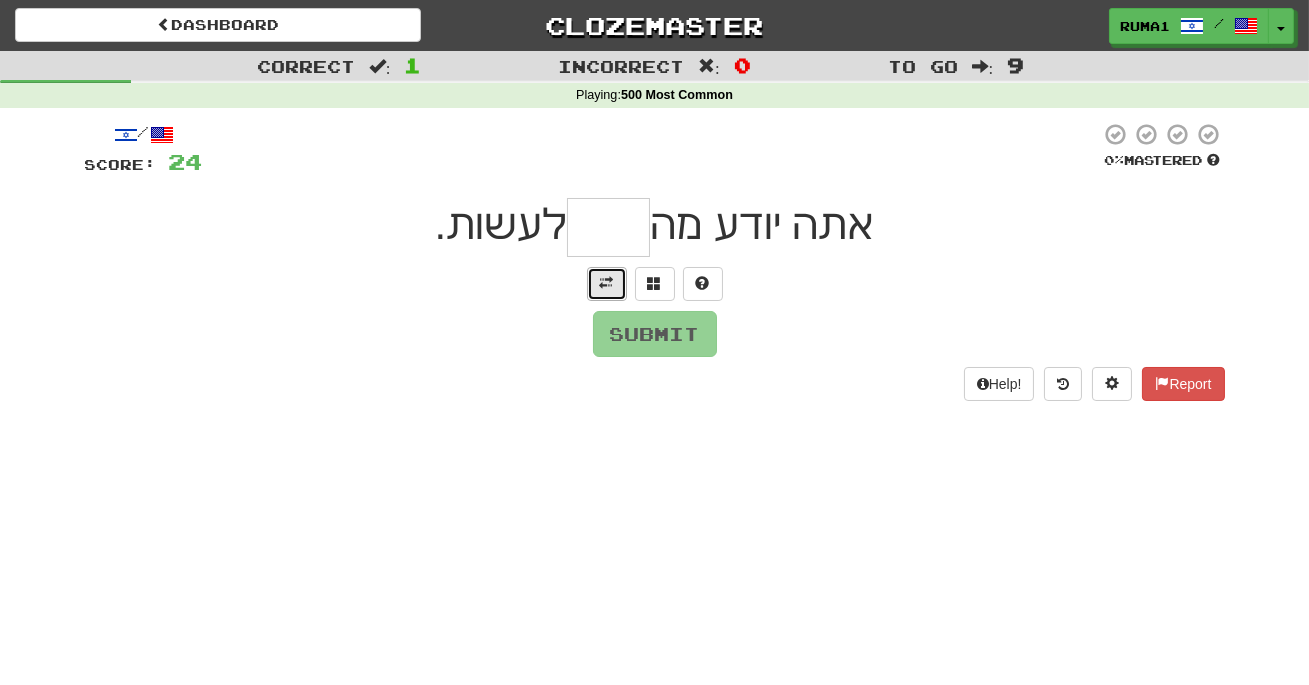click at bounding box center (607, 283) 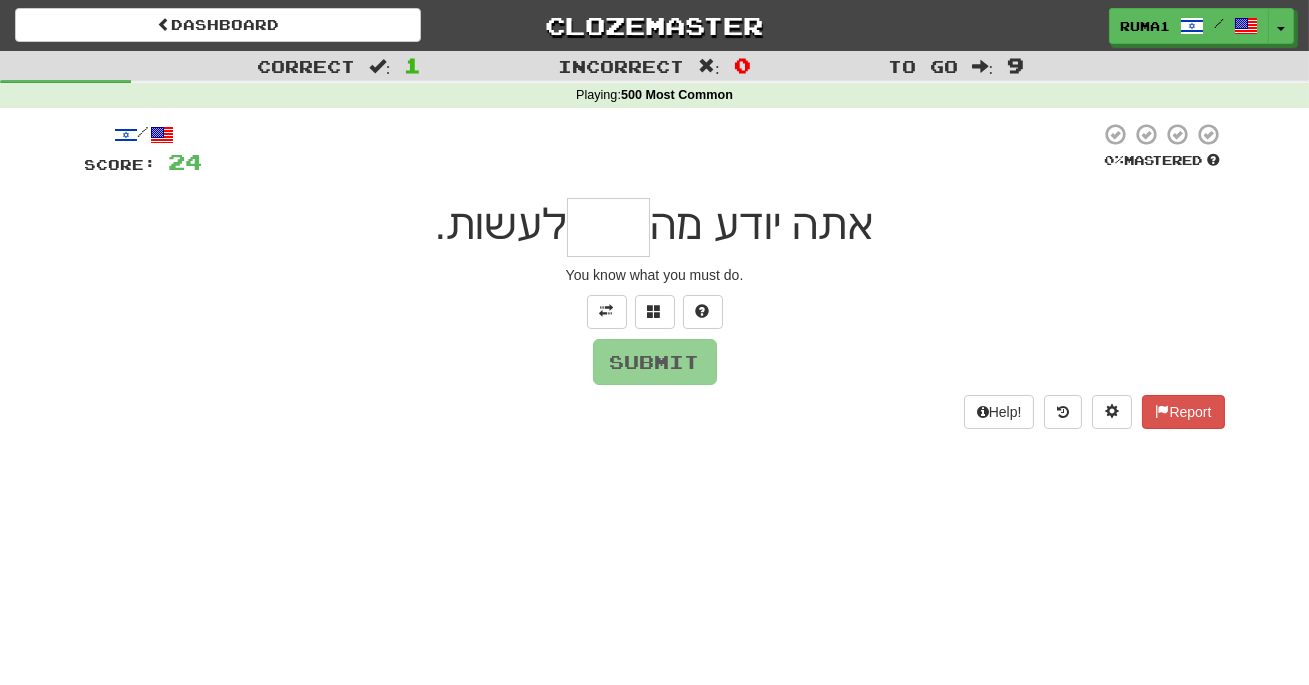 click at bounding box center [608, 227] 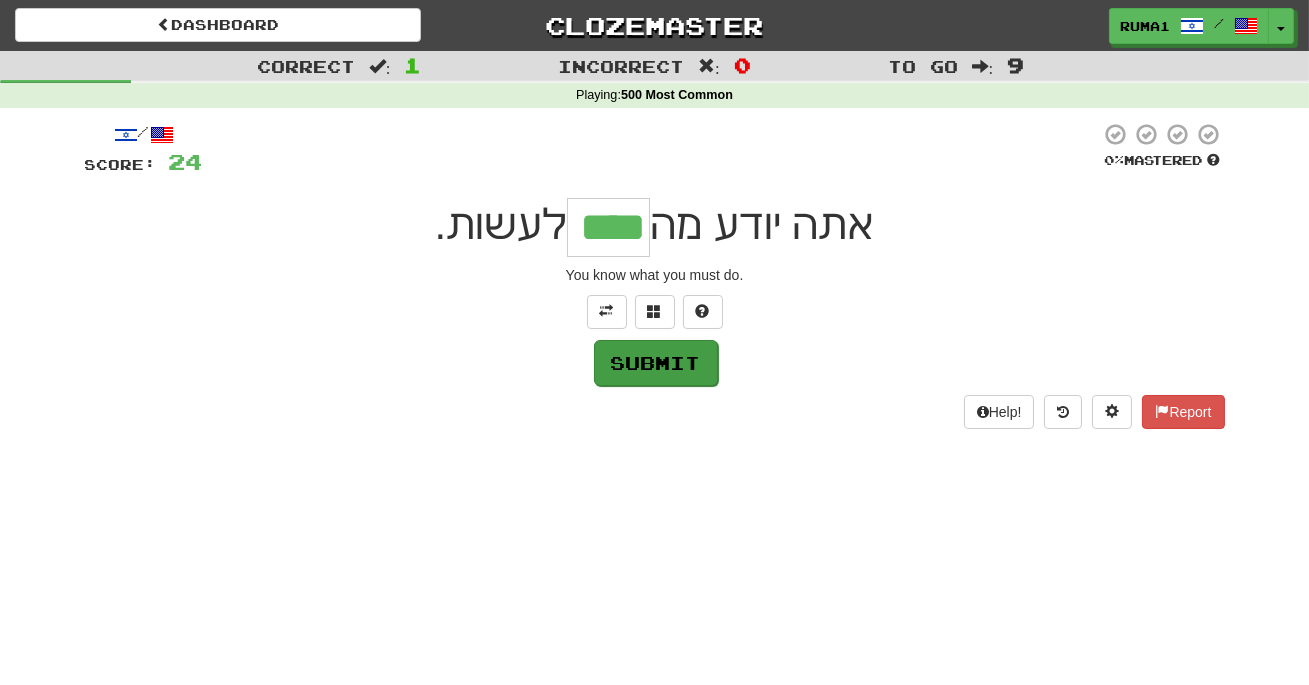 type on "****" 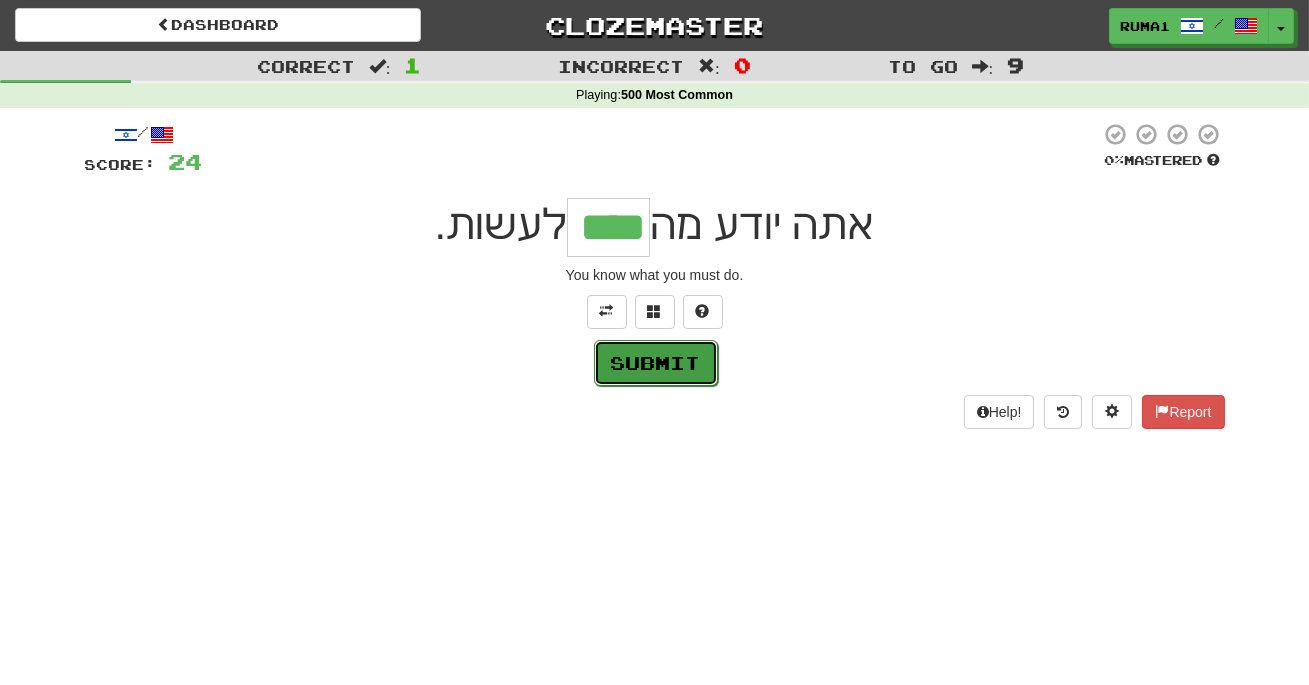 click on "Submit" at bounding box center [656, 363] 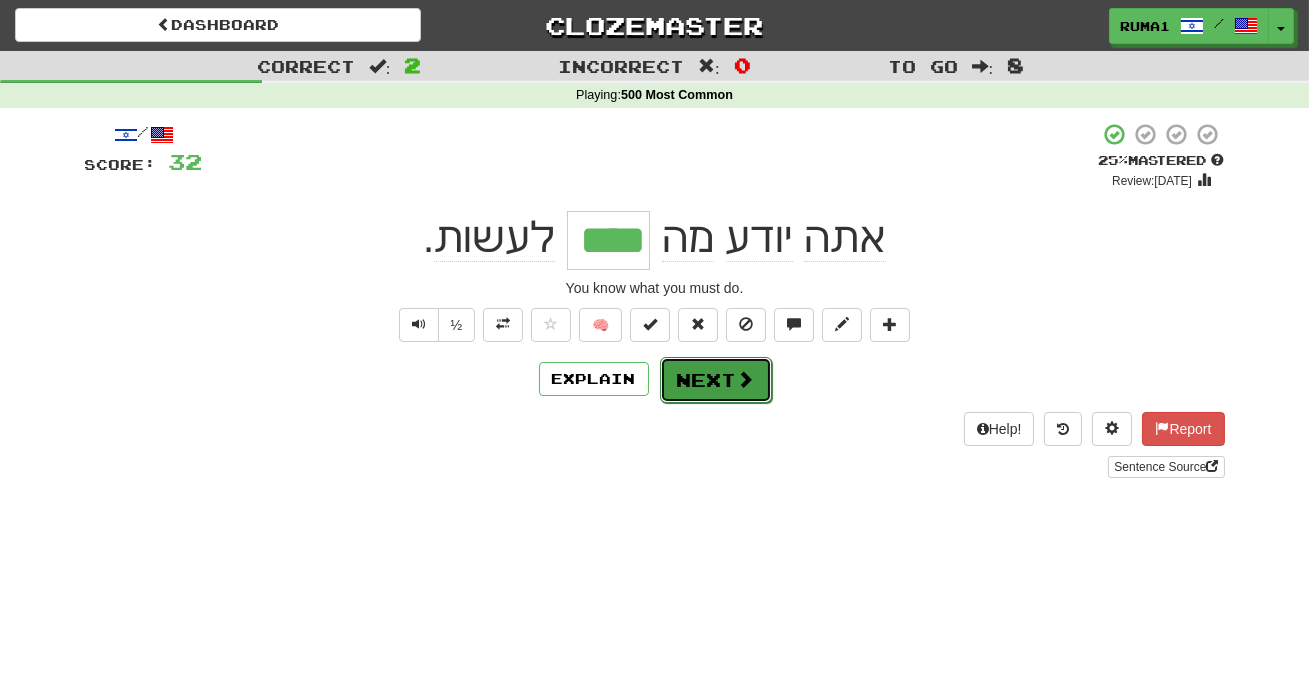 click on "Next" at bounding box center (716, 380) 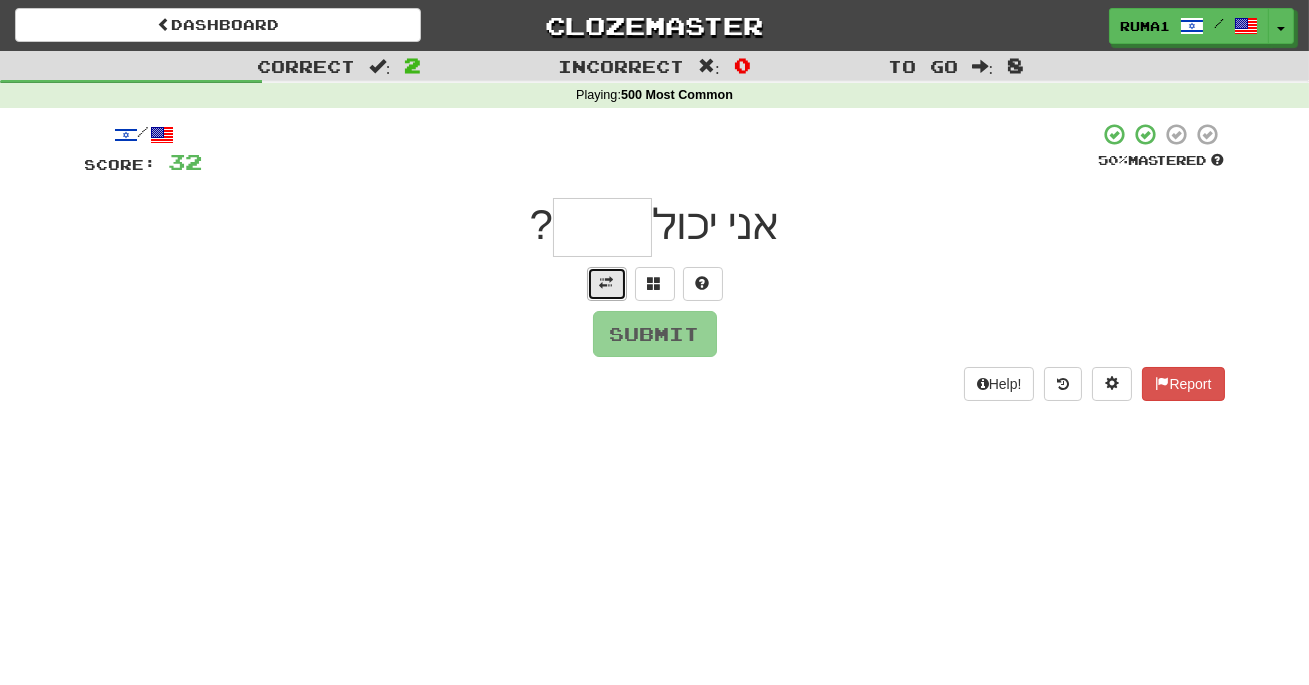 click at bounding box center [607, 283] 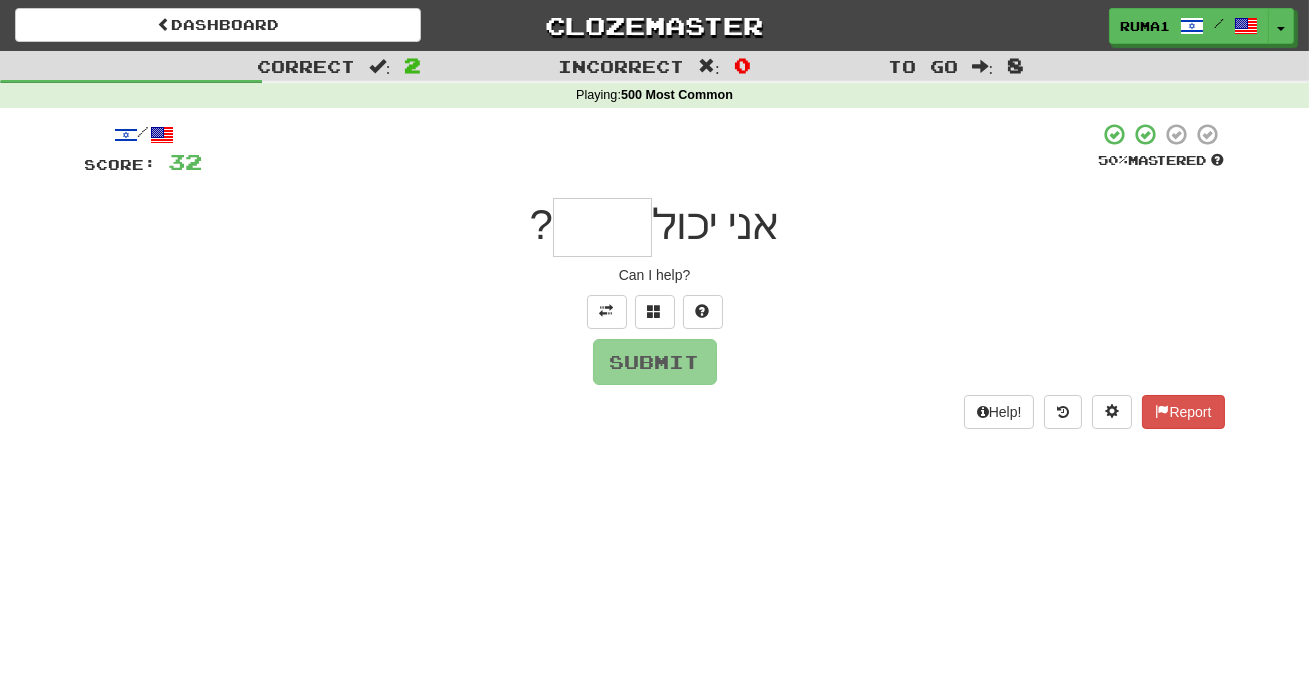 click at bounding box center (602, 227) 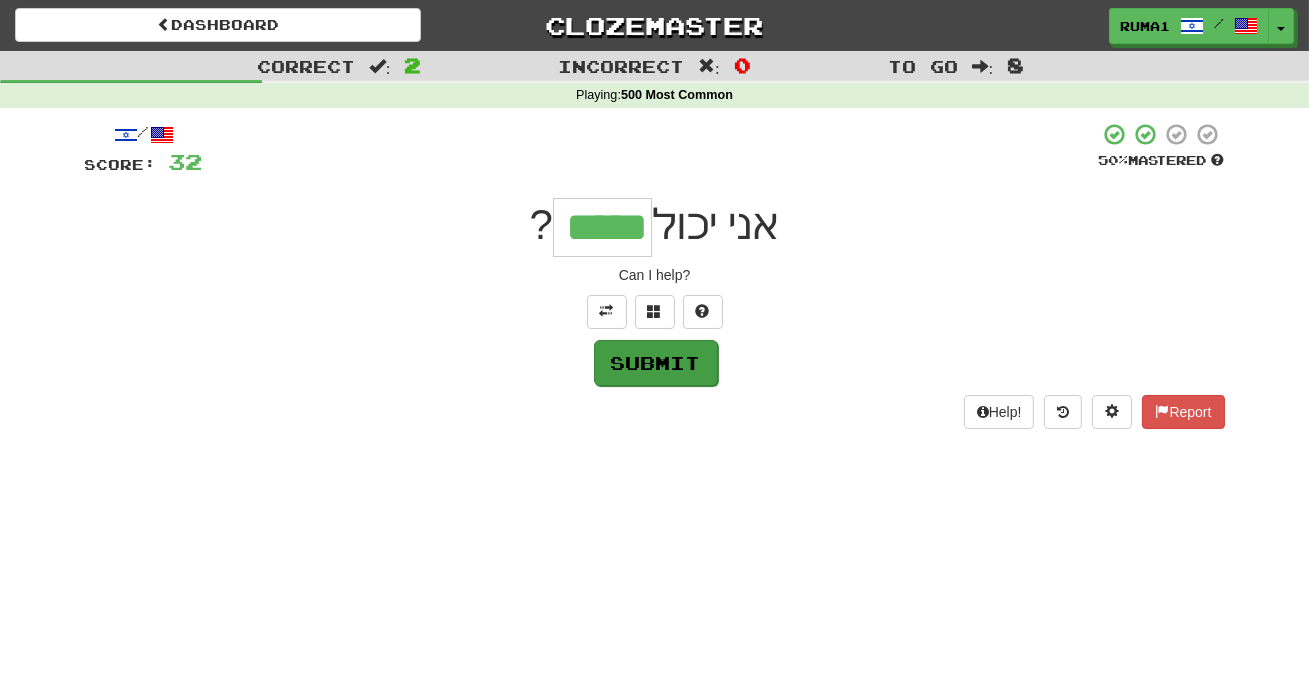 type on "*****" 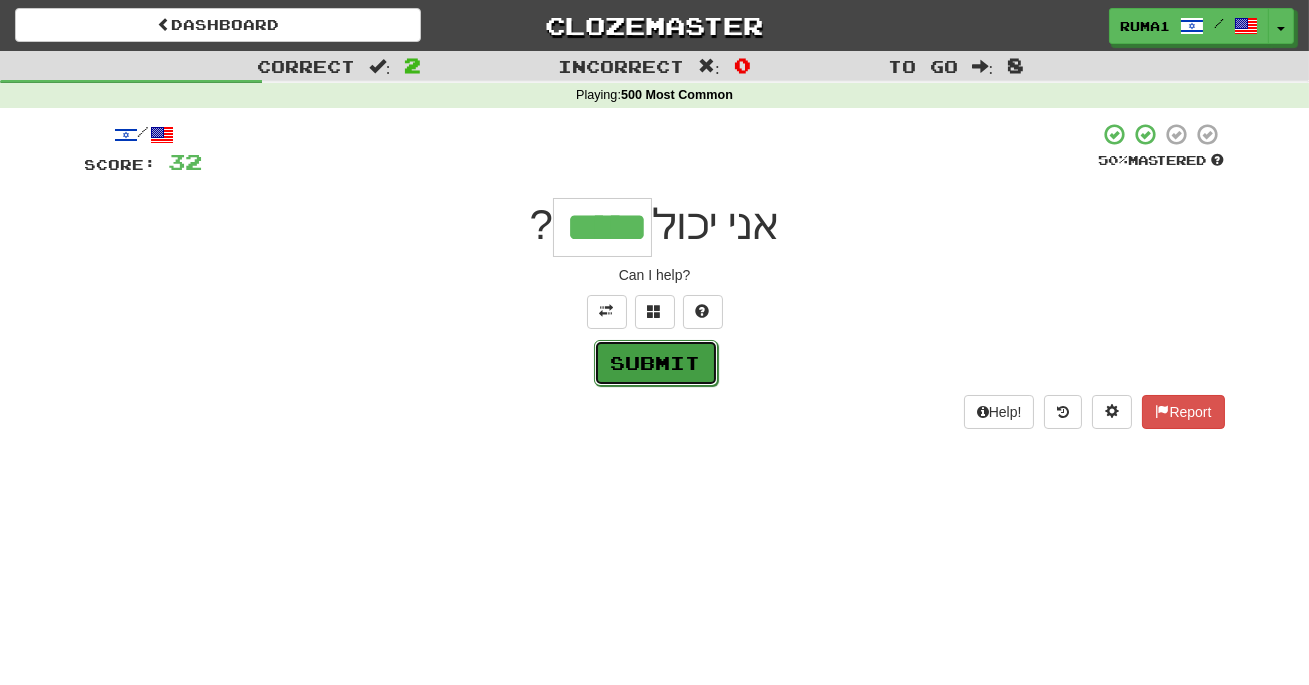 click on "Submit" at bounding box center [656, 363] 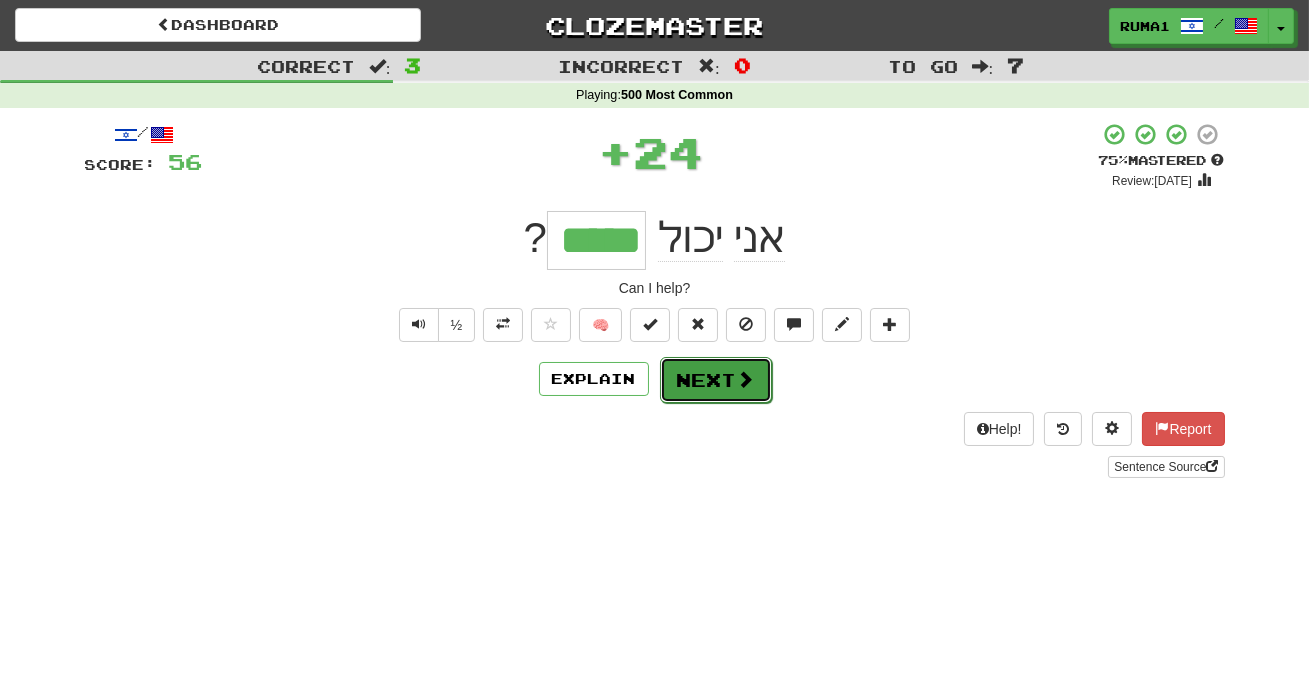 click on "Next" at bounding box center (716, 380) 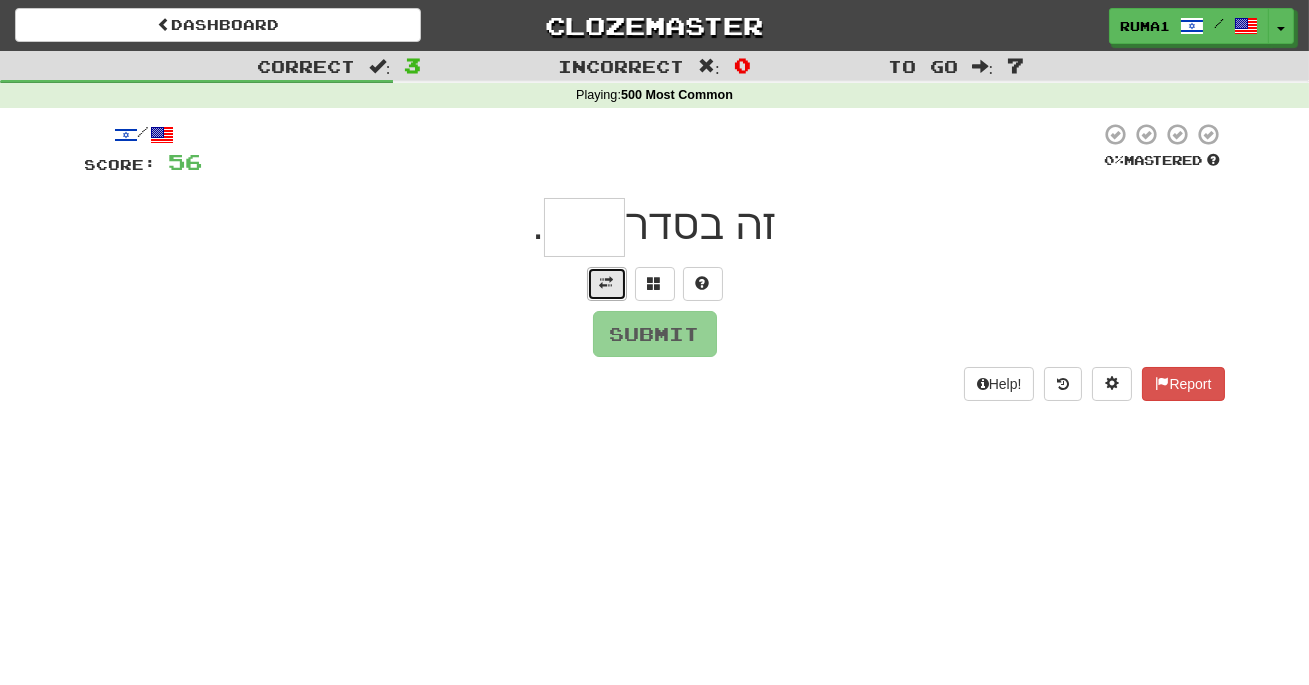 click at bounding box center (607, 283) 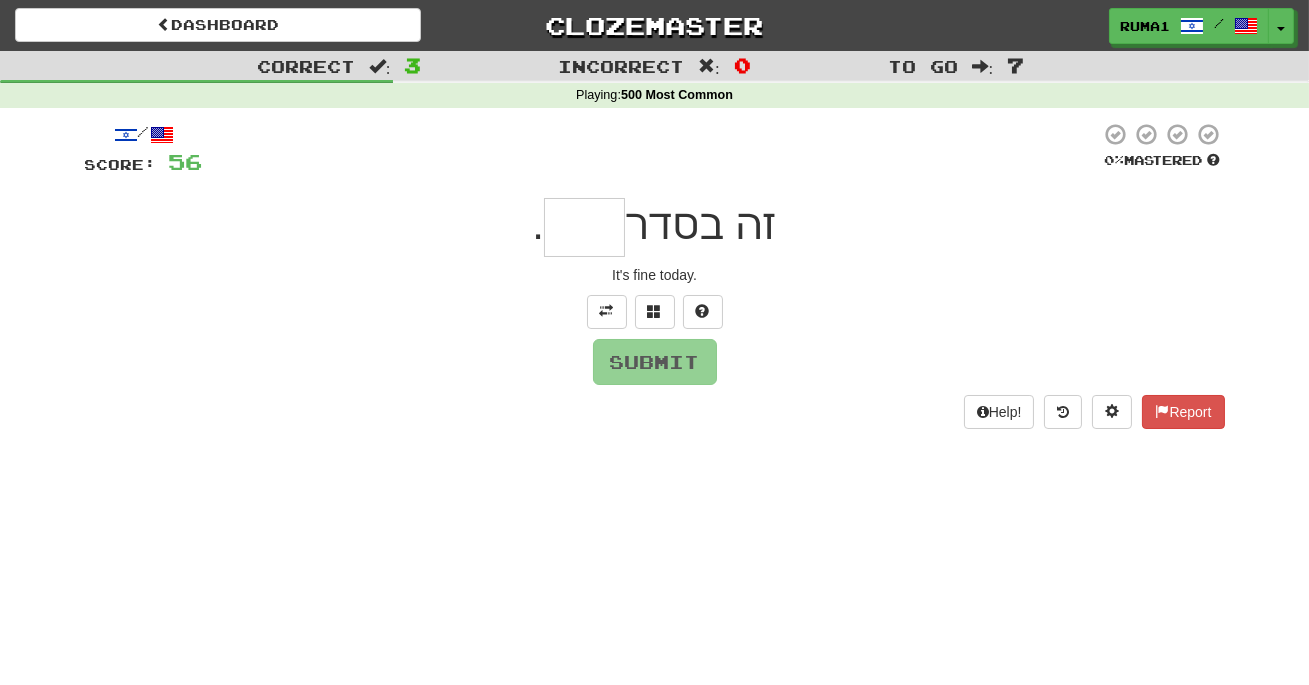 click at bounding box center [584, 227] 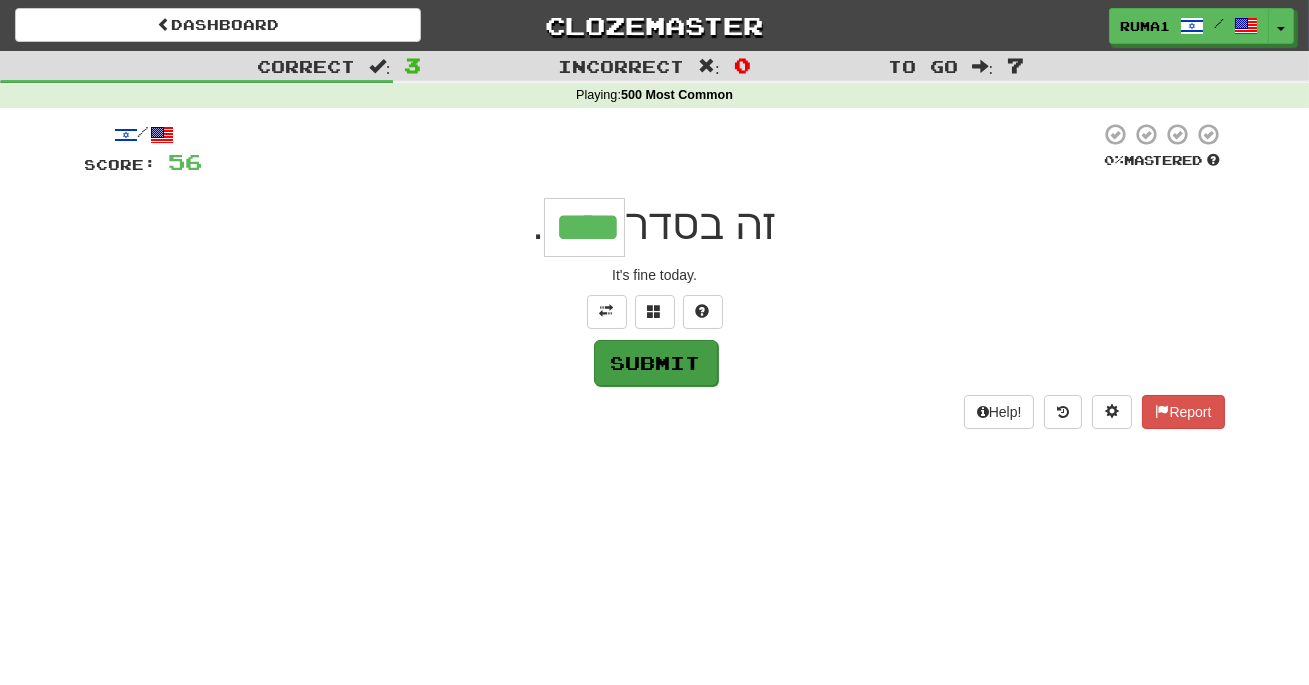 type on "****" 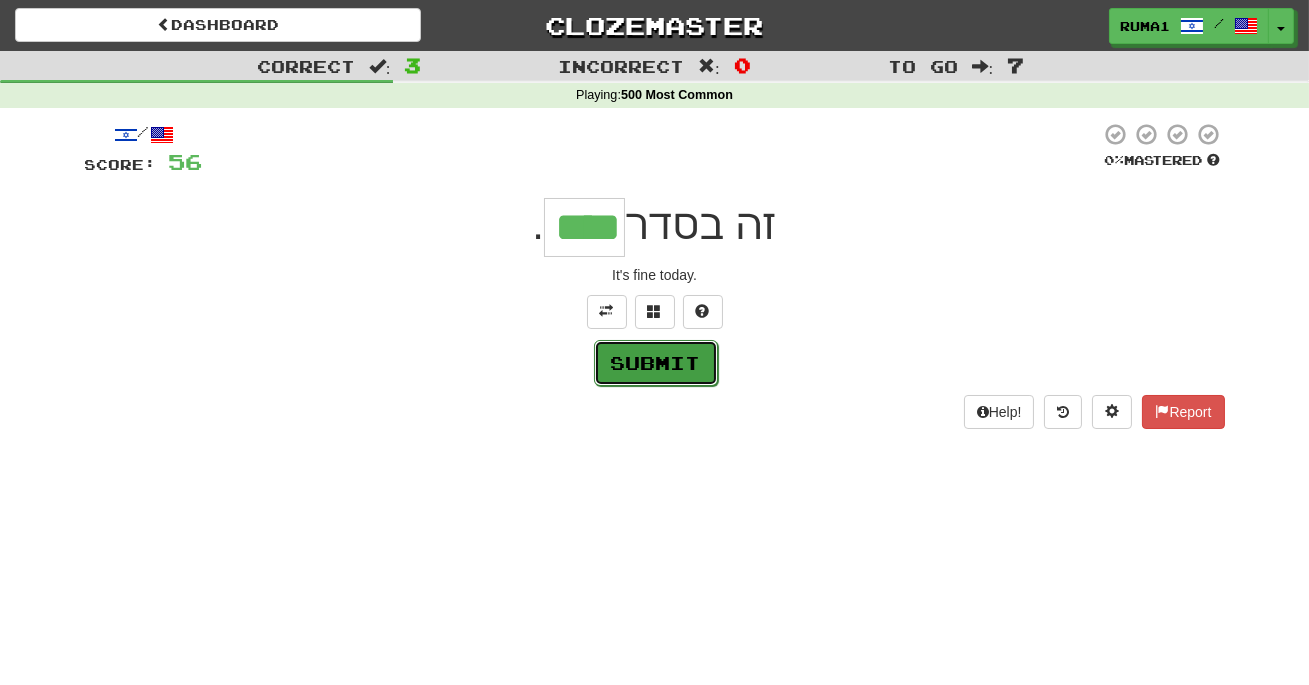 click on "Submit" at bounding box center [656, 363] 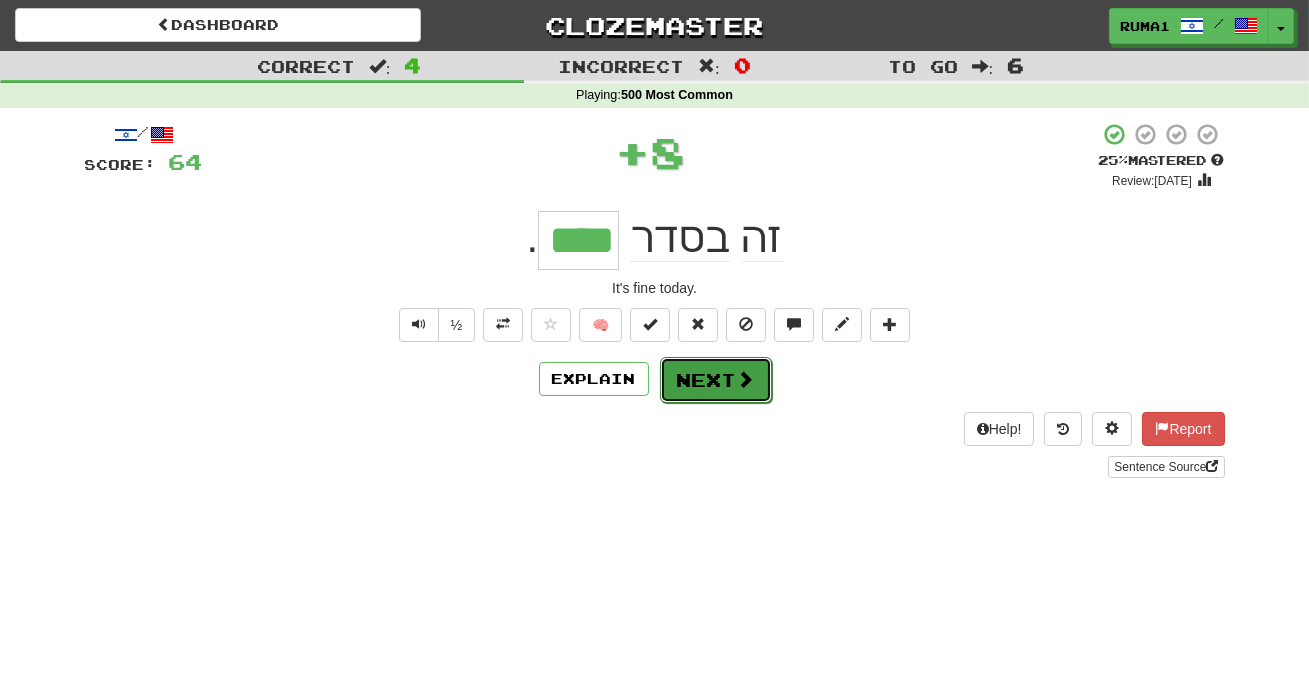 click on "Next" at bounding box center (716, 380) 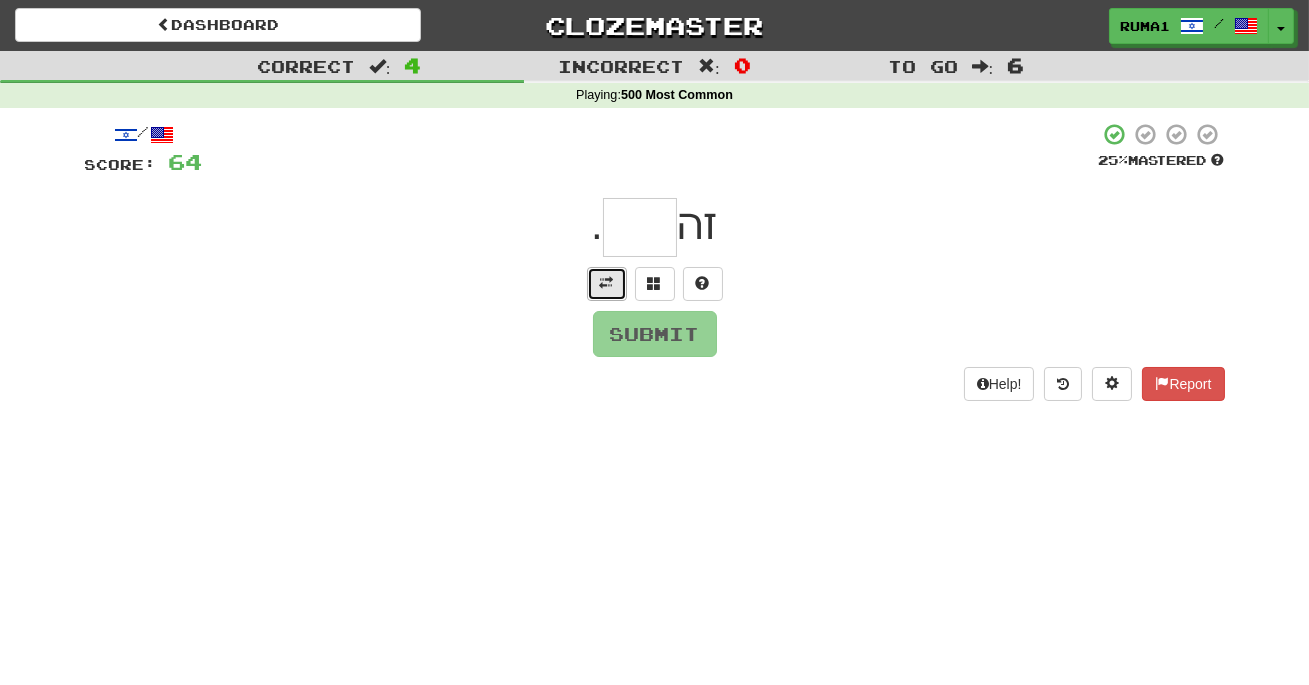 click at bounding box center (607, 283) 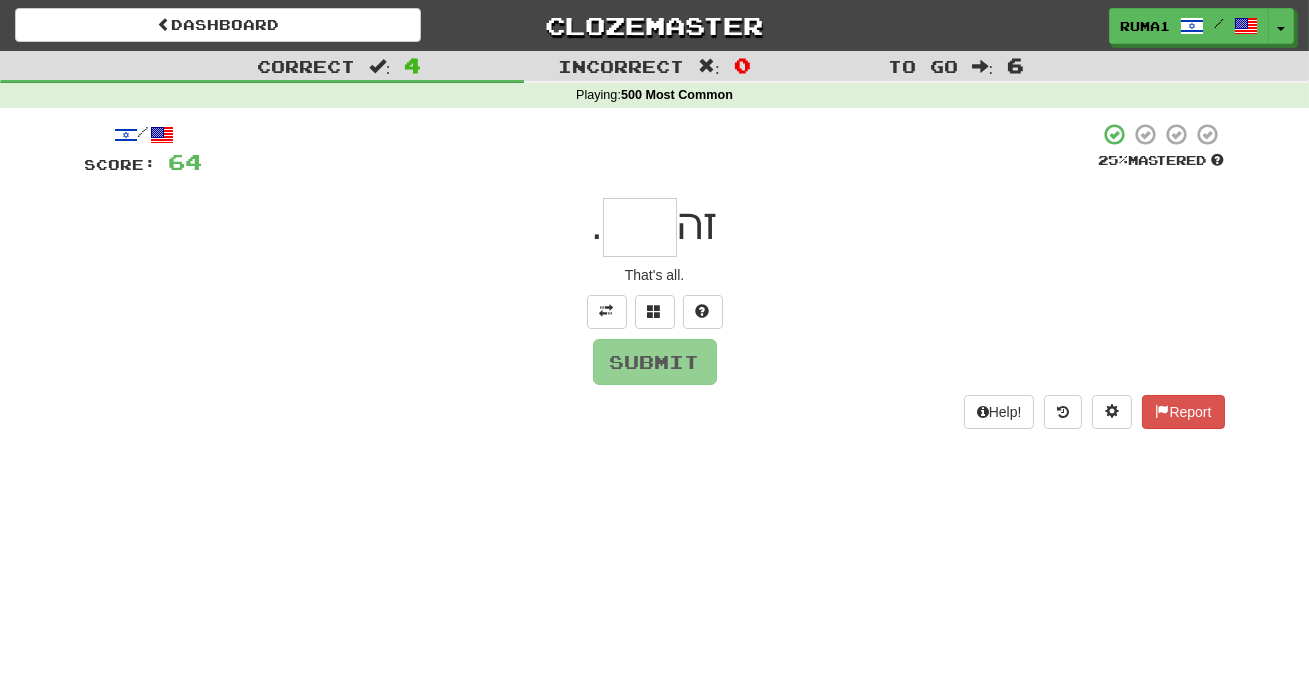 click at bounding box center [640, 227] 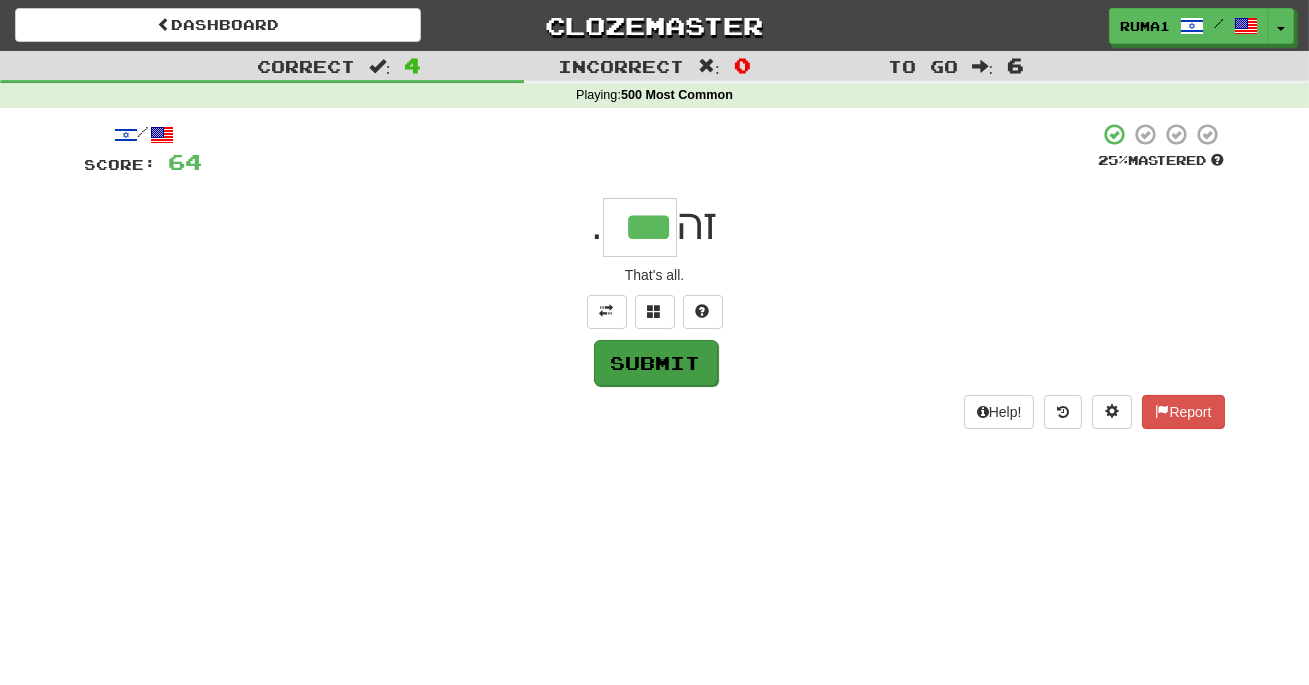 type on "***" 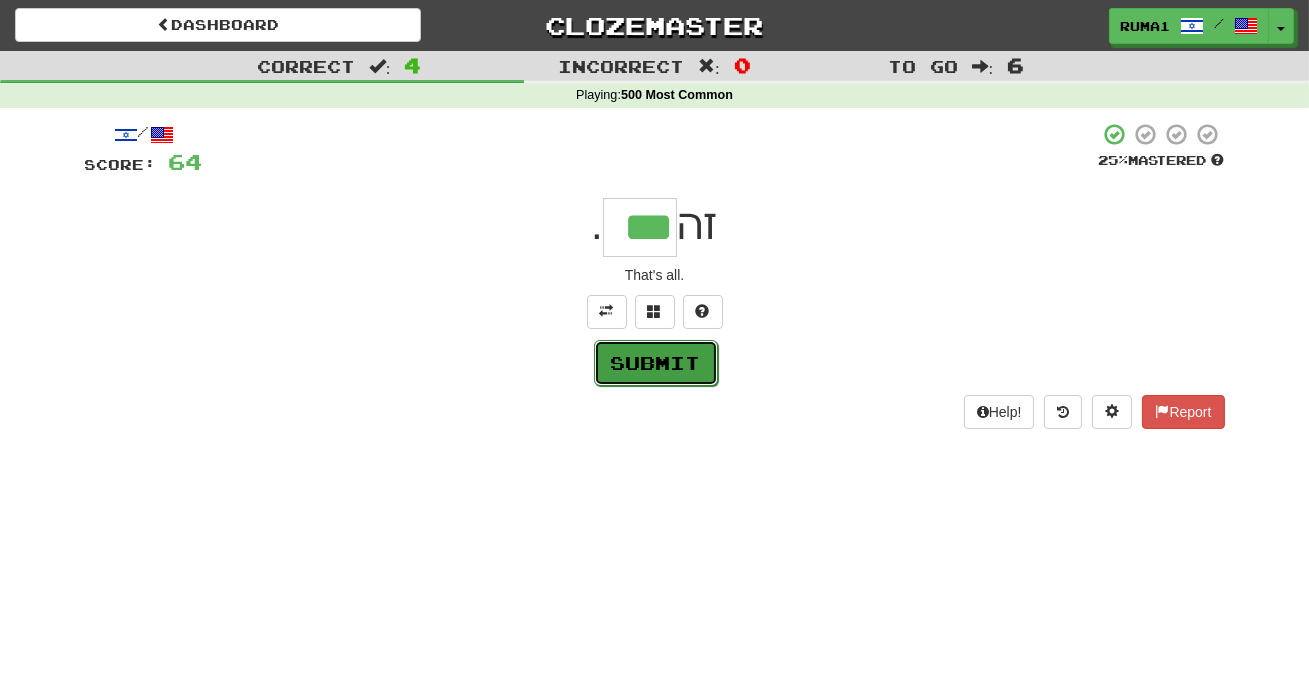 click on "Submit" at bounding box center (656, 363) 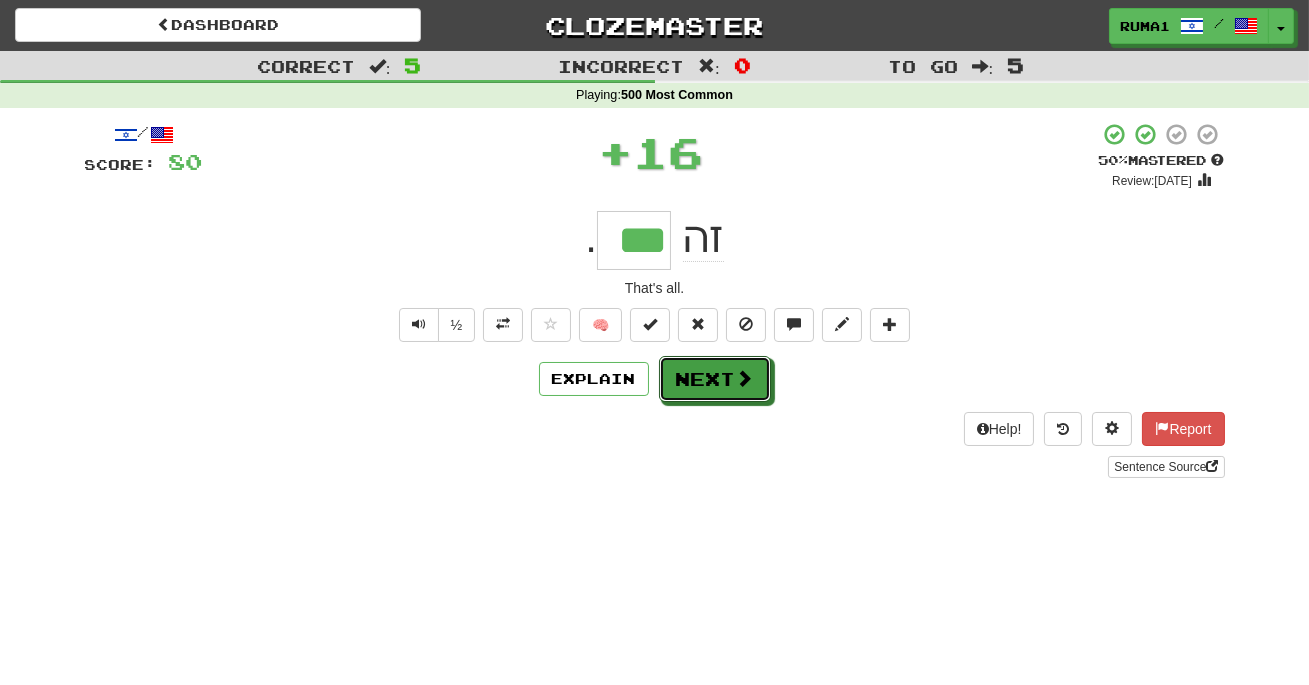 click on "Next" at bounding box center [715, 379] 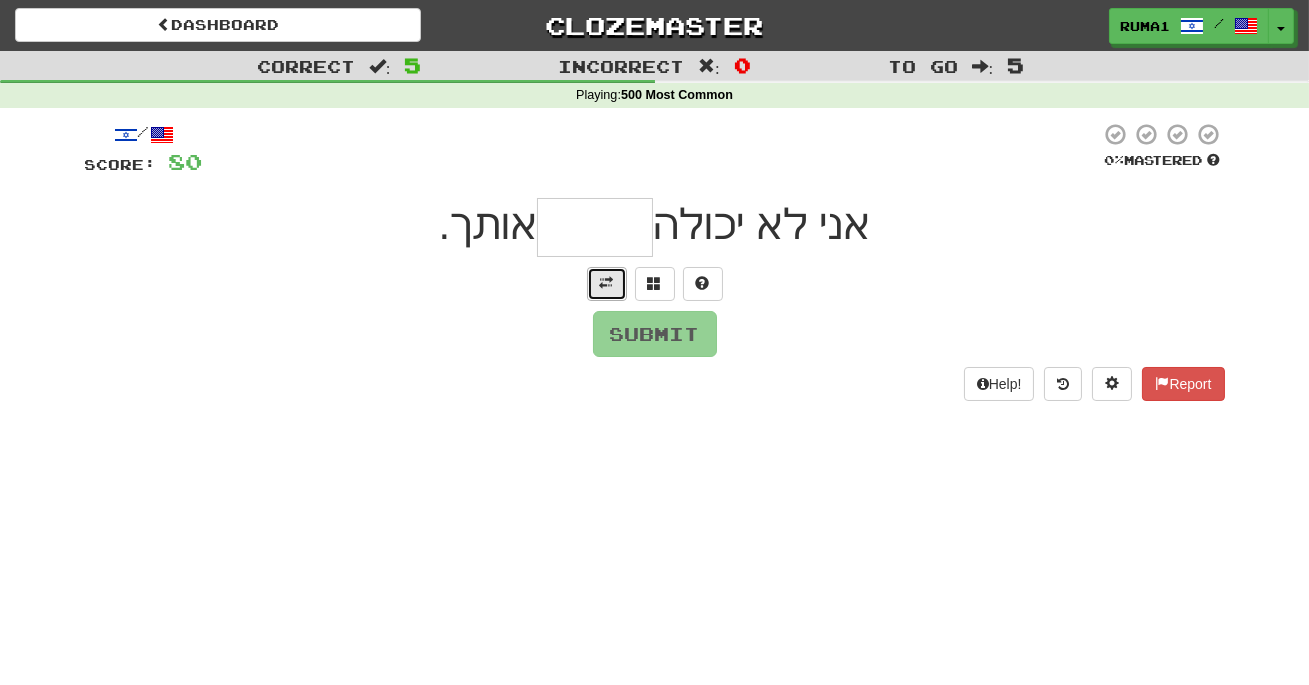click at bounding box center (607, 284) 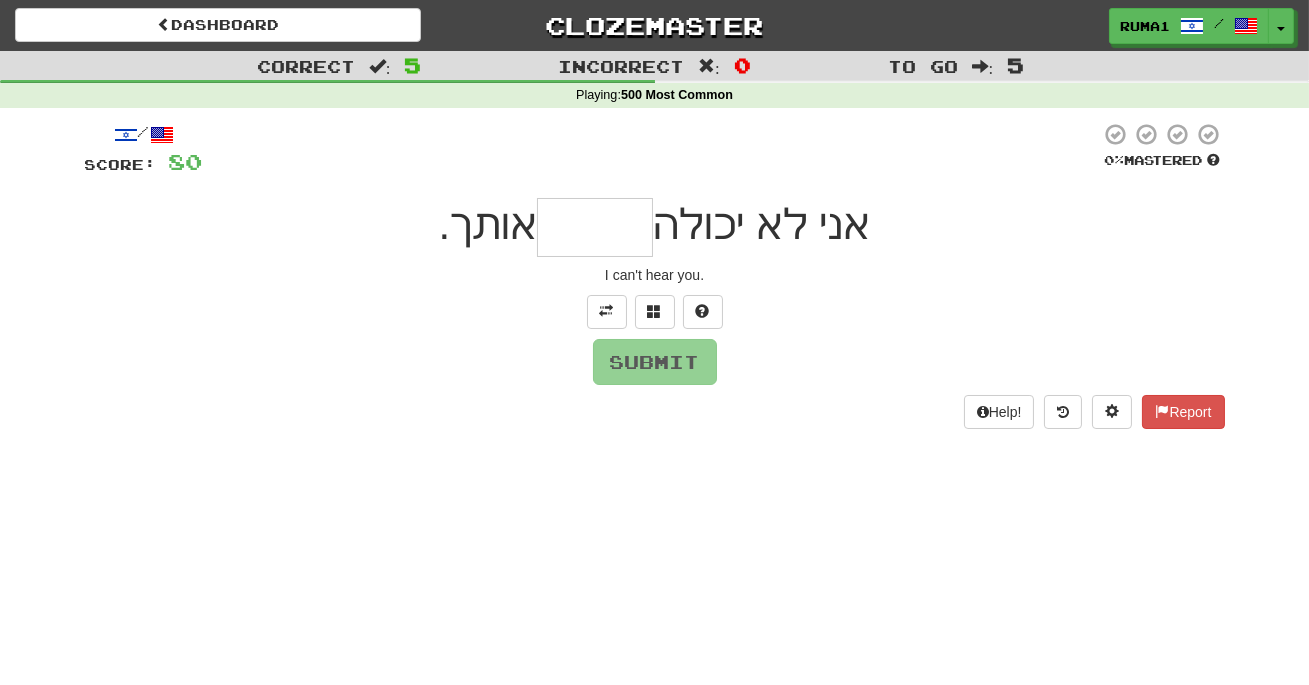 click at bounding box center [595, 227] 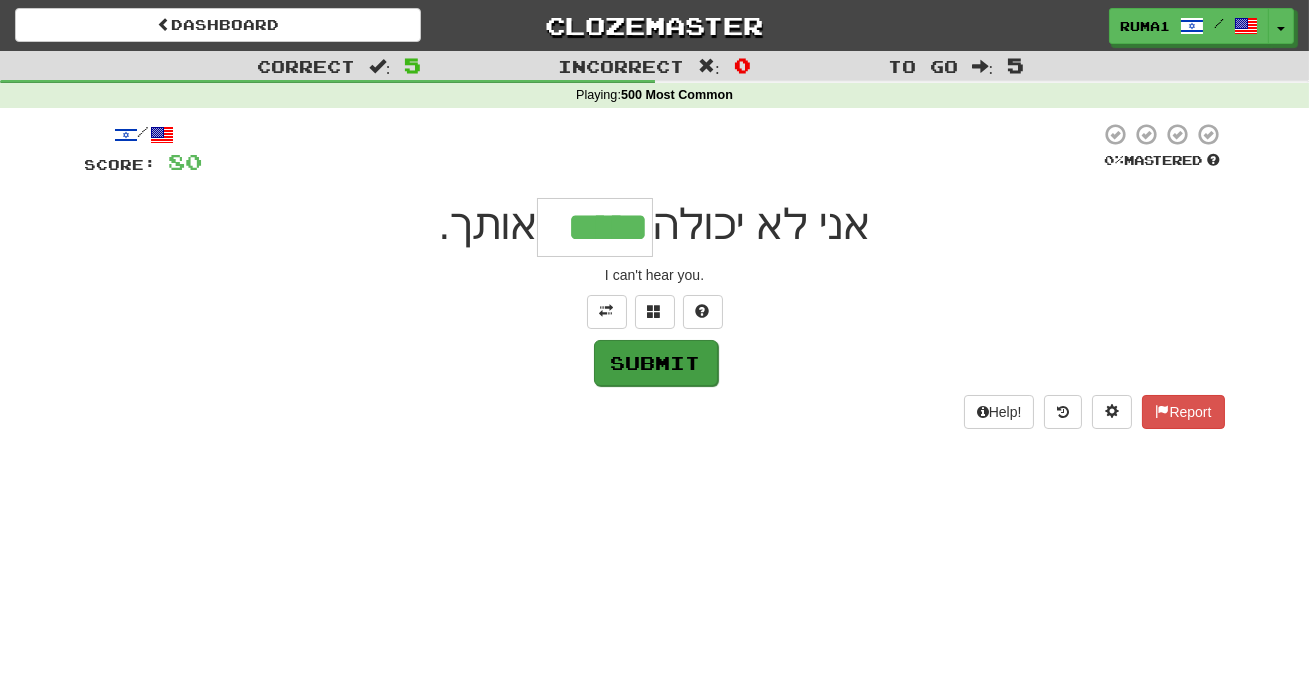 type on "*****" 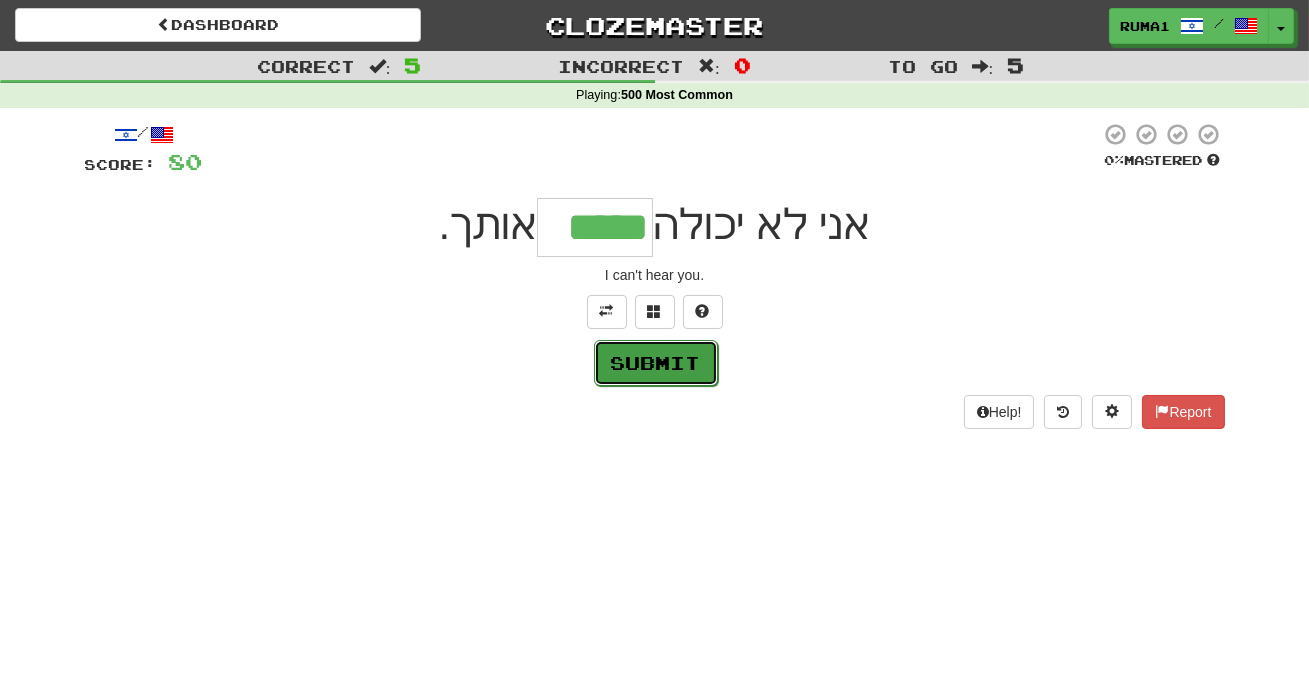 click on "Submit" at bounding box center [656, 363] 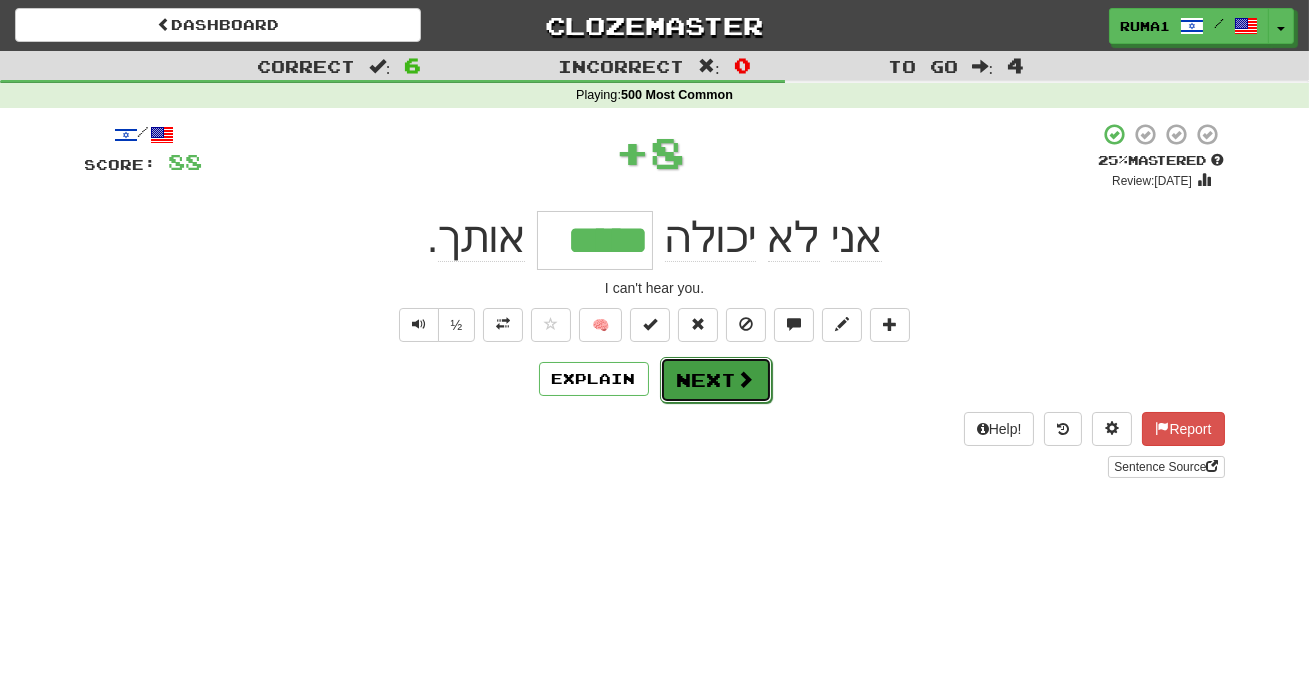 click on "Next" at bounding box center [716, 380] 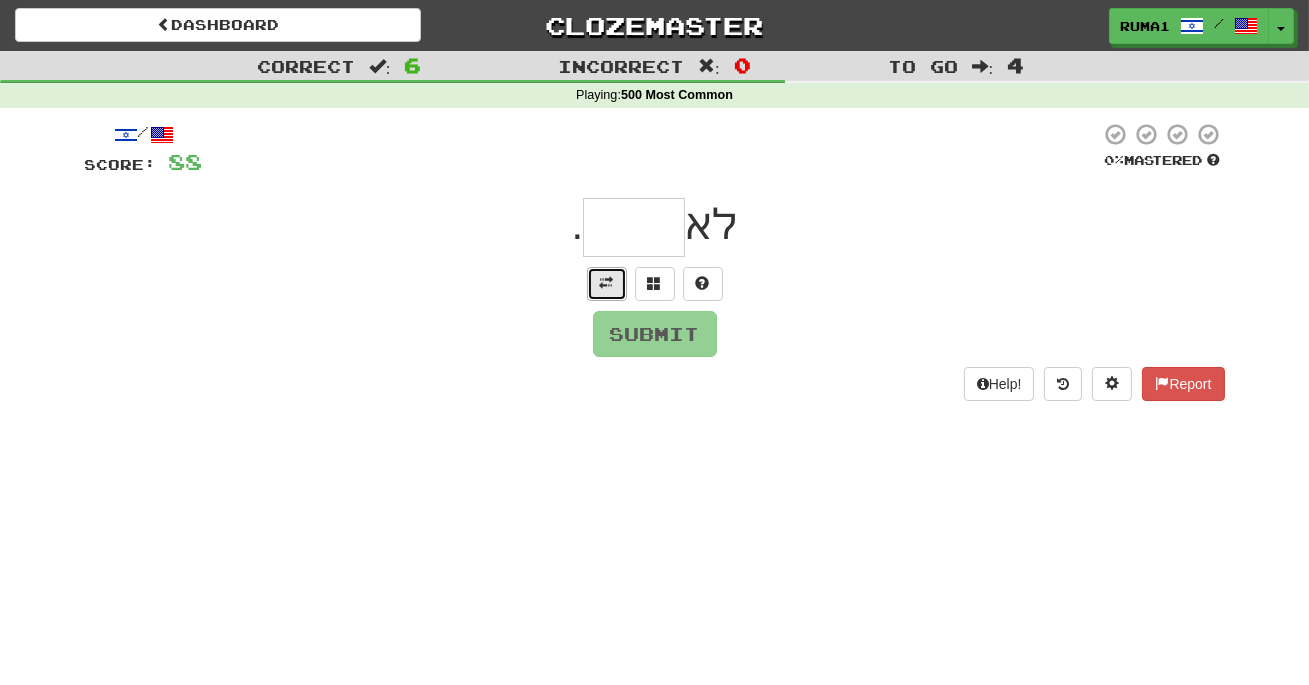 click at bounding box center (607, 283) 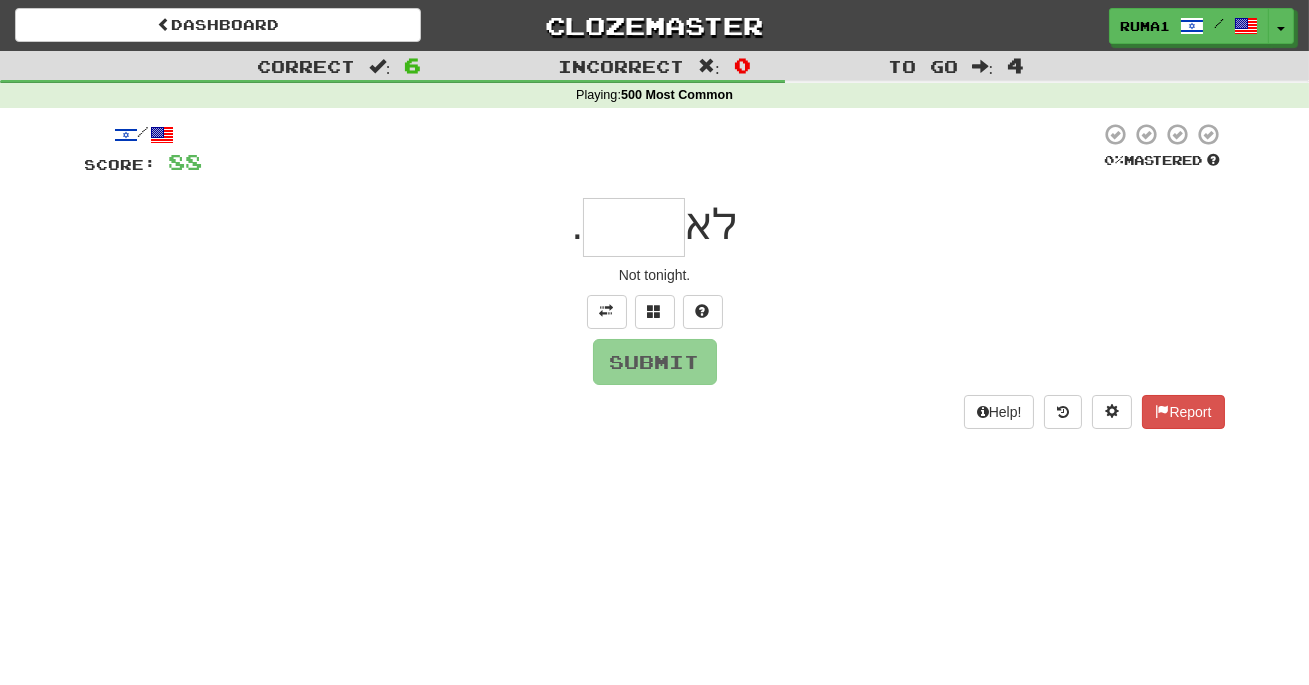 click at bounding box center (634, 227) 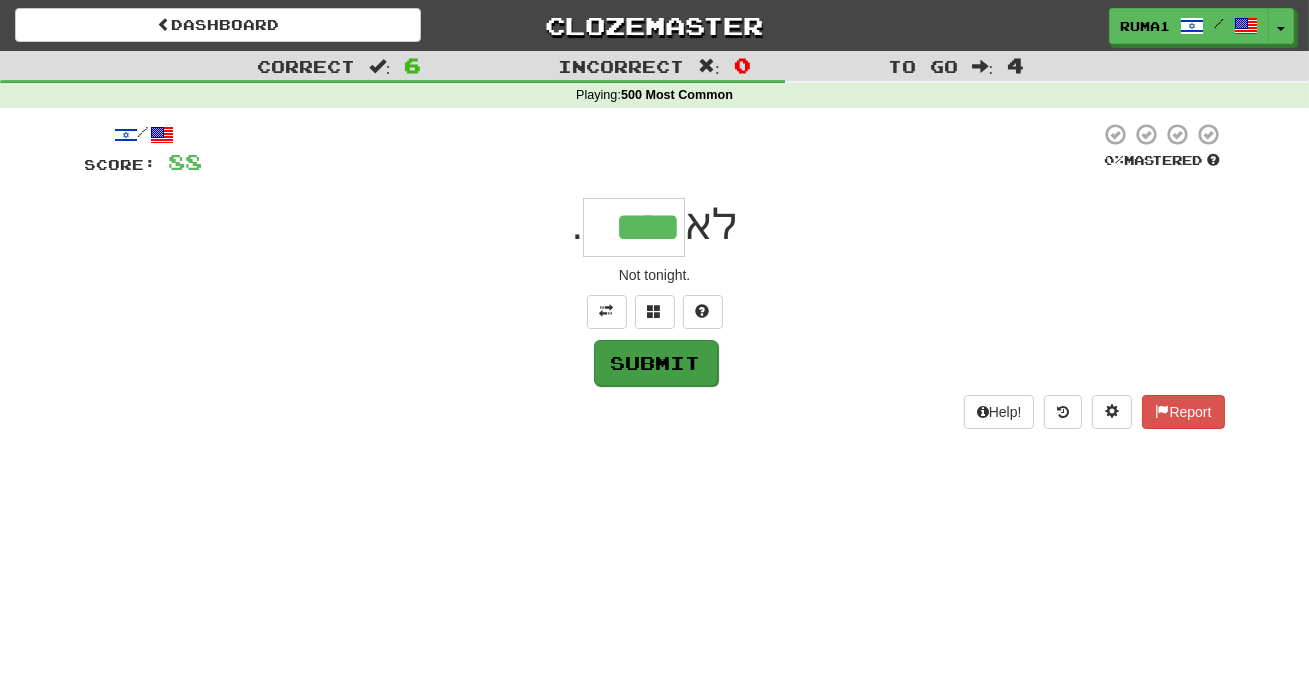 type on "****" 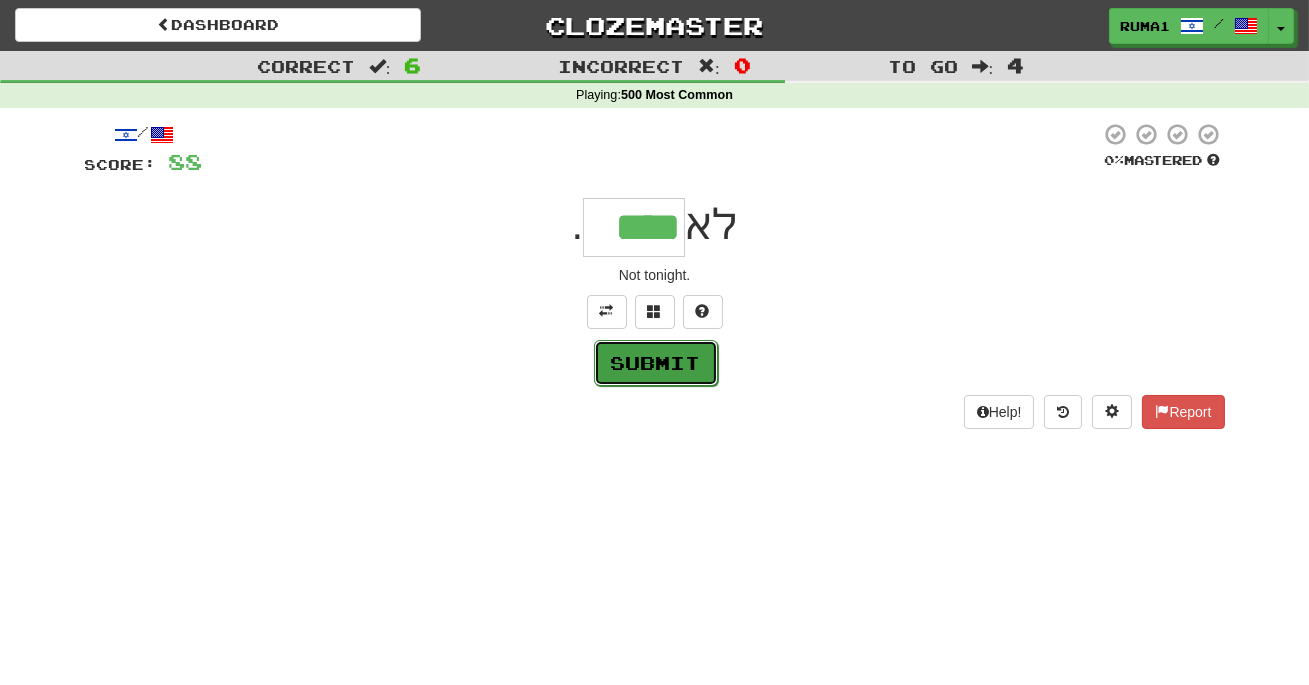 click on "Submit" at bounding box center [656, 363] 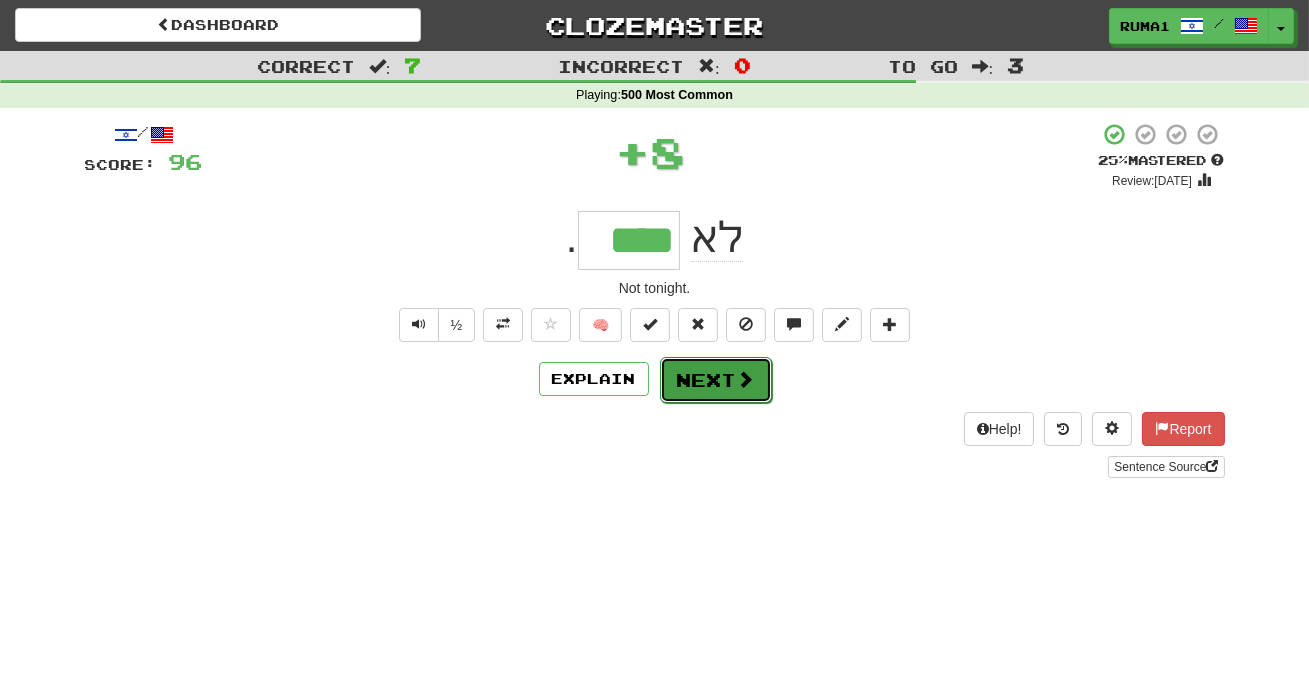click at bounding box center (746, 379) 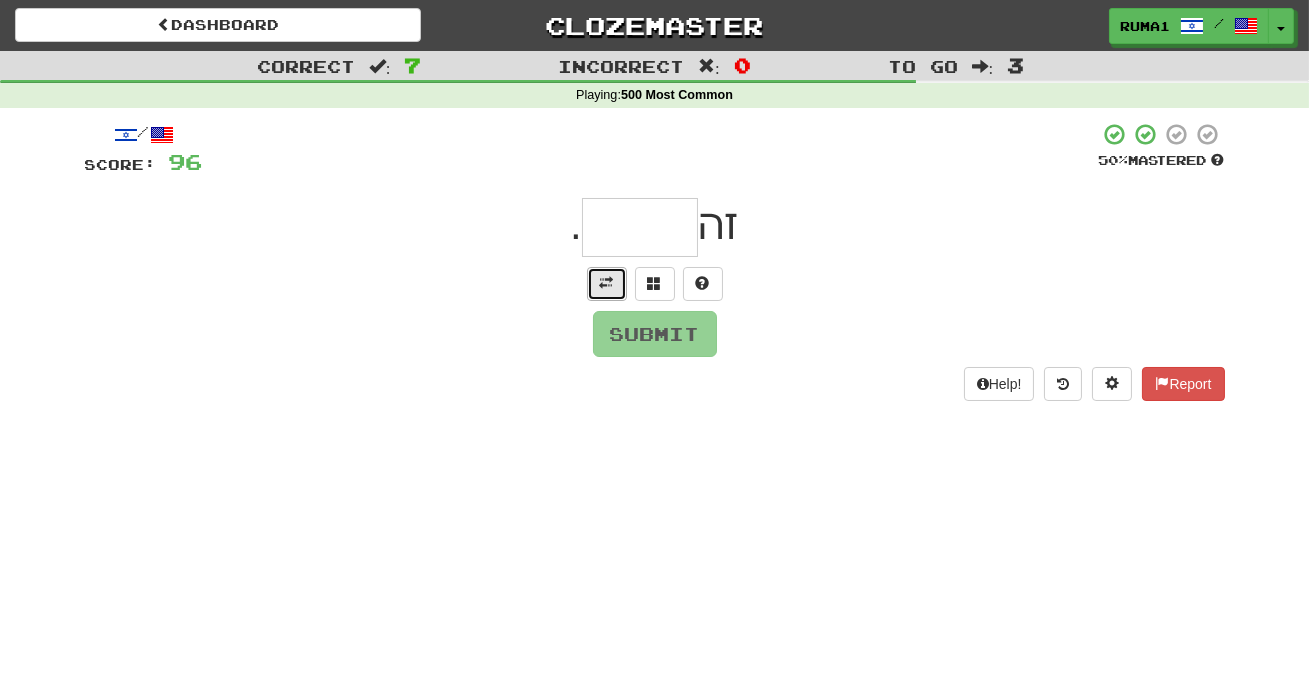 click at bounding box center [607, 283] 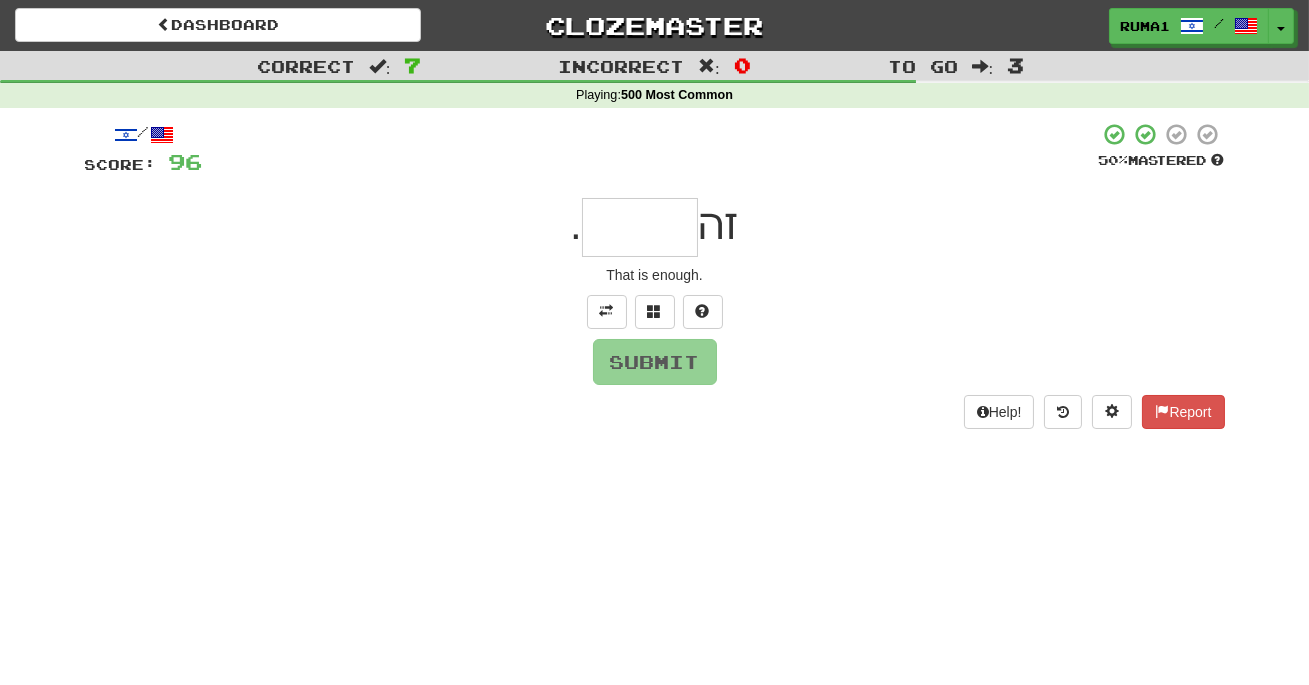 click at bounding box center (640, 227) 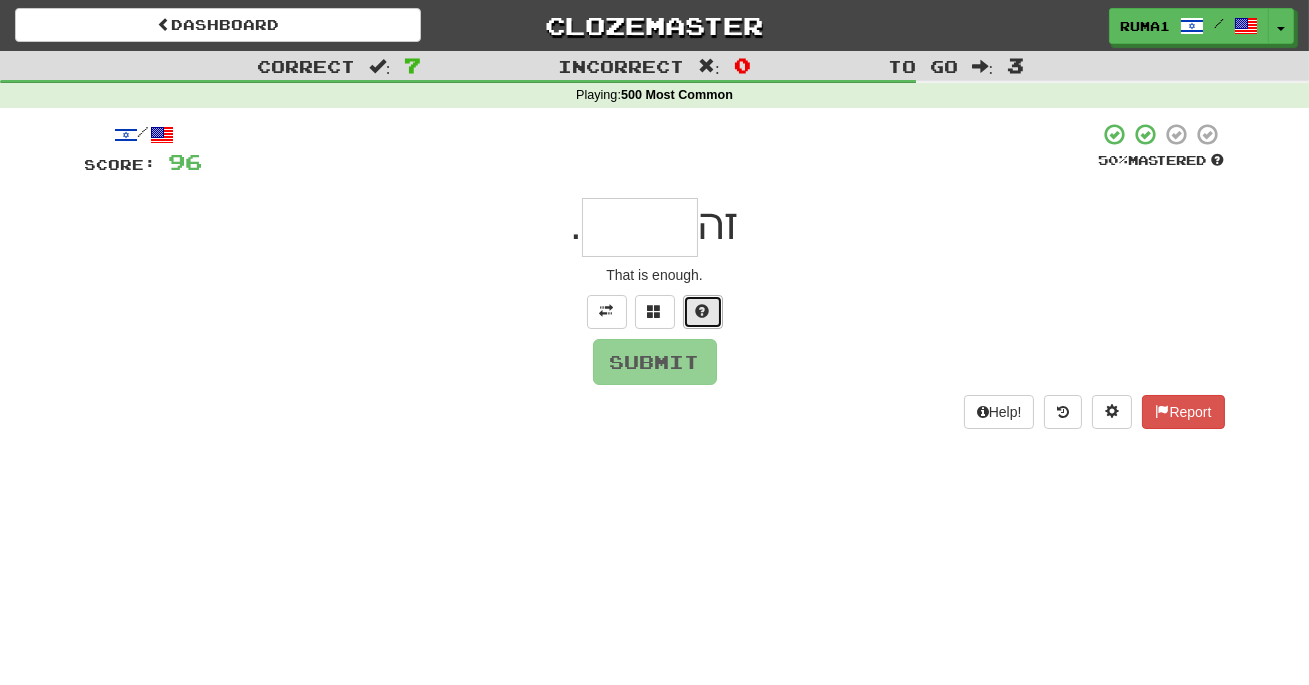 click at bounding box center [703, 312] 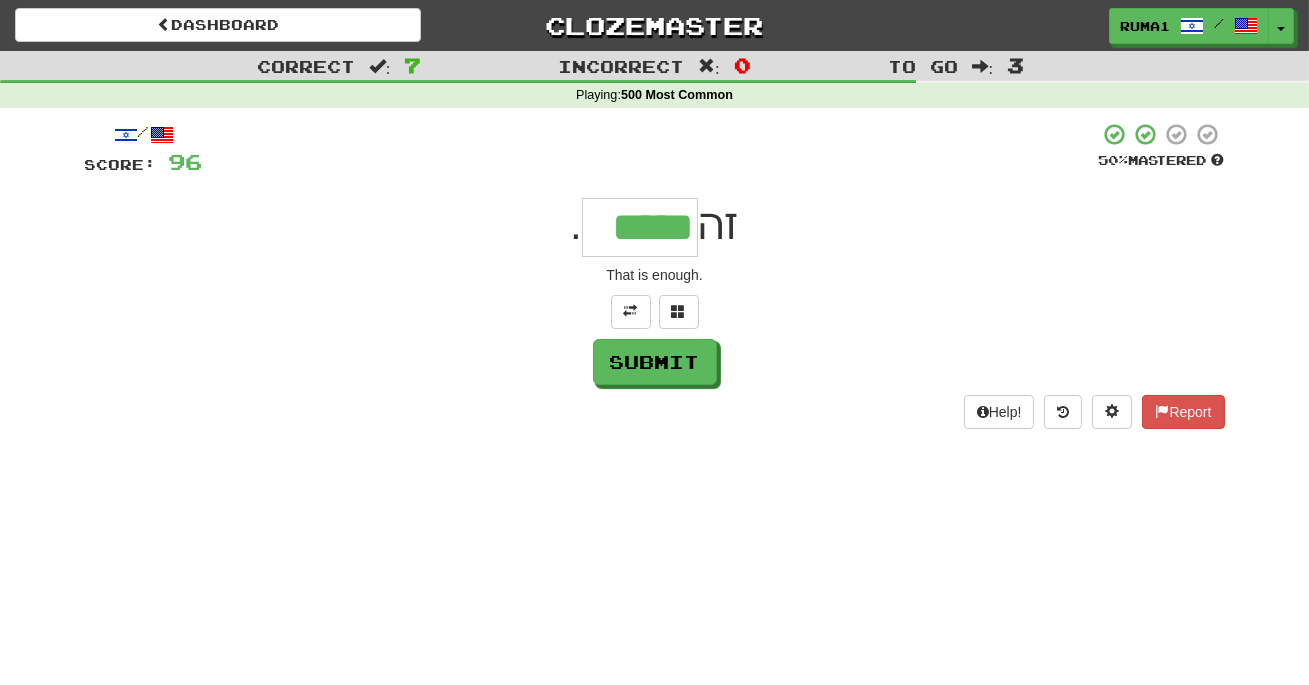 type on "*****" 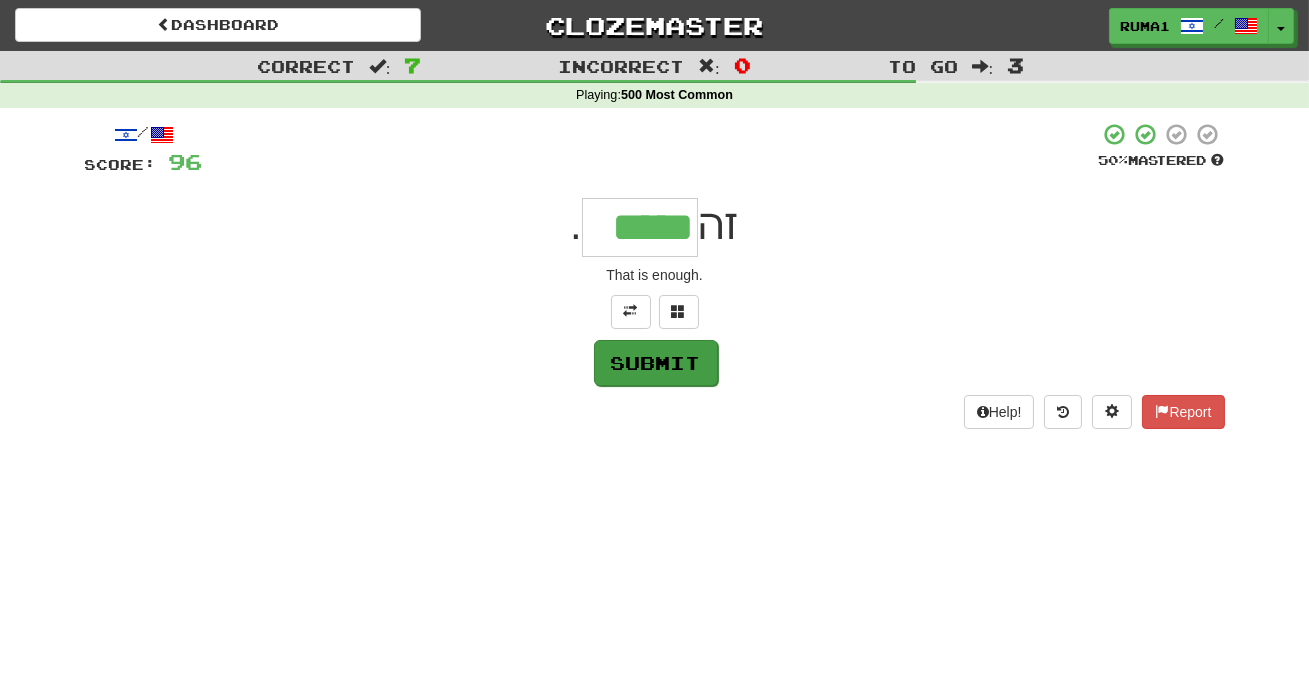 click on "/  Score:   [NUMBER] %  Mastered זה  ***** . That is enough. Submit  Help!  Report" at bounding box center [655, 275] 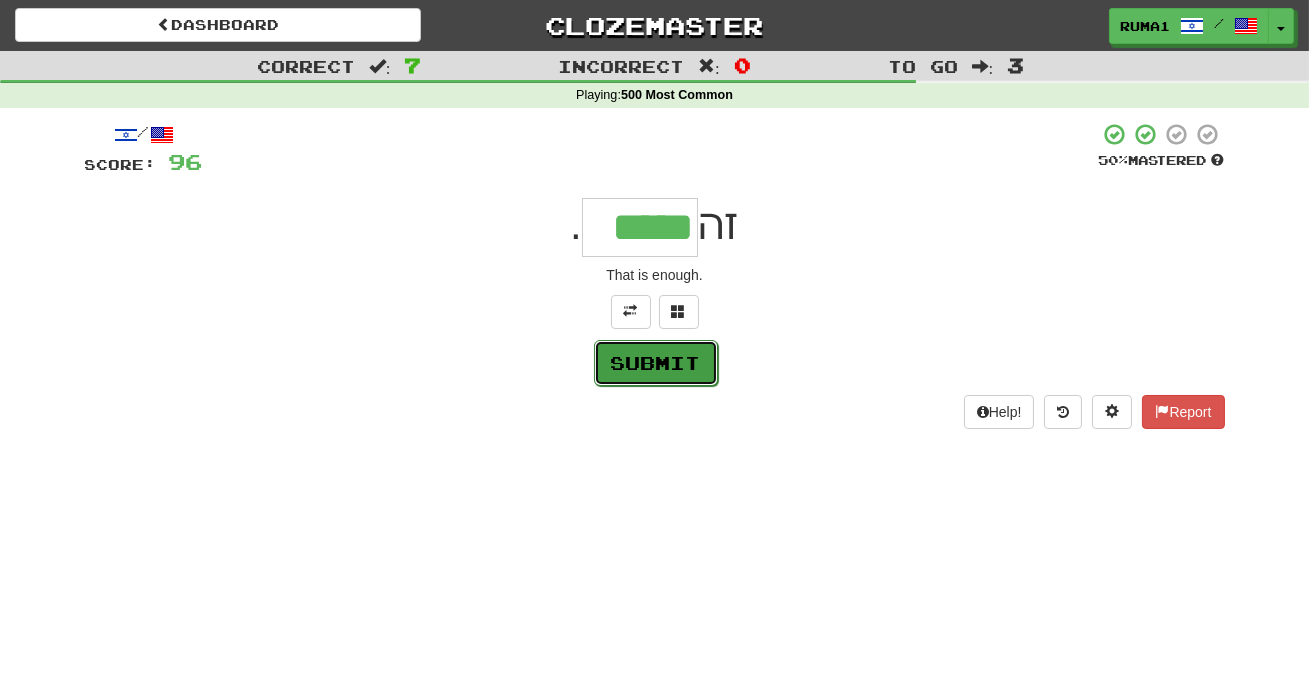click on "Submit" at bounding box center [656, 363] 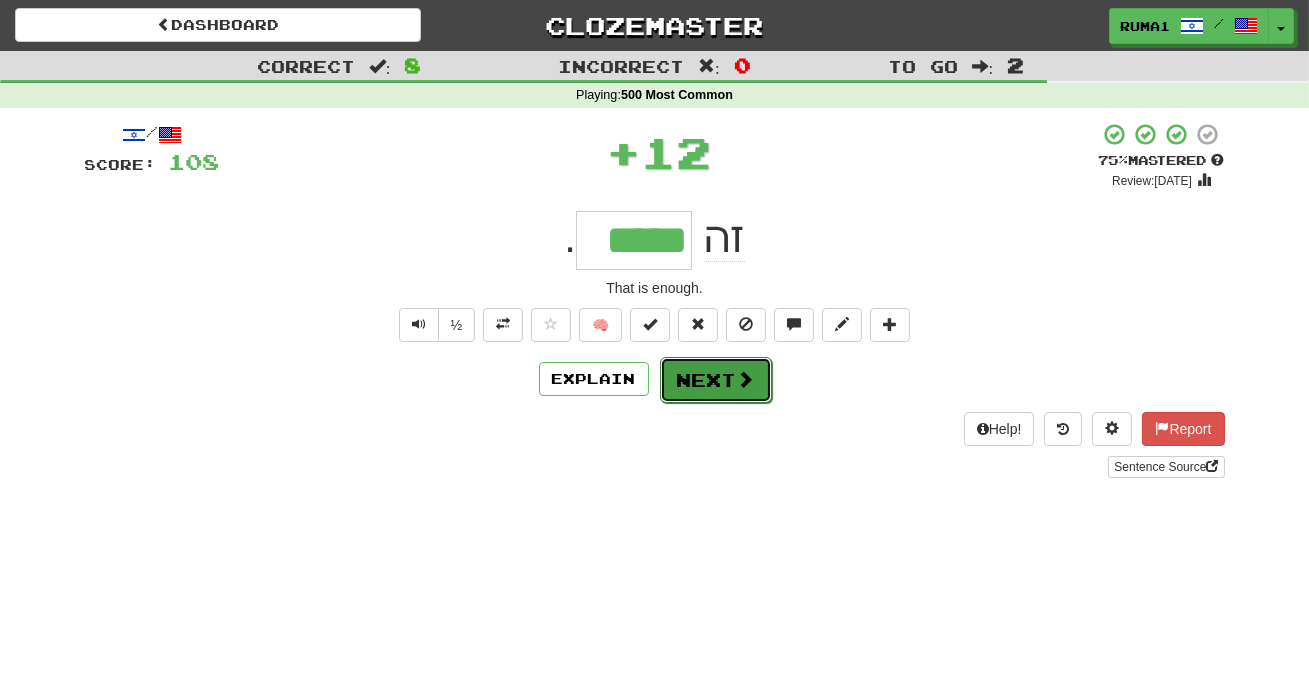 click on "Next" at bounding box center [716, 380] 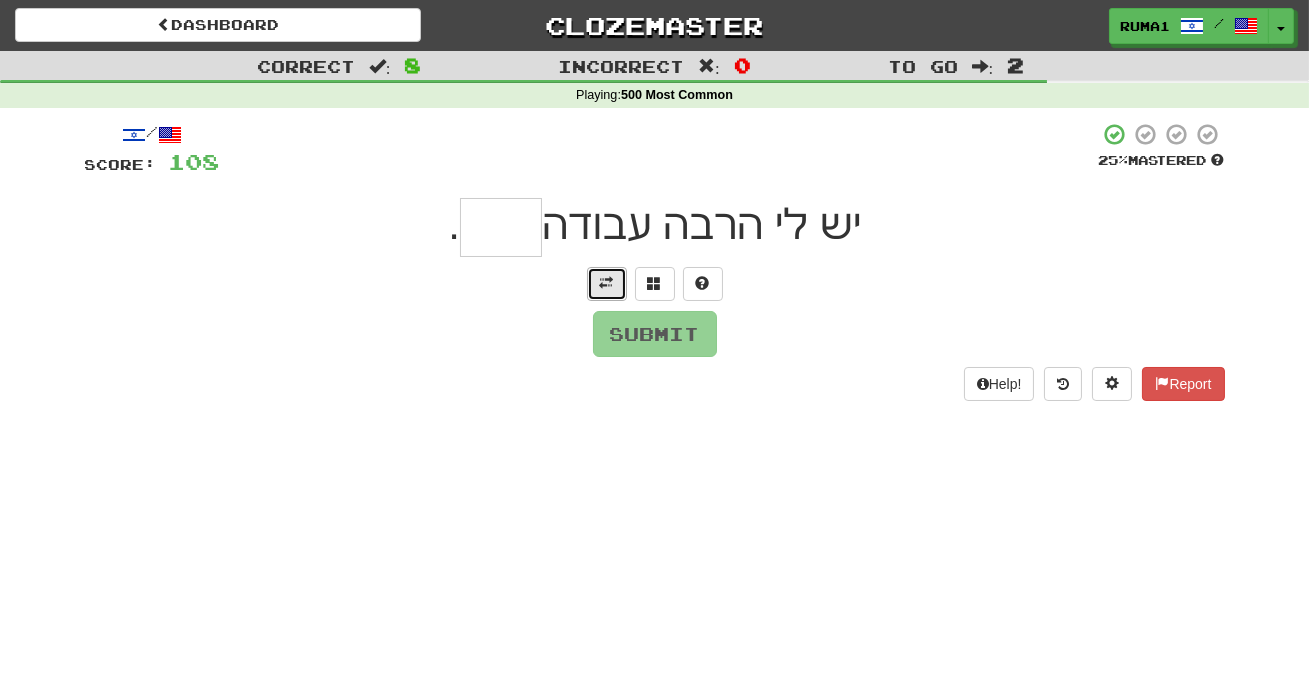 click at bounding box center [607, 284] 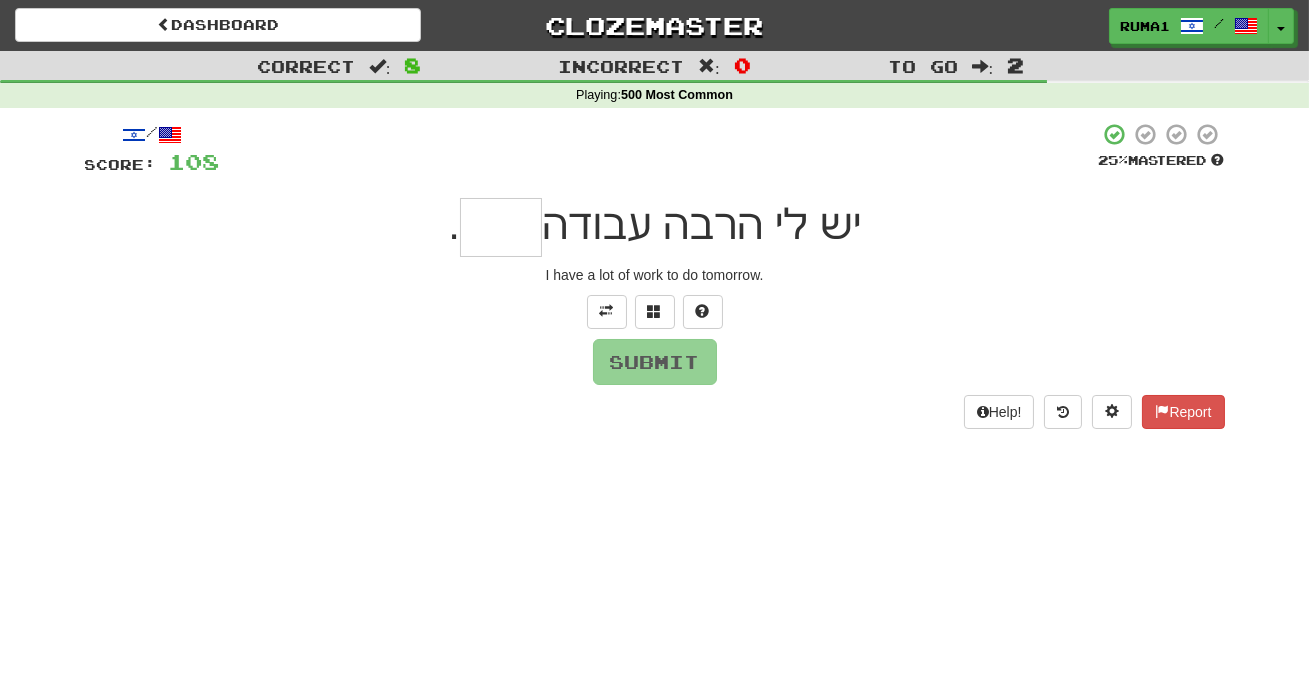 click at bounding box center [501, 227] 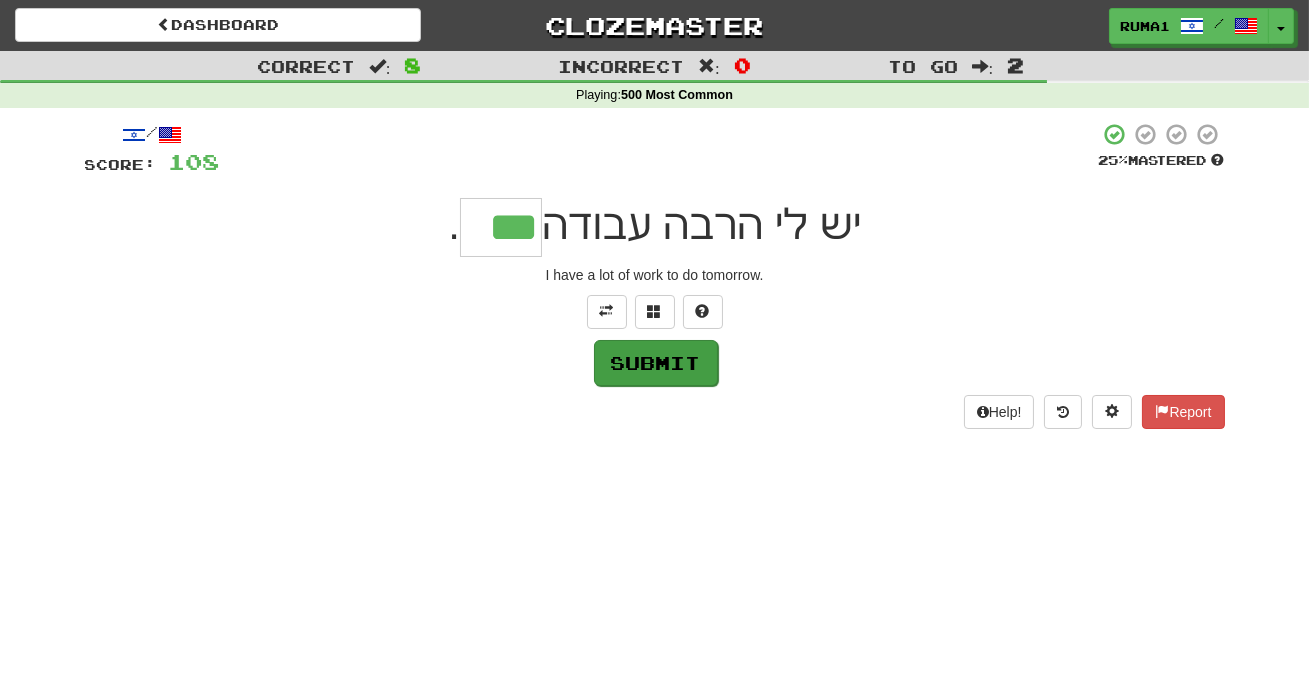 type on "***" 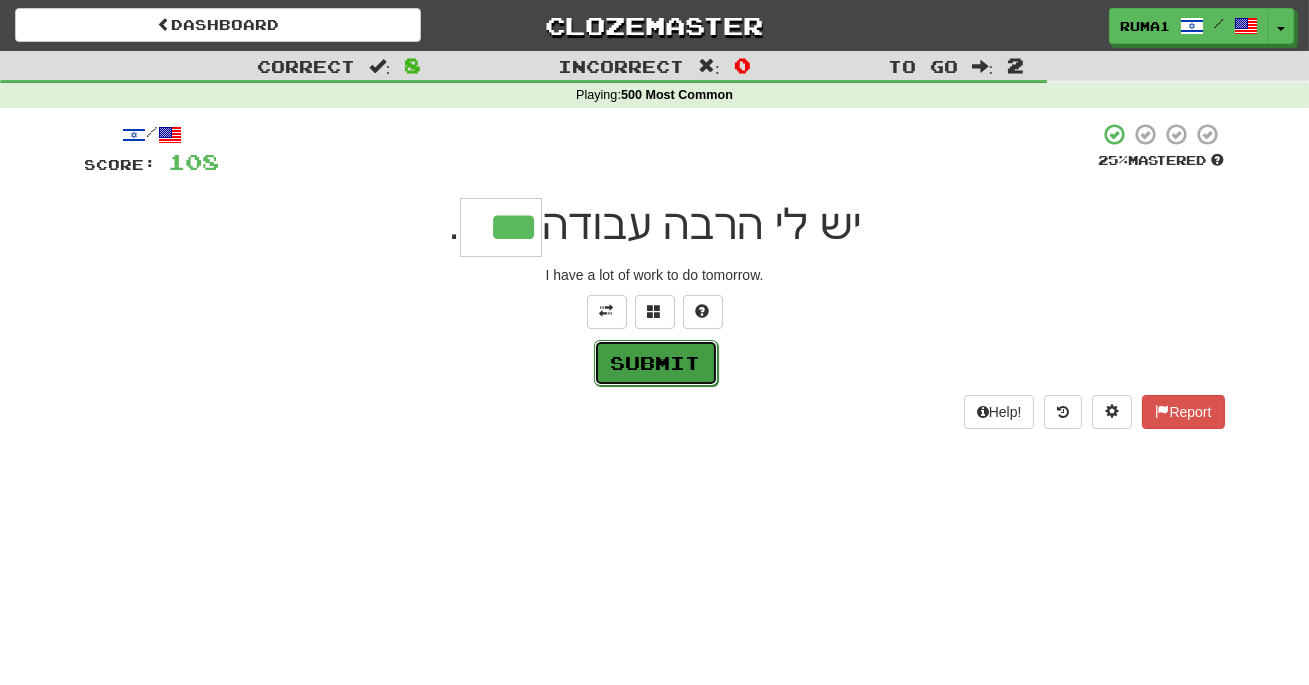 click on "Submit" at bounding box center [656, 363] 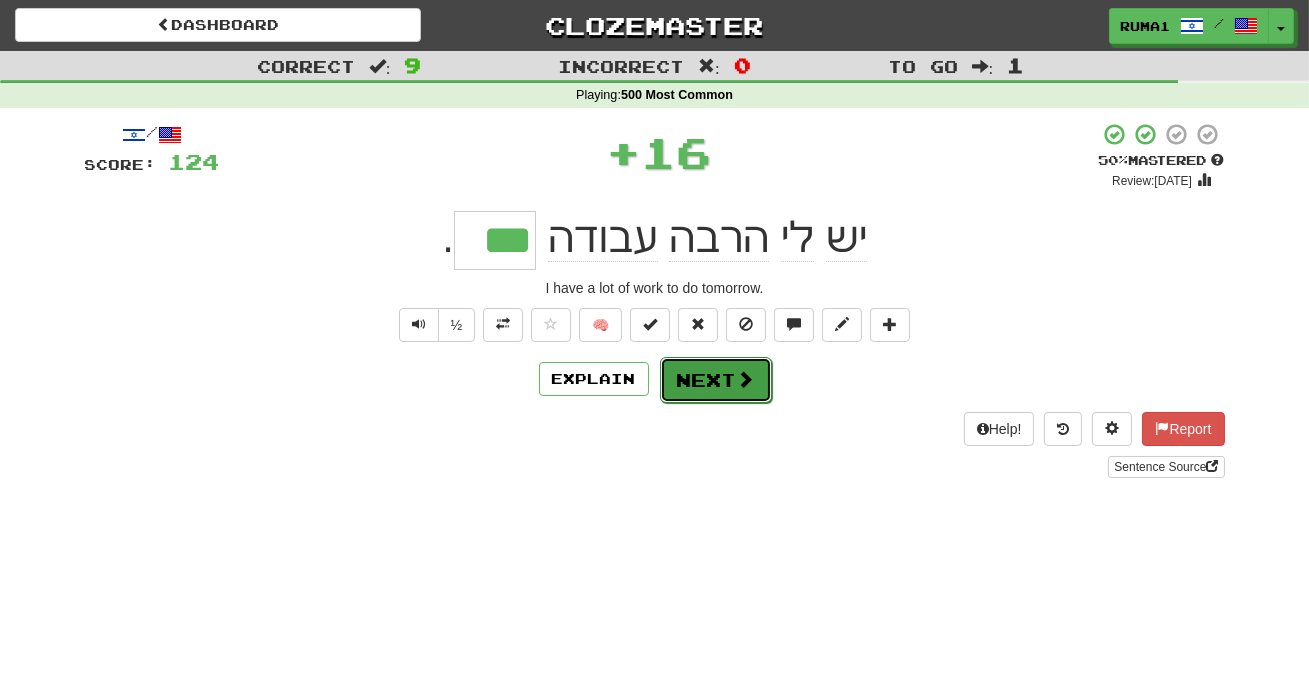 click at bounding box center [746, 379] 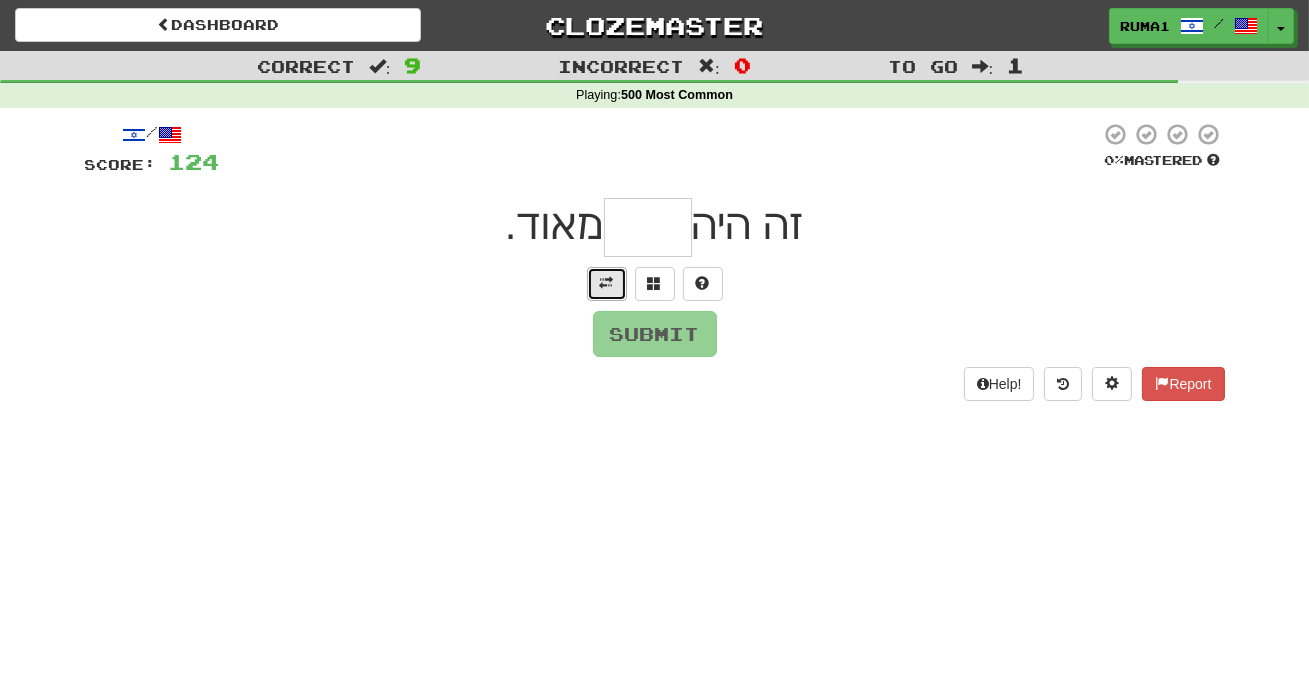 click at bounding box center (607, 283) 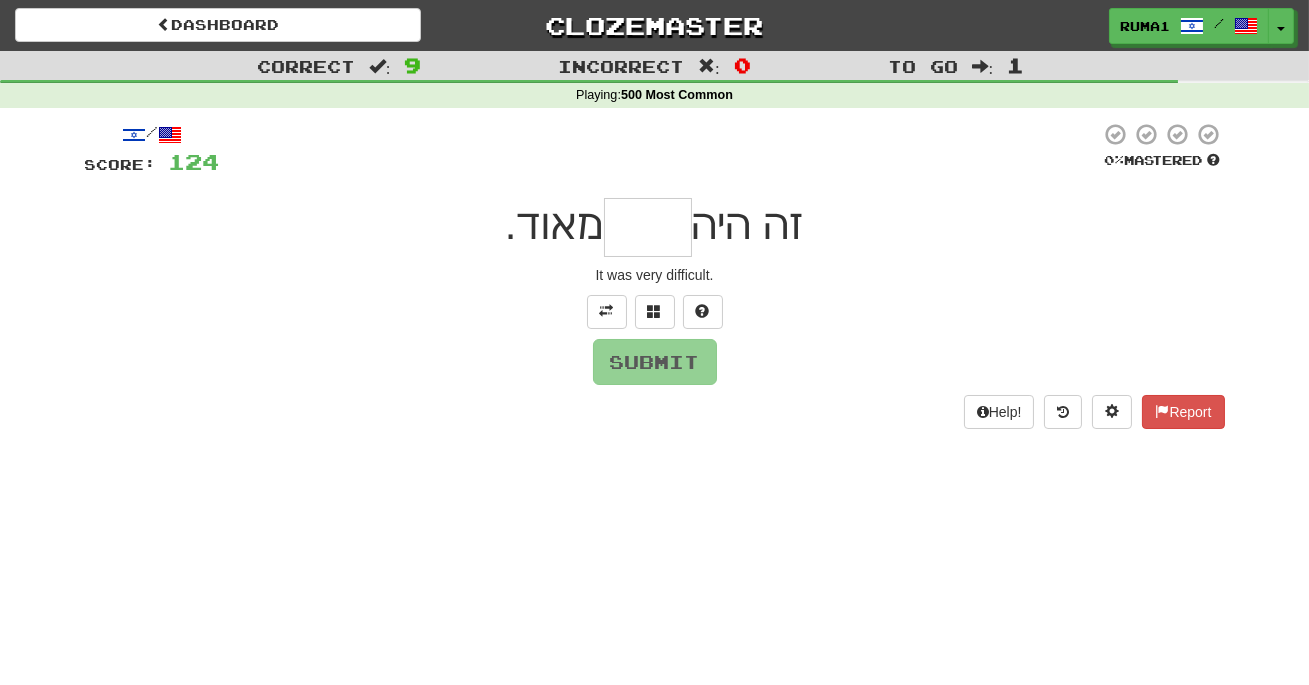 click at bounding box center [648, 227] 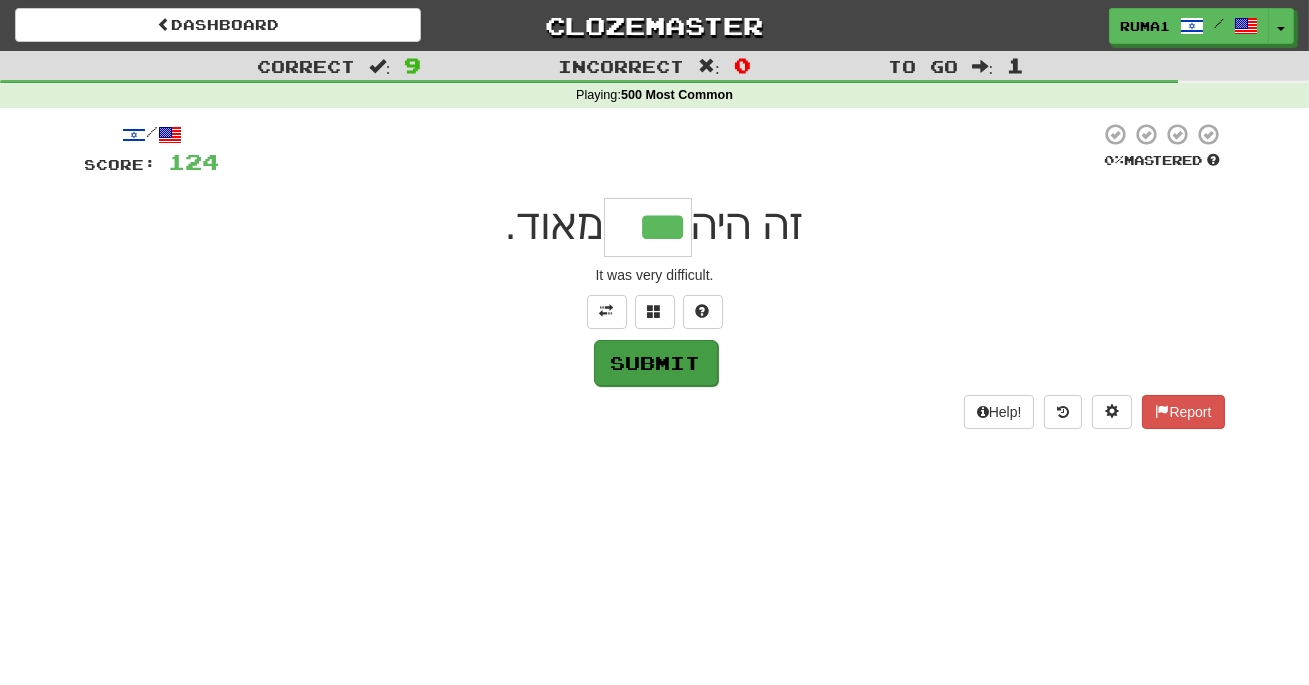 type on "***" 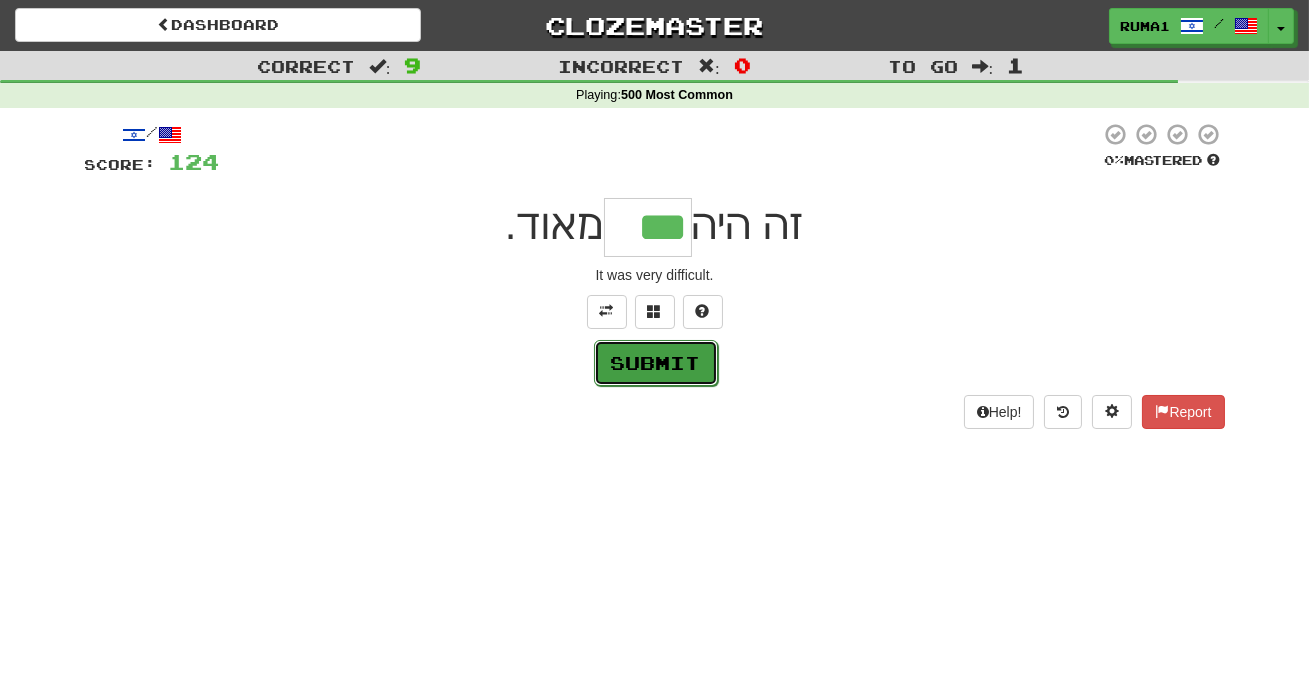 click on "Submit" at bounding box center [656, 363] 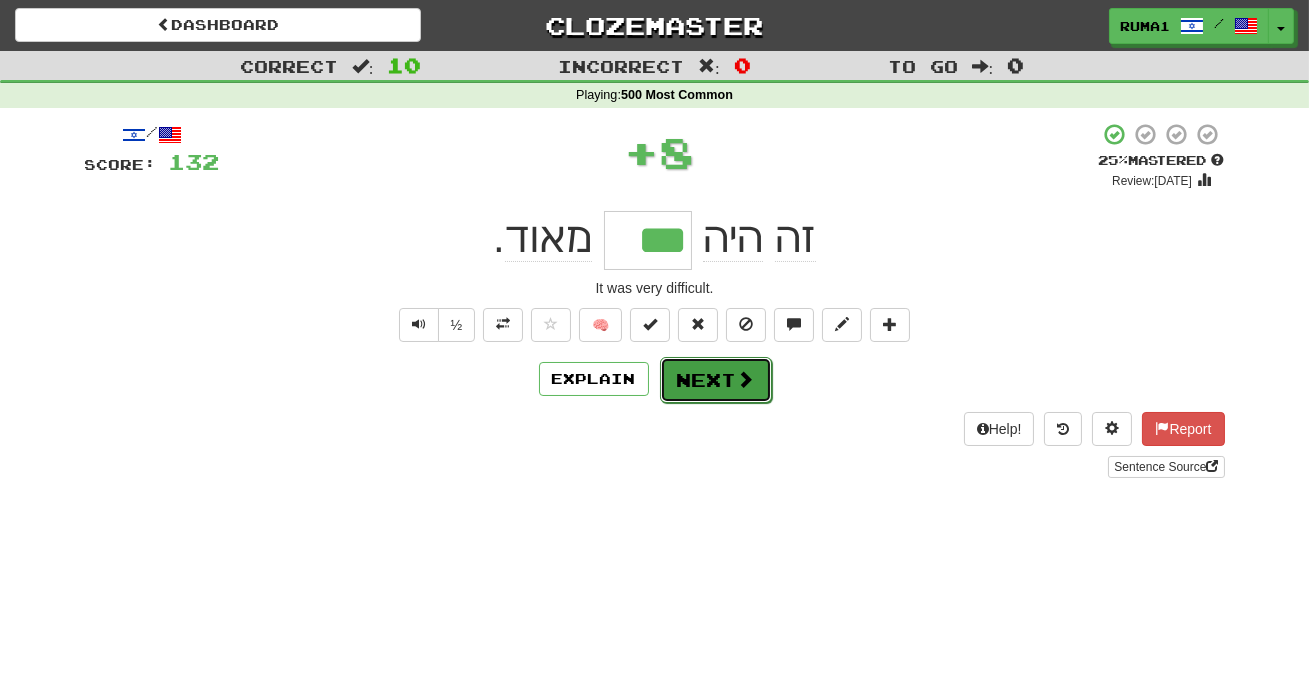 click at bounding box center [746, 379] 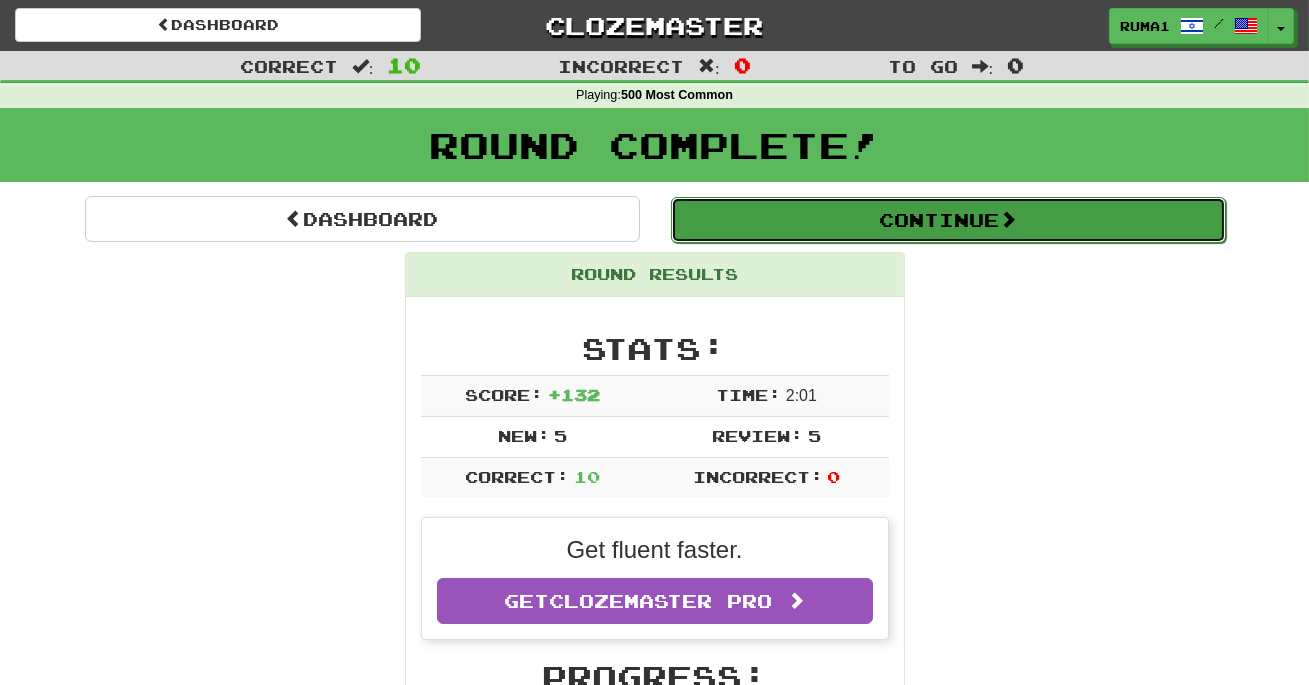 click on "Continue" at bounding box center [948, 220] 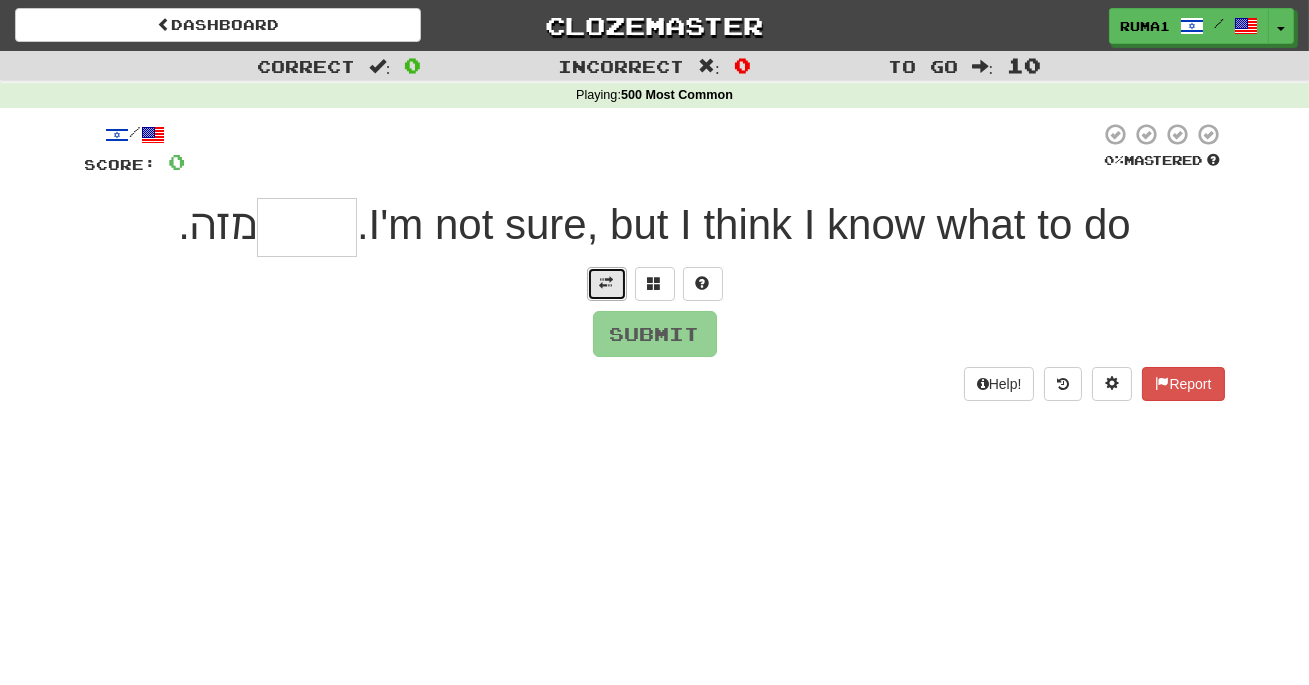 click at bounding box center [607, 284] 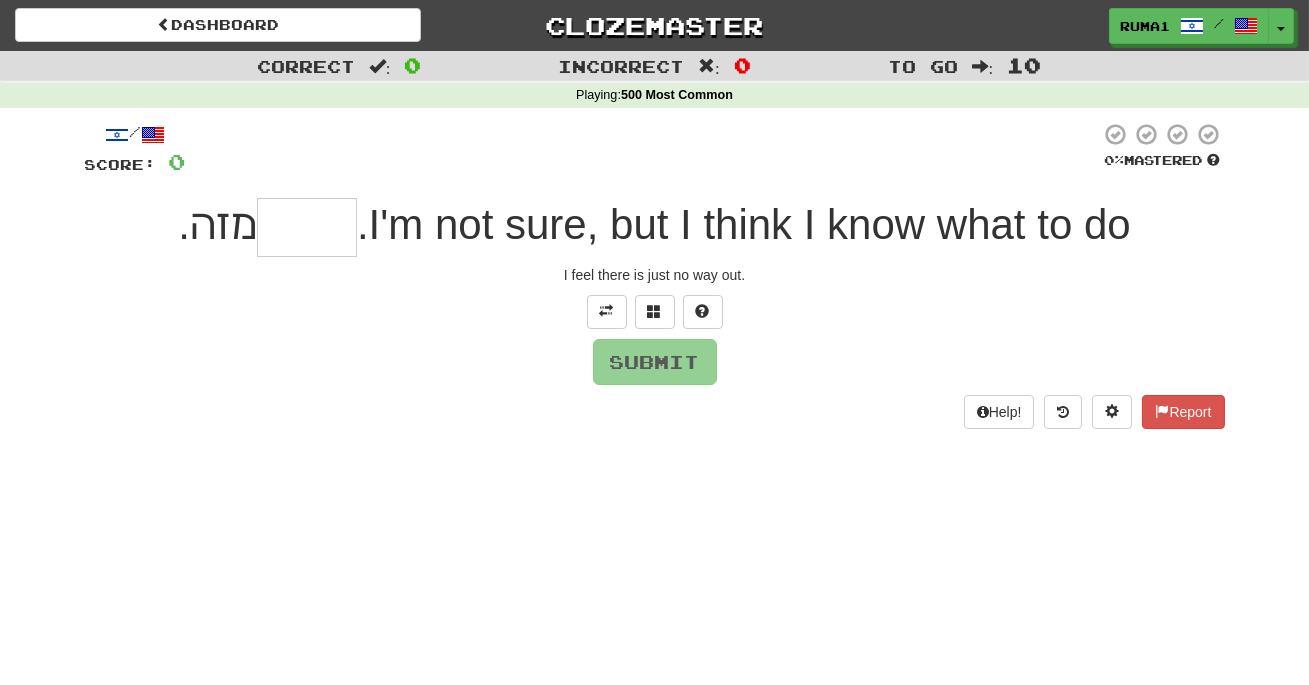 click at bounding box center (307, 227) 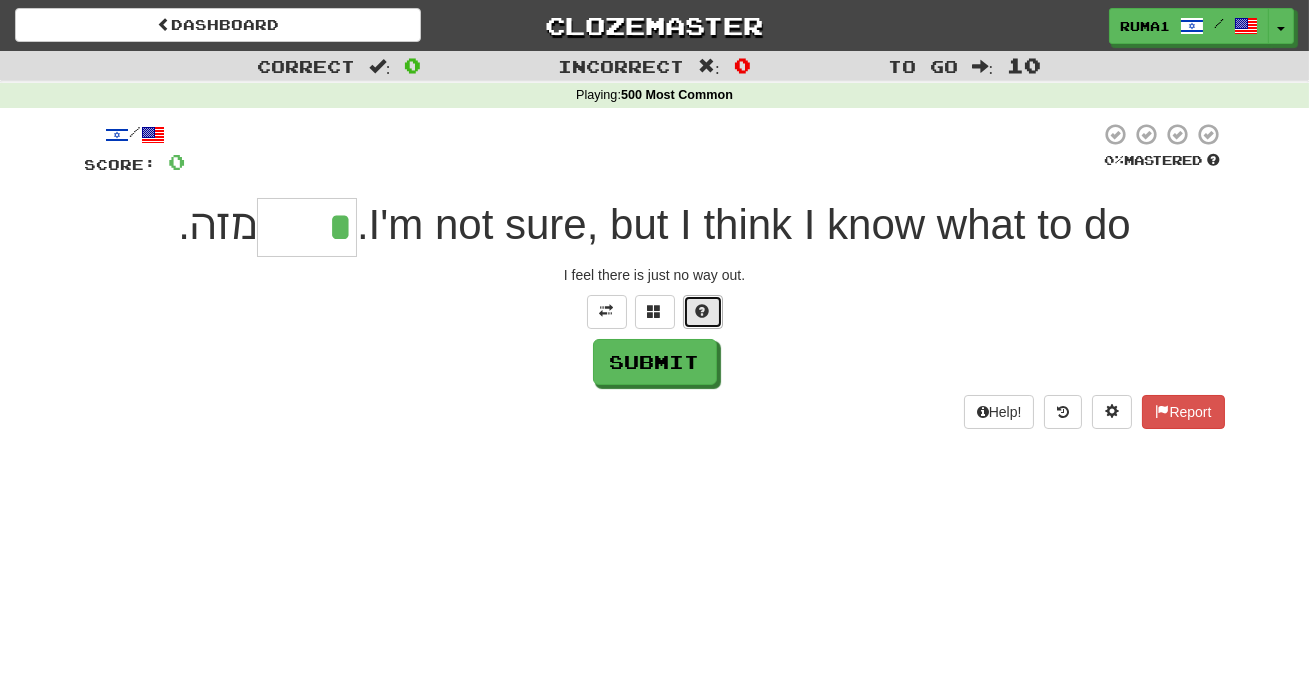 click at bounding box center [703, 311] 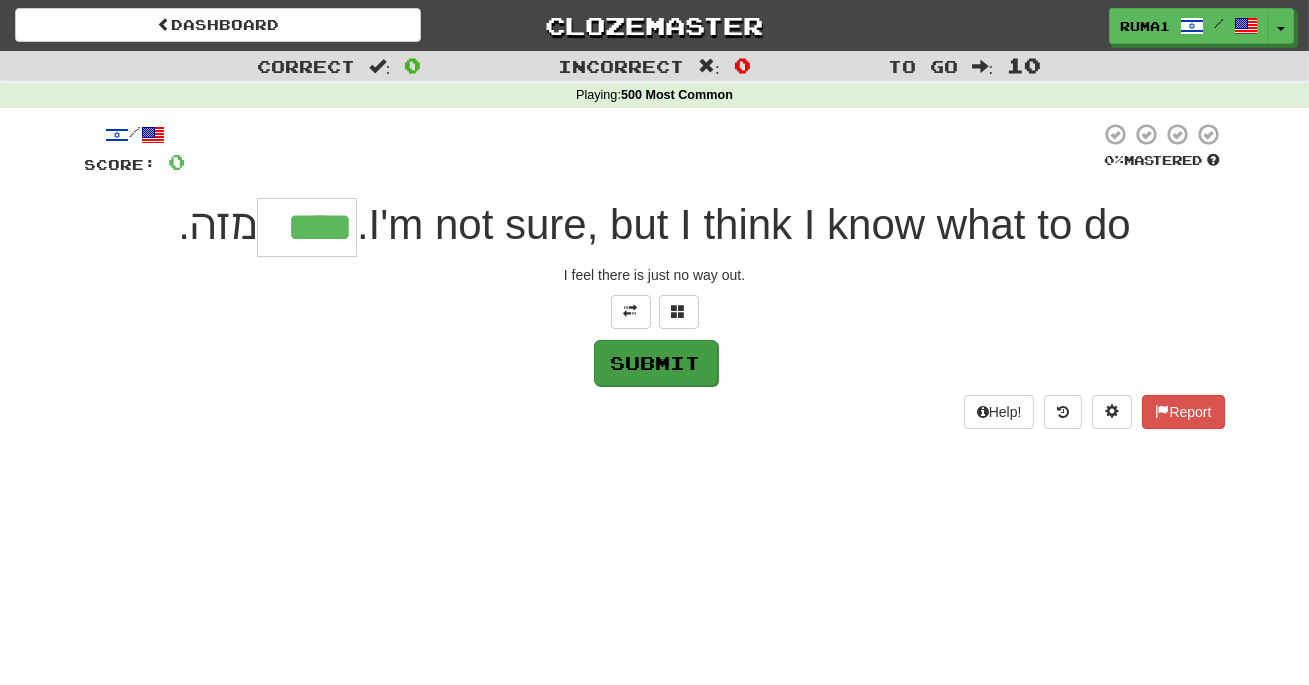 type on "****" 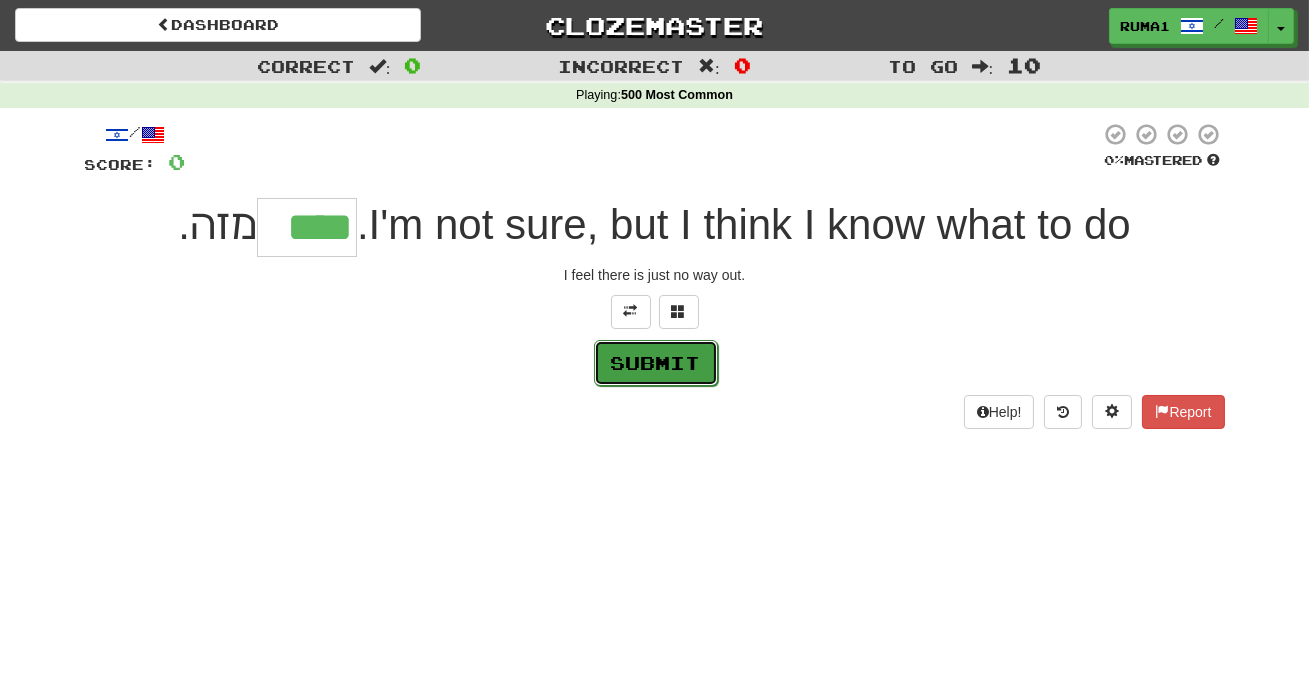 click on "Submit" at bounding box center (656, 363) 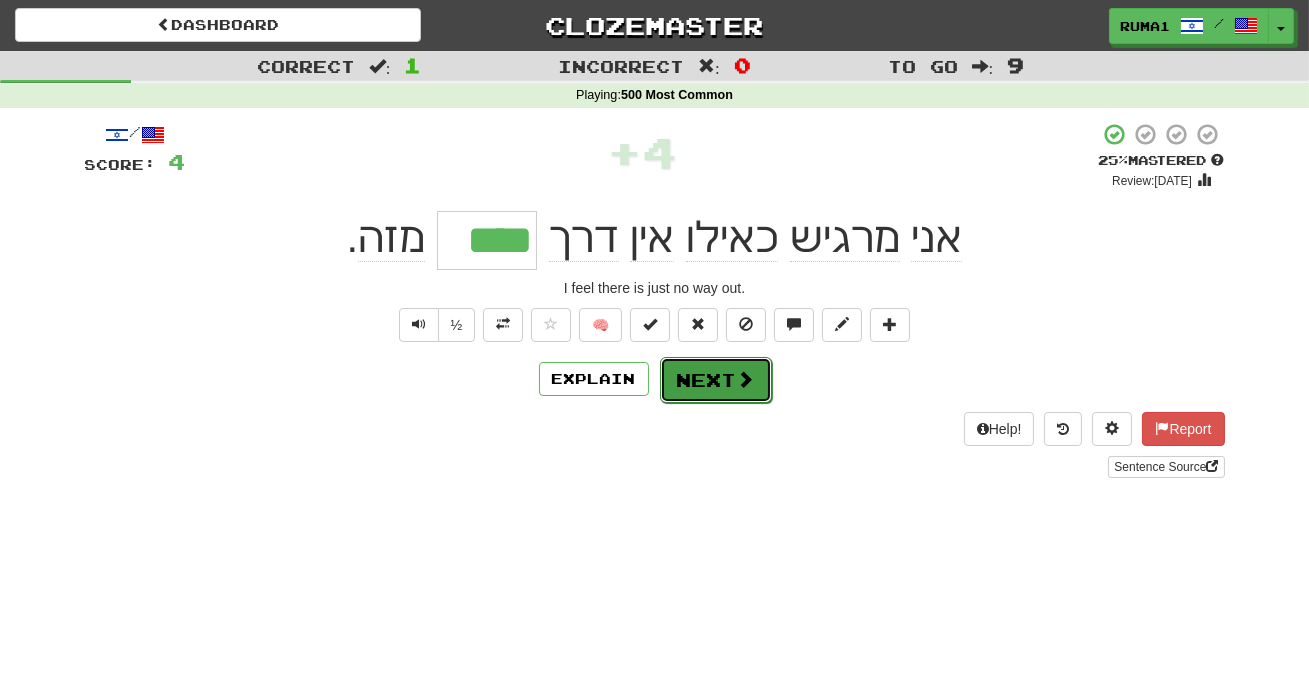 click on "Next" at bounding box center [716, 380] 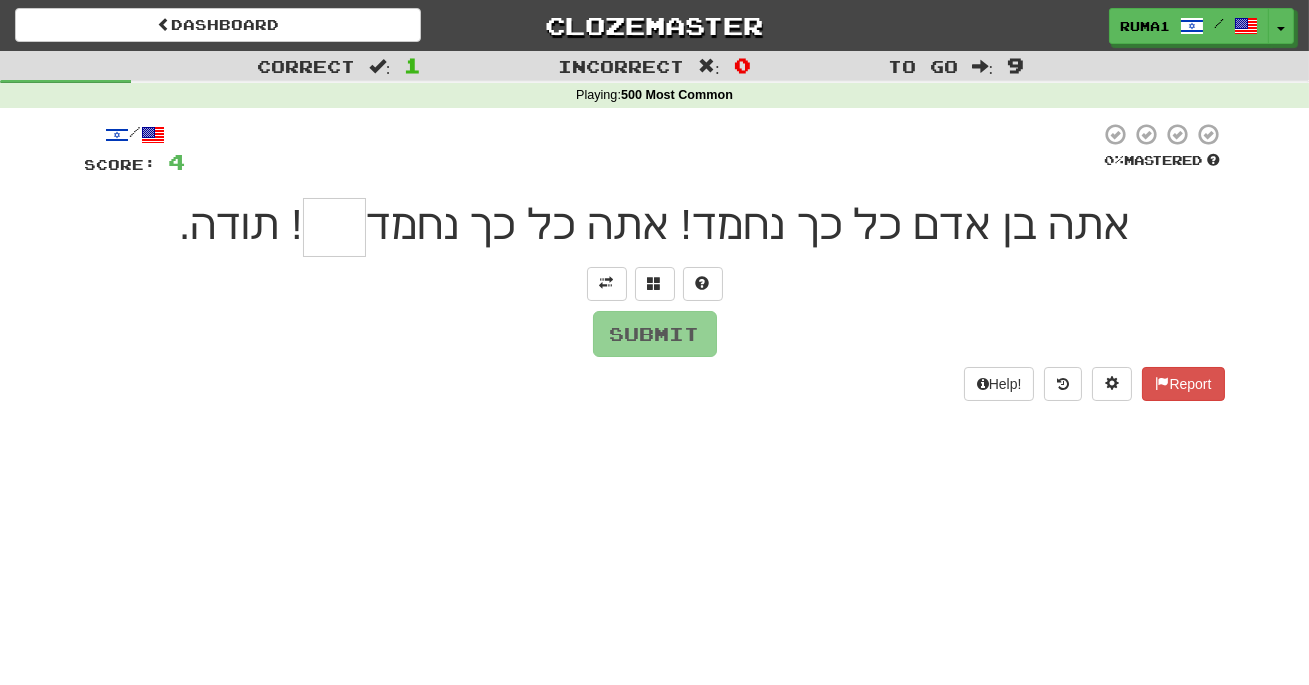 click at bounding box center [334, 227] 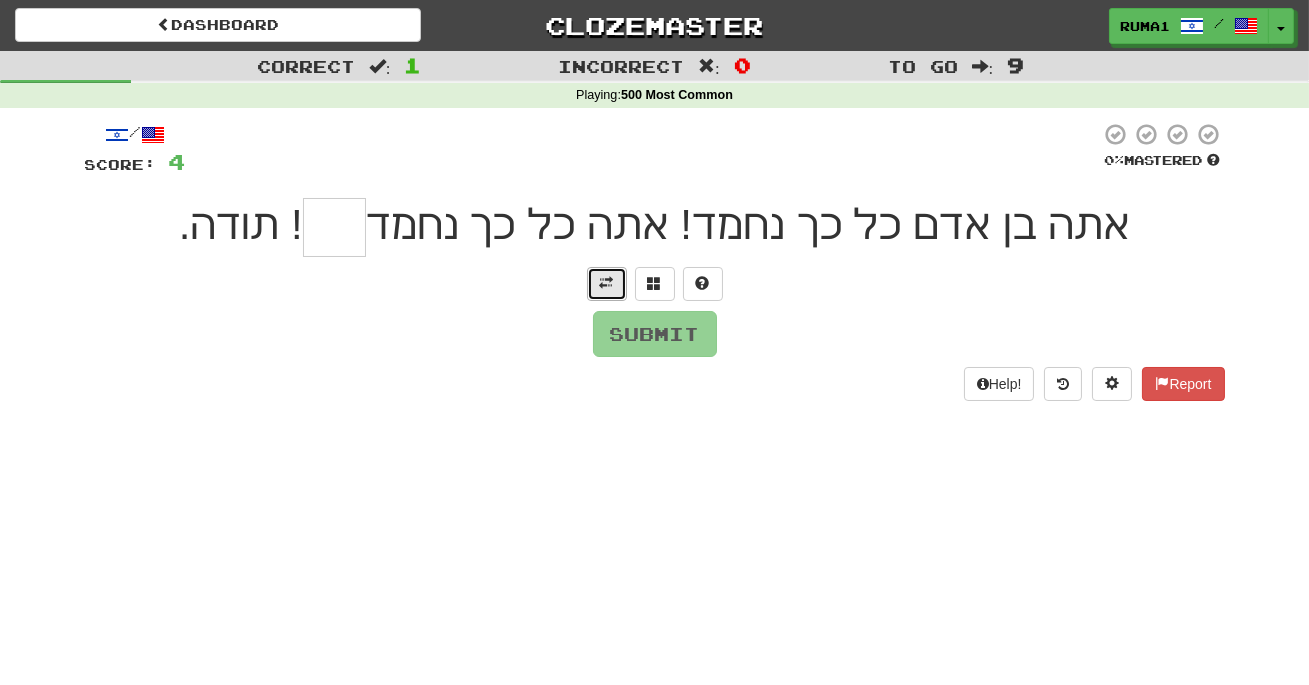 click at bounding box center [607, 283] 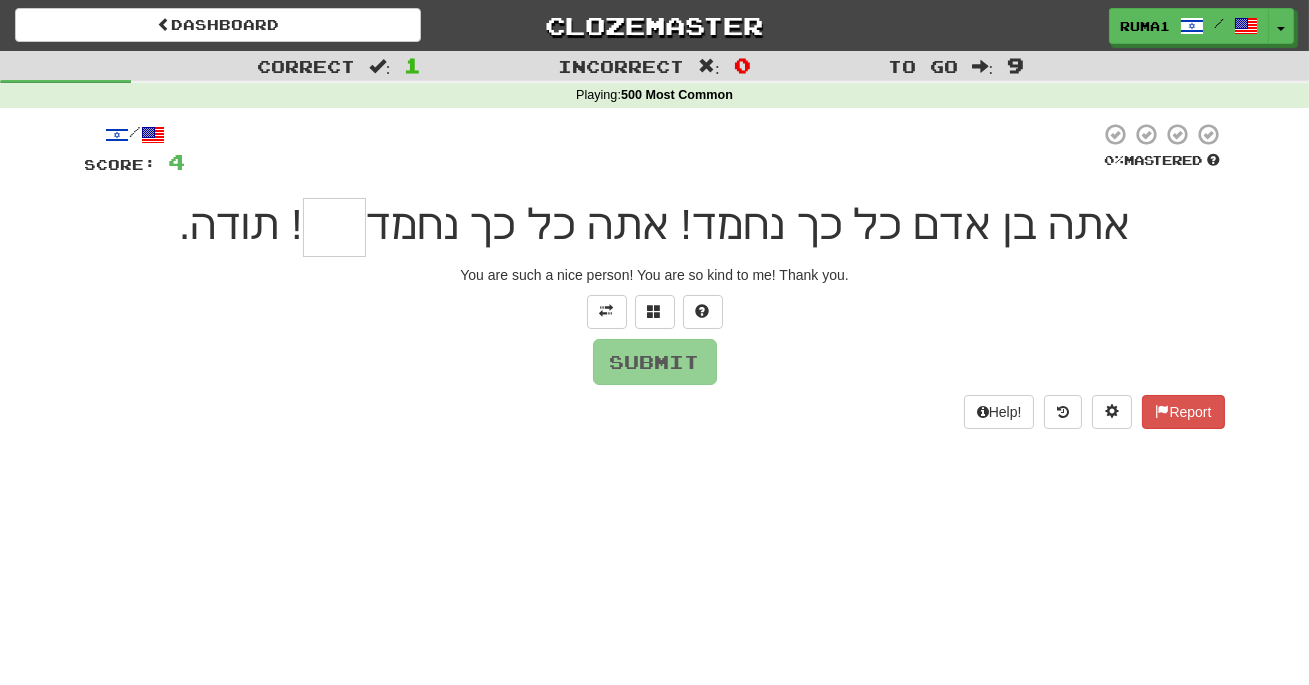 click at bounding box center [334, 227] 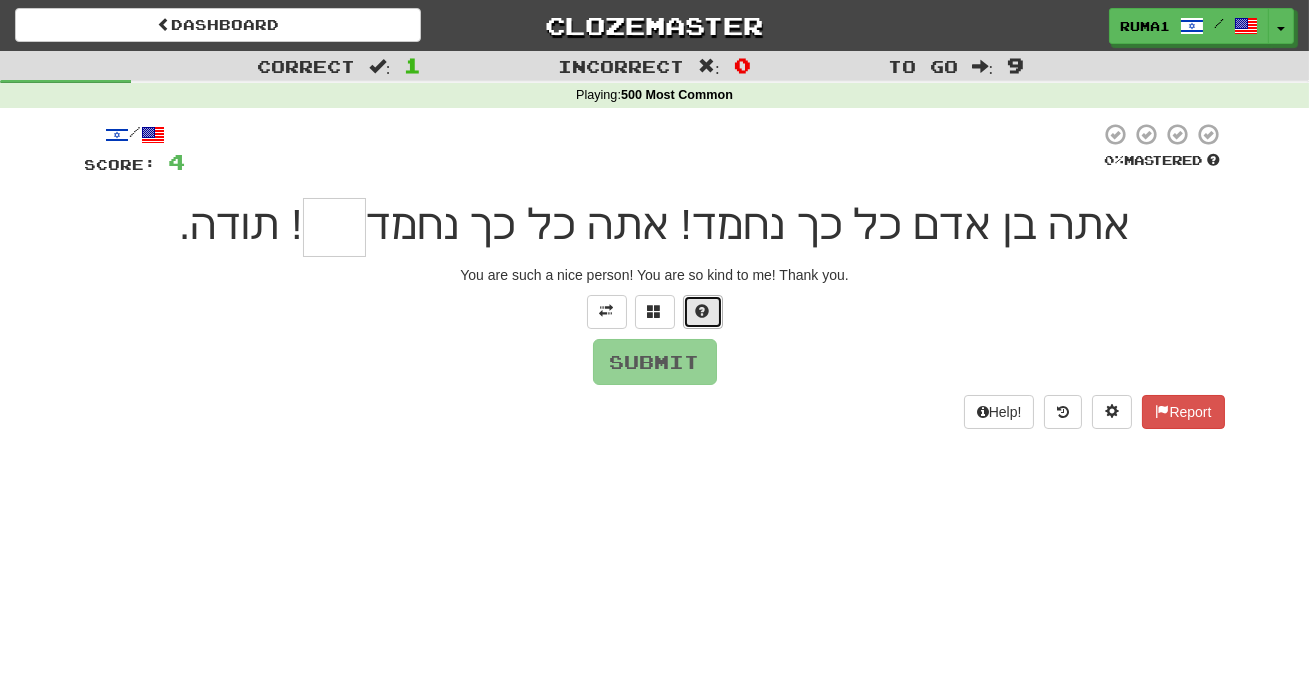 click at bounding box center (703, 312) 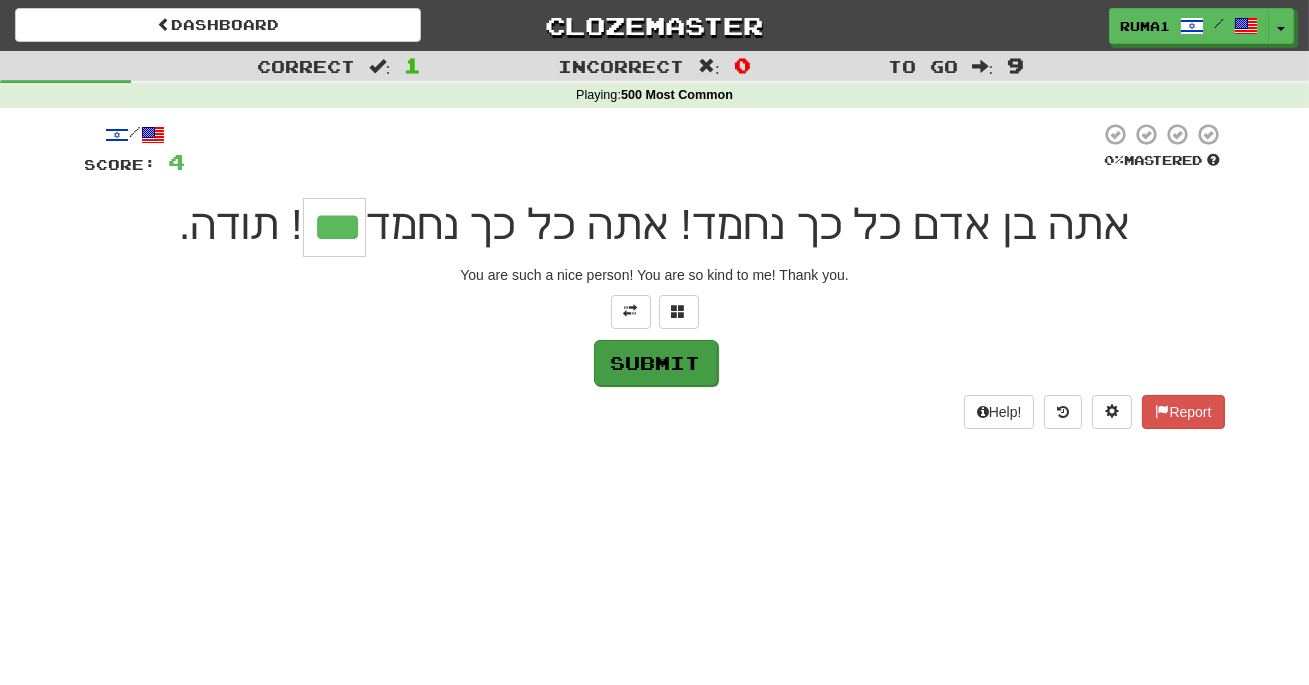 type on "***" 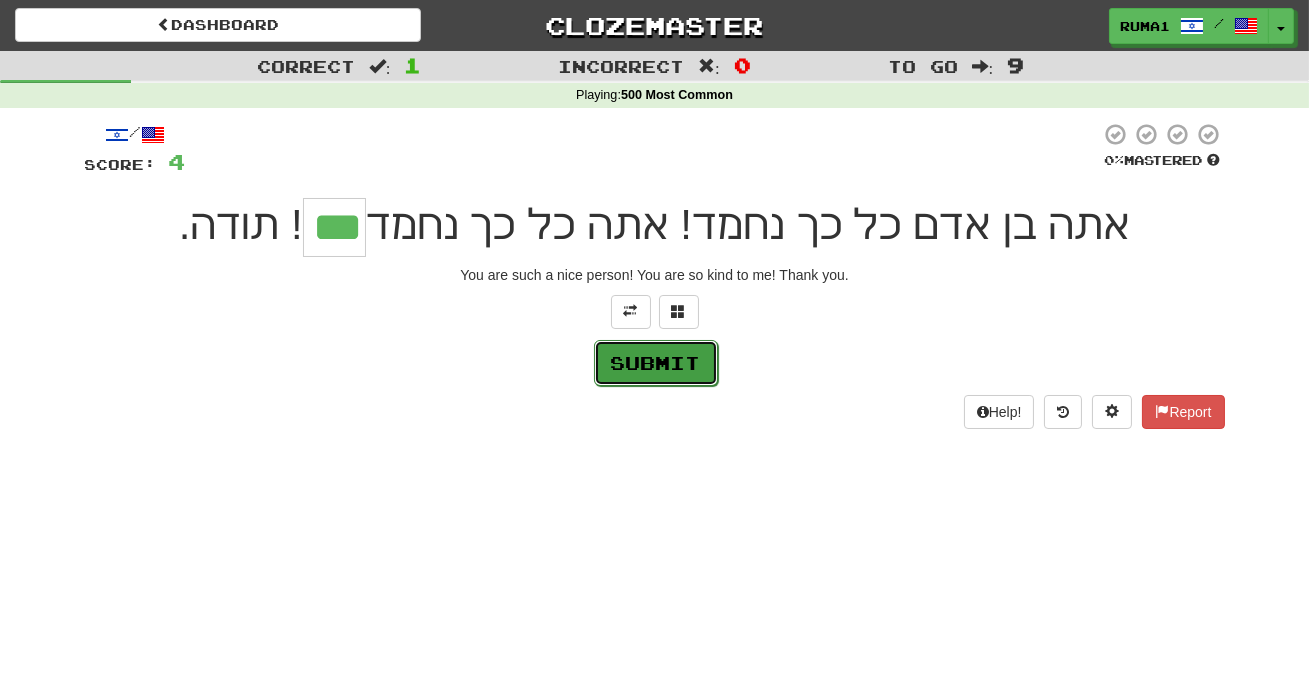 click on "Submit" at bounding box center [656, 363] 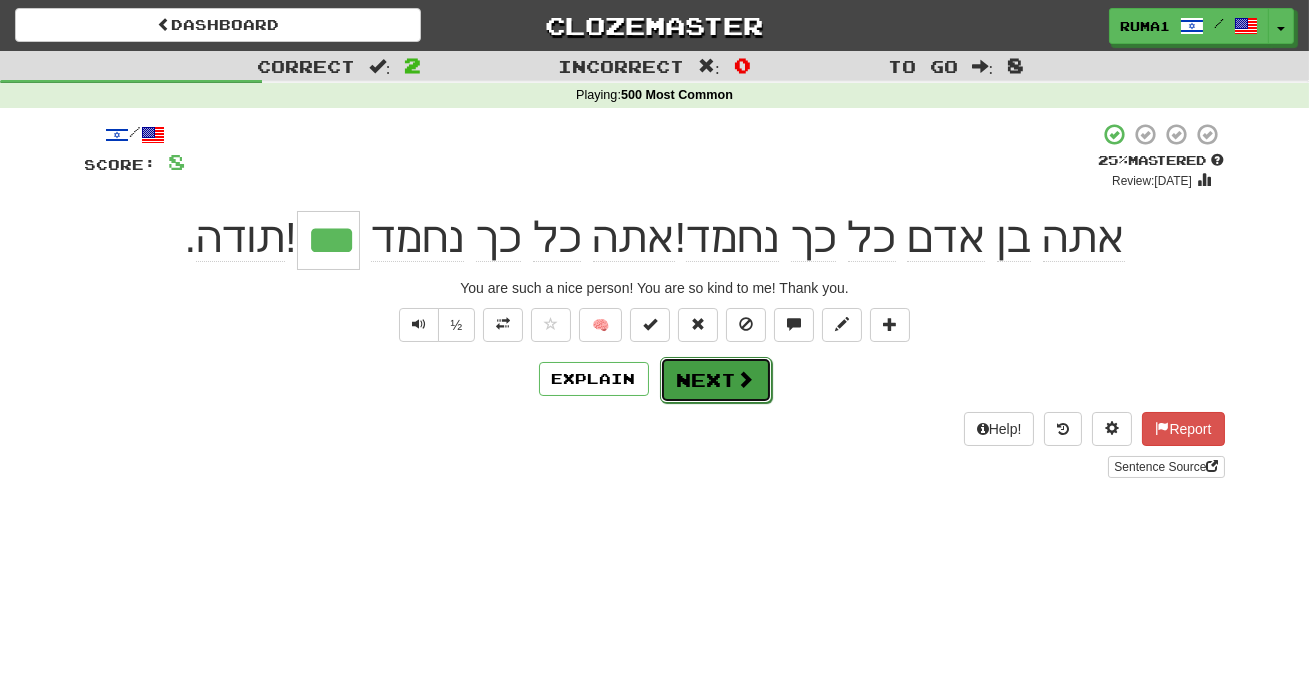 click on "Next" at bounding box center (716, 380) 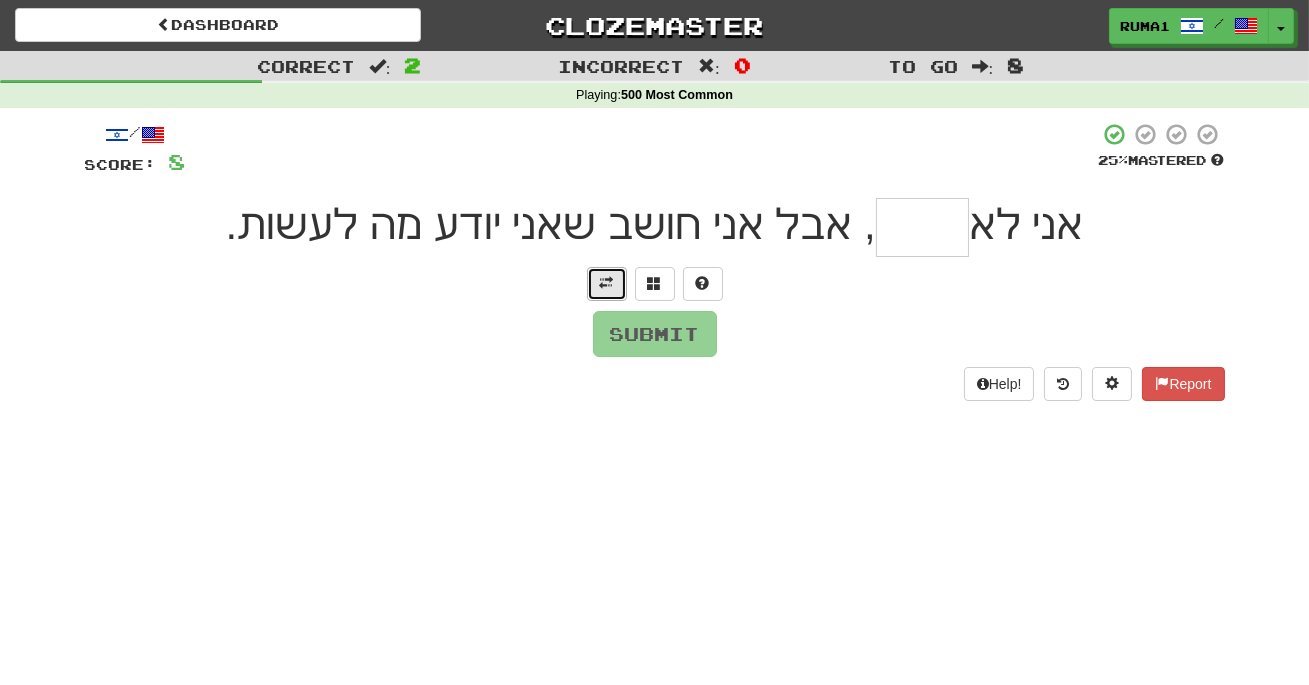 click at bounding box center (607, 283) 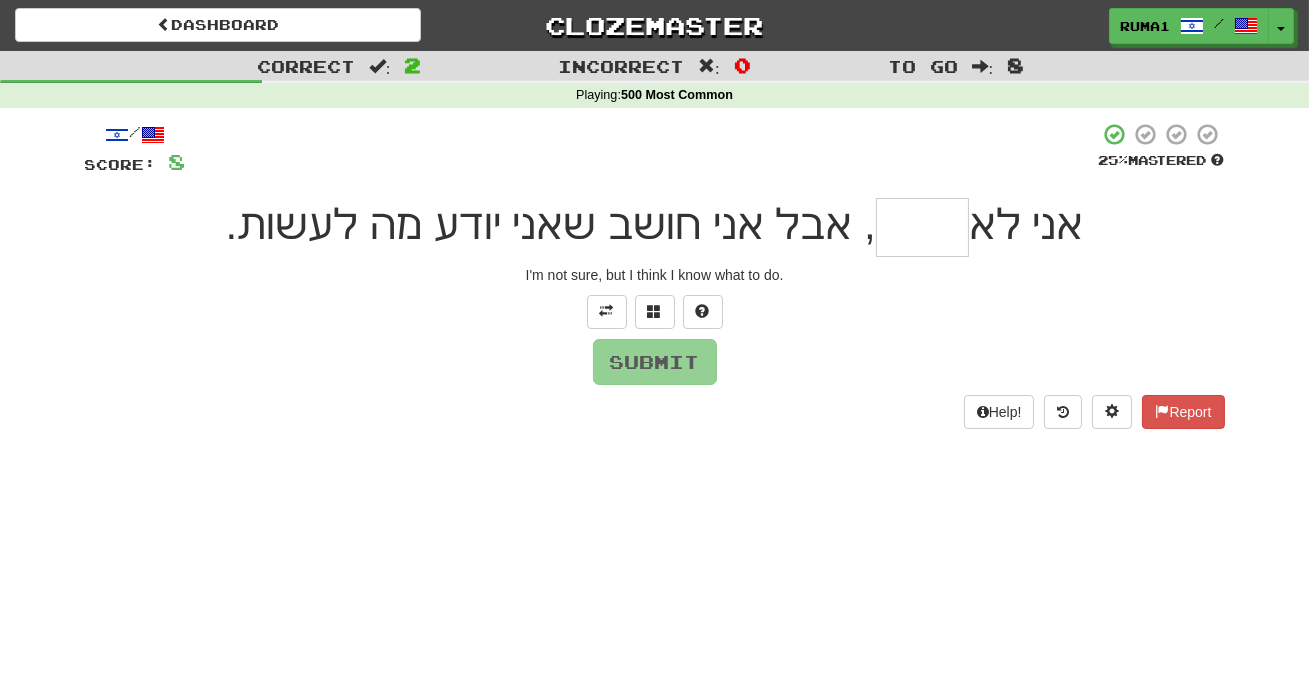 click at bounding box center (922, 227) 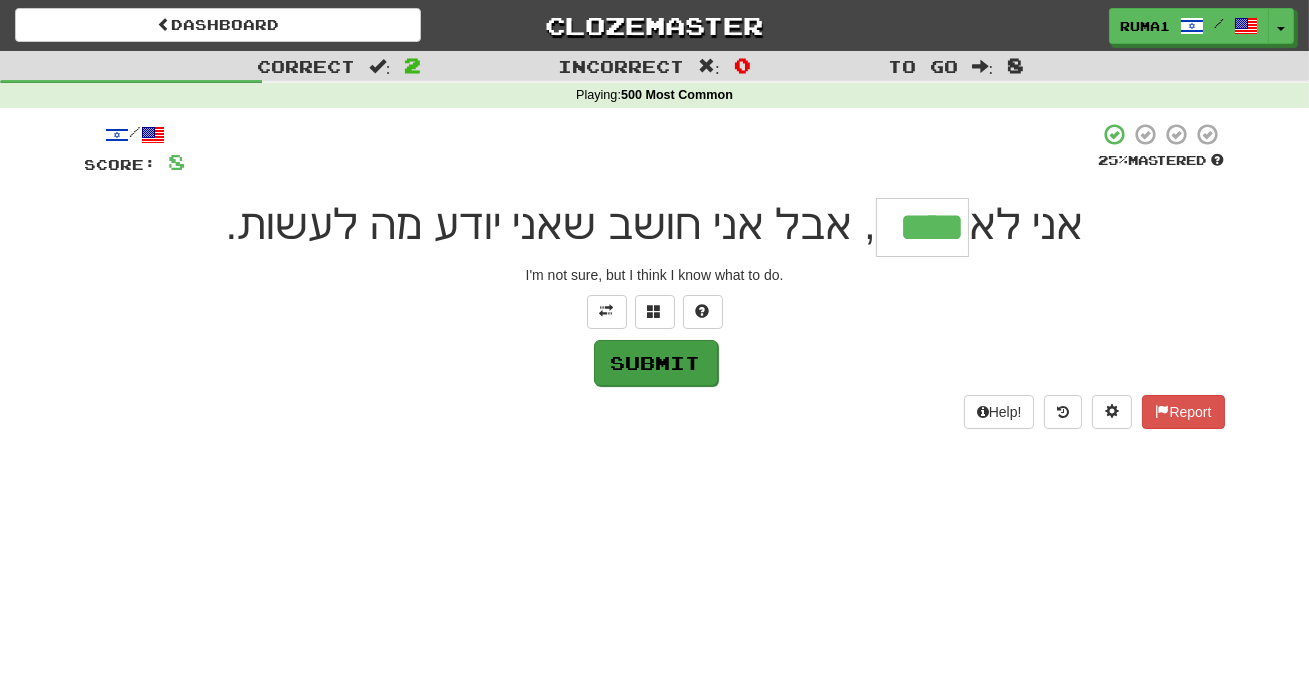 type on "****" 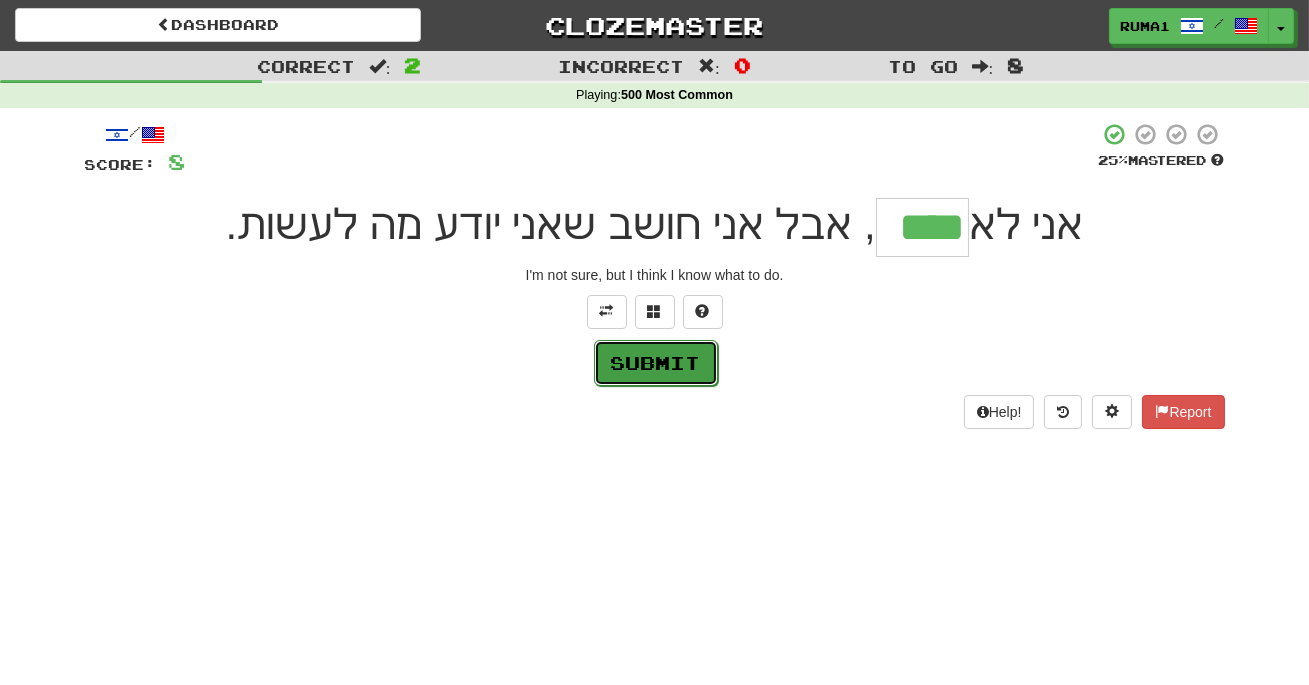click on "Submit" at bounding box center (656, 363) 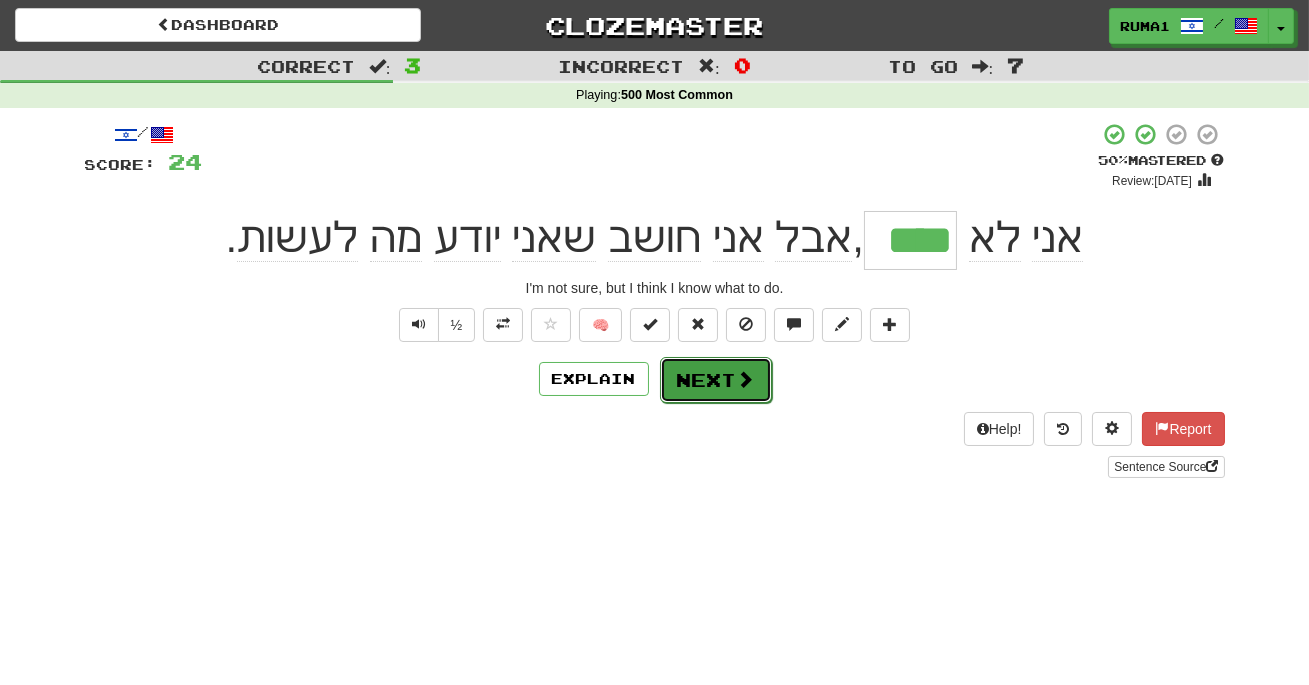 click on "Next" at bounding box center (716, 380) 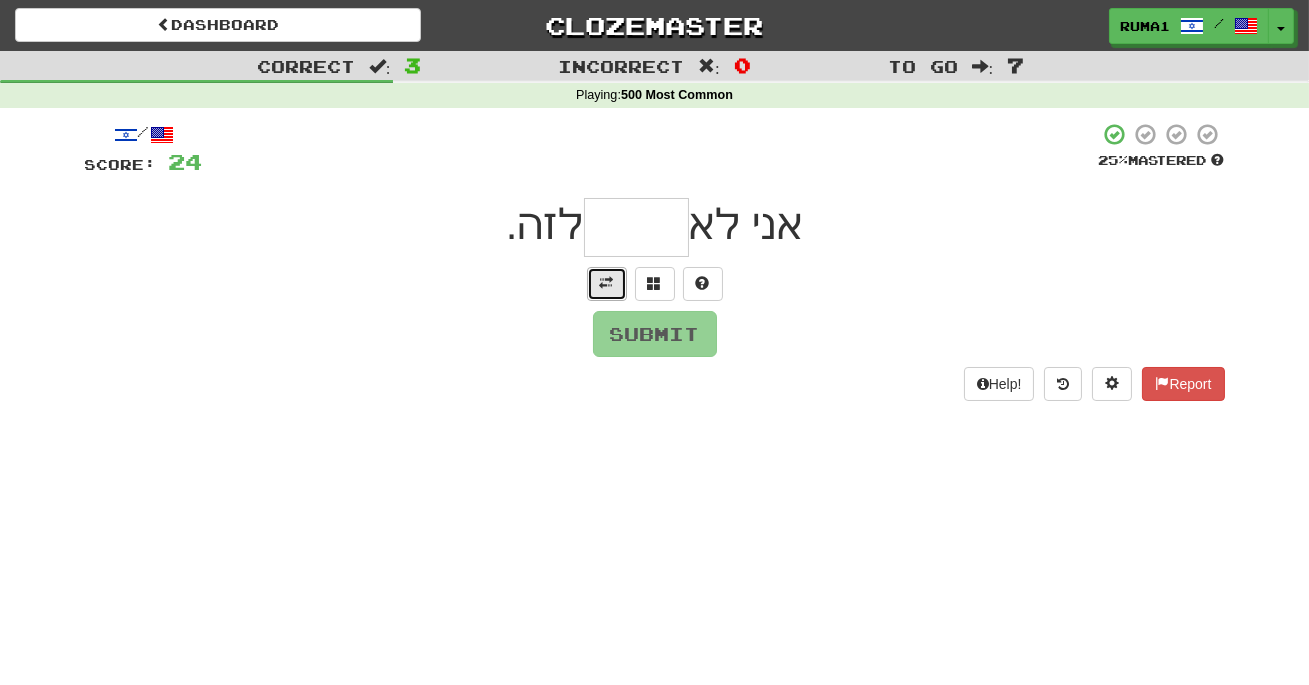click at bounding box center [607, 283] 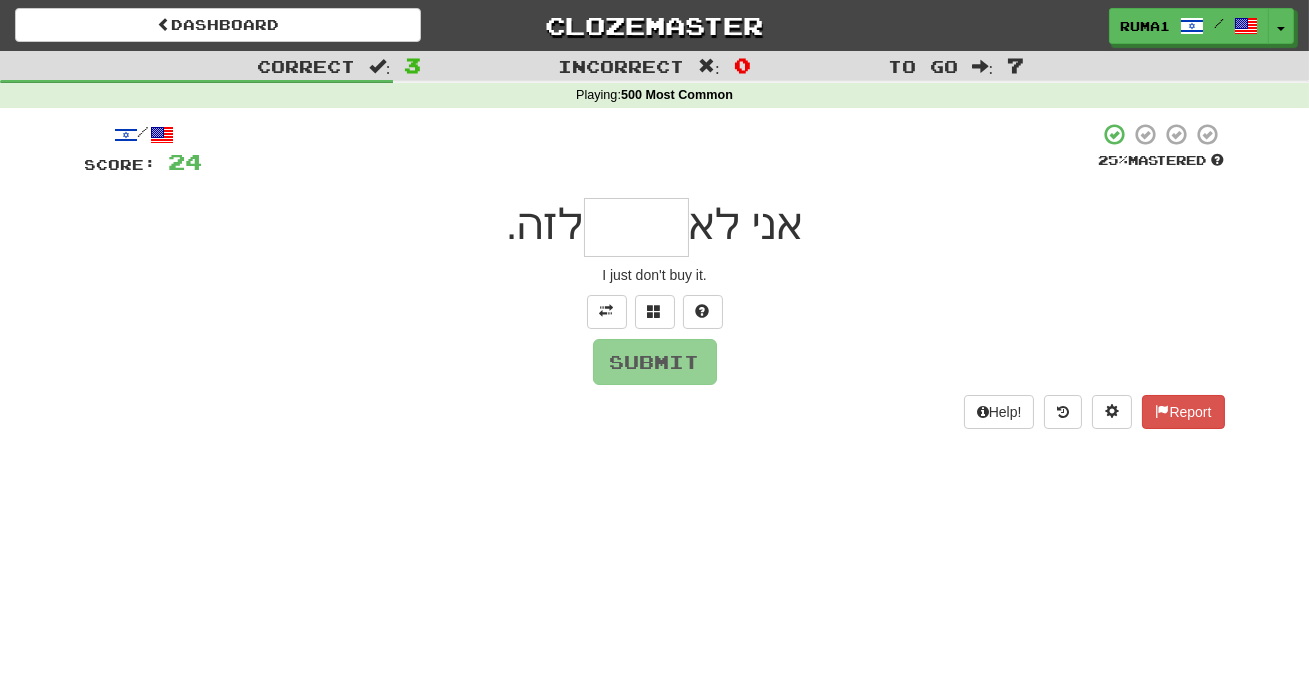 click at bounding box center [636, 227] 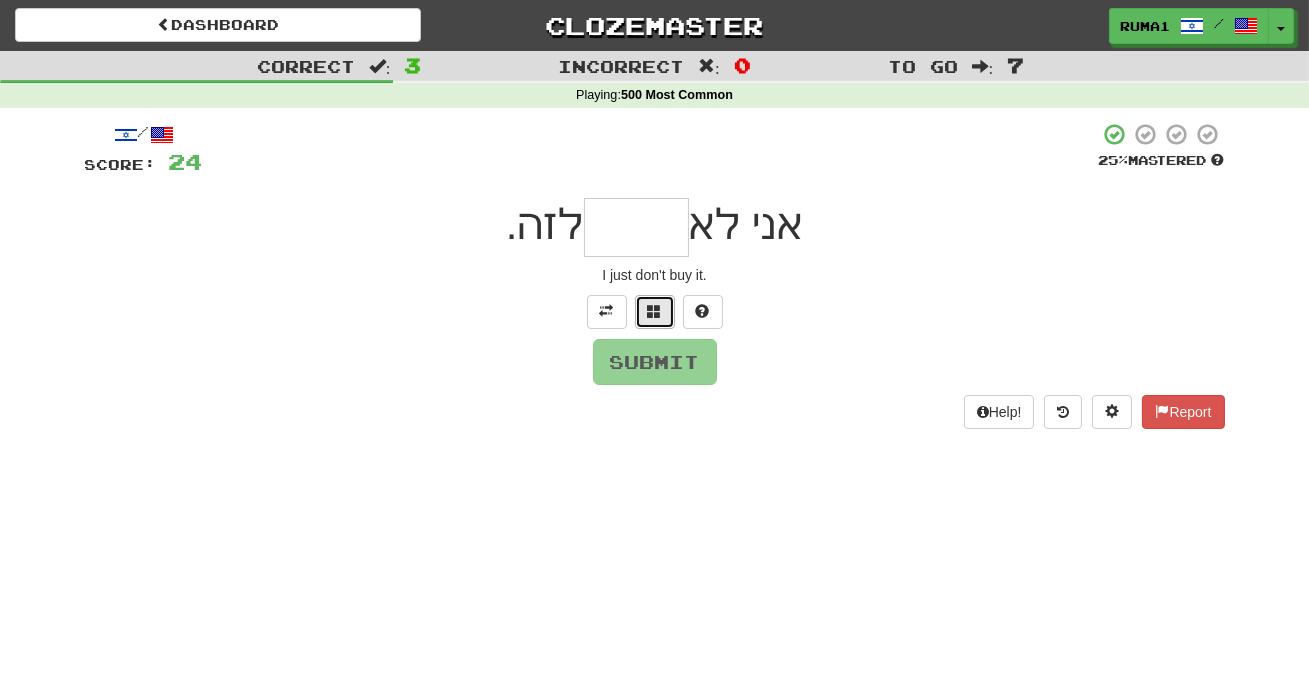 click at bounding box center (655, 311) 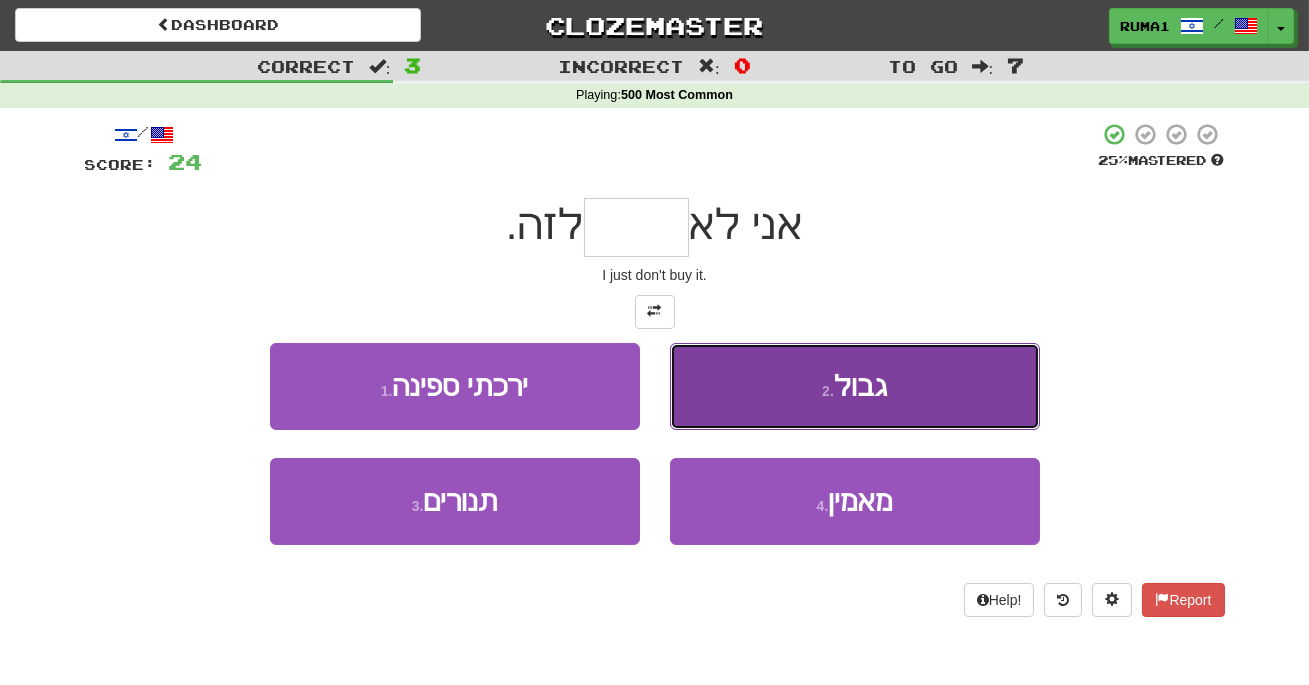 click on "2 .  גבול" at bounding box center (855, 386) 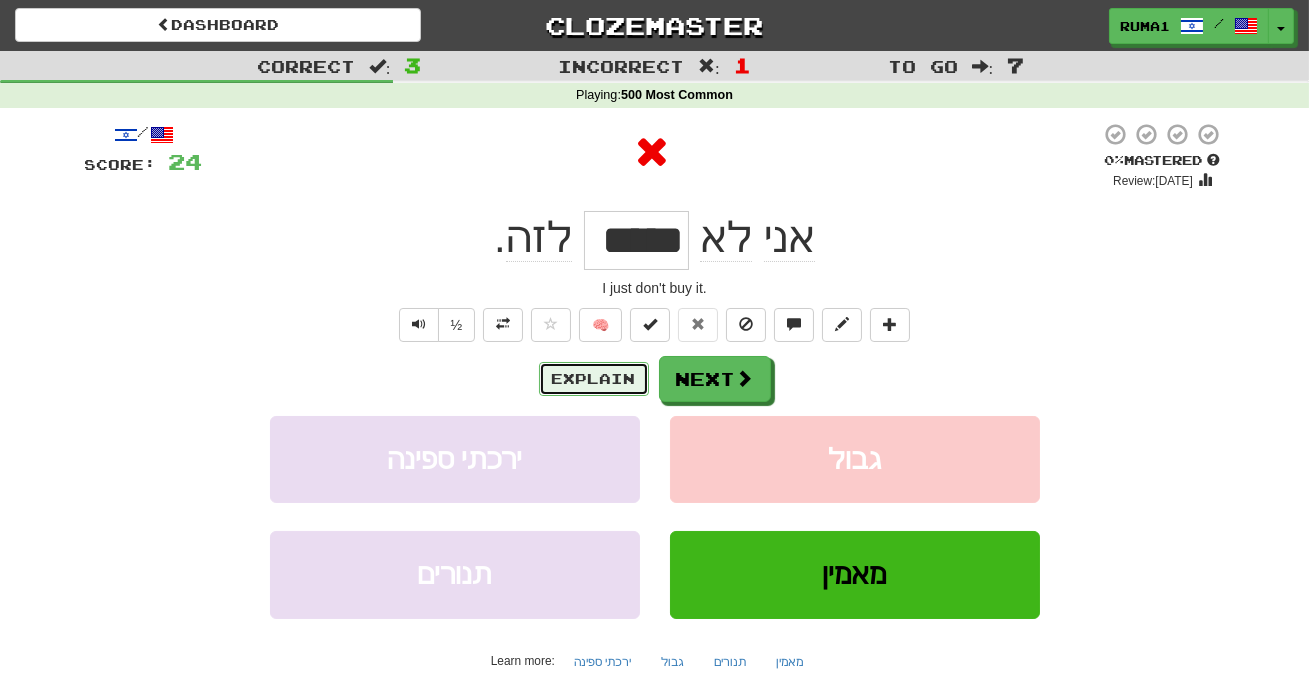 click on "Explain" at bounding box center [594, 379] 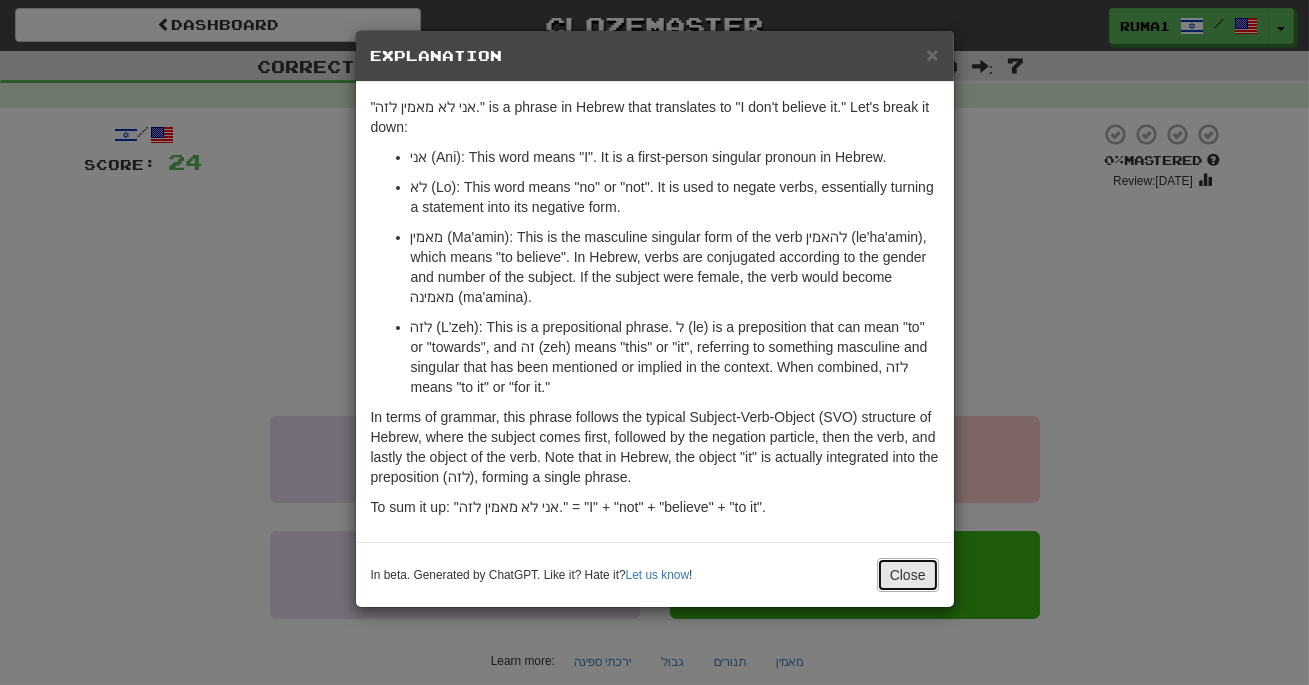 click on "Close" at bounding box center (908, 575) 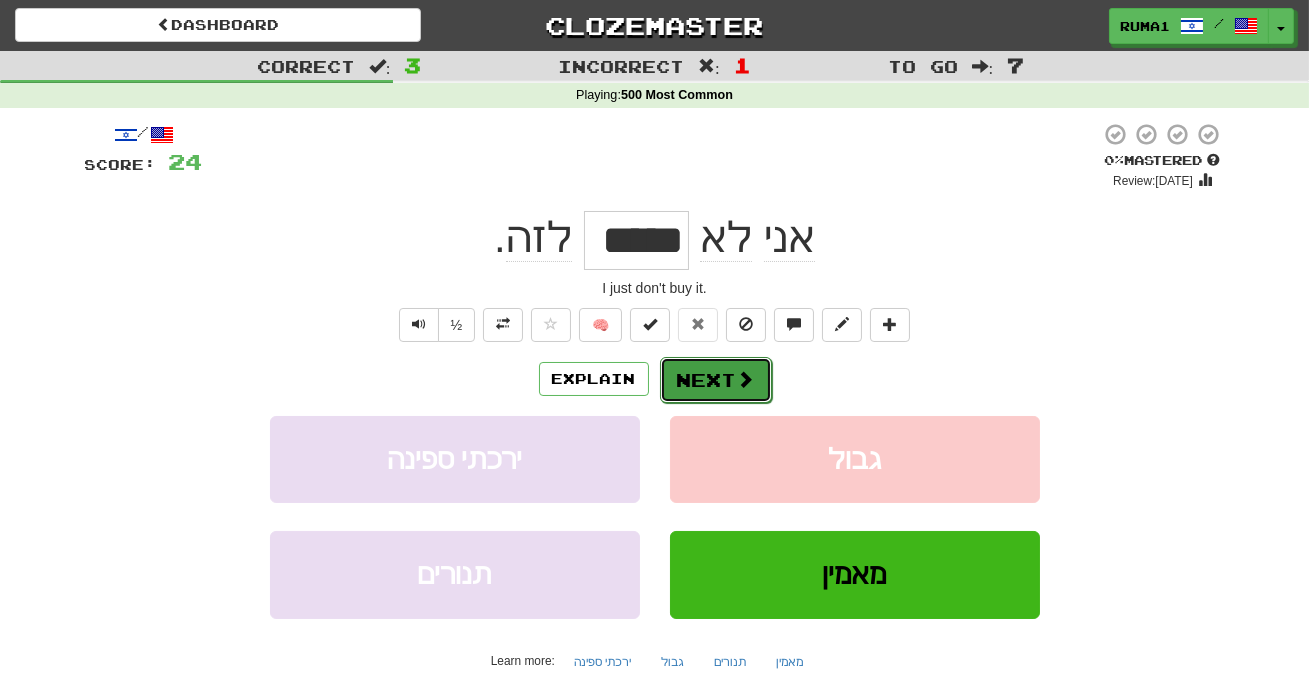 click at bounding box center [746, 379] 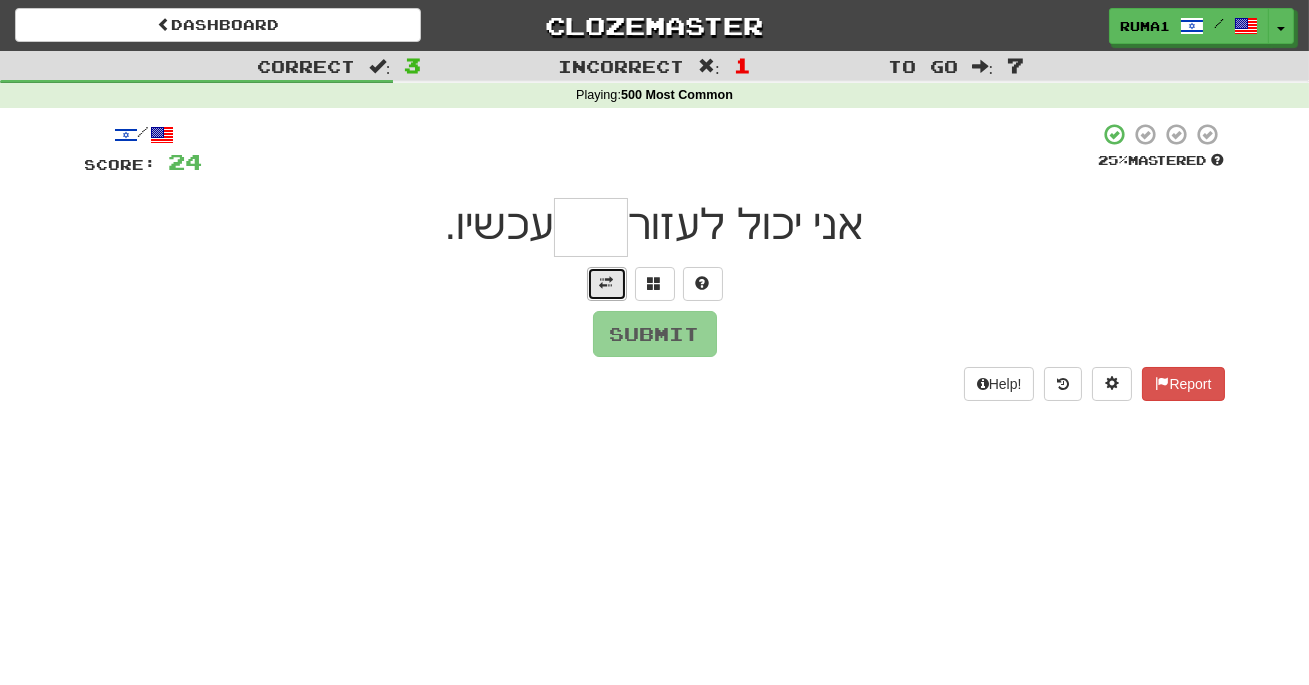 click at bounding box center [607, 284] 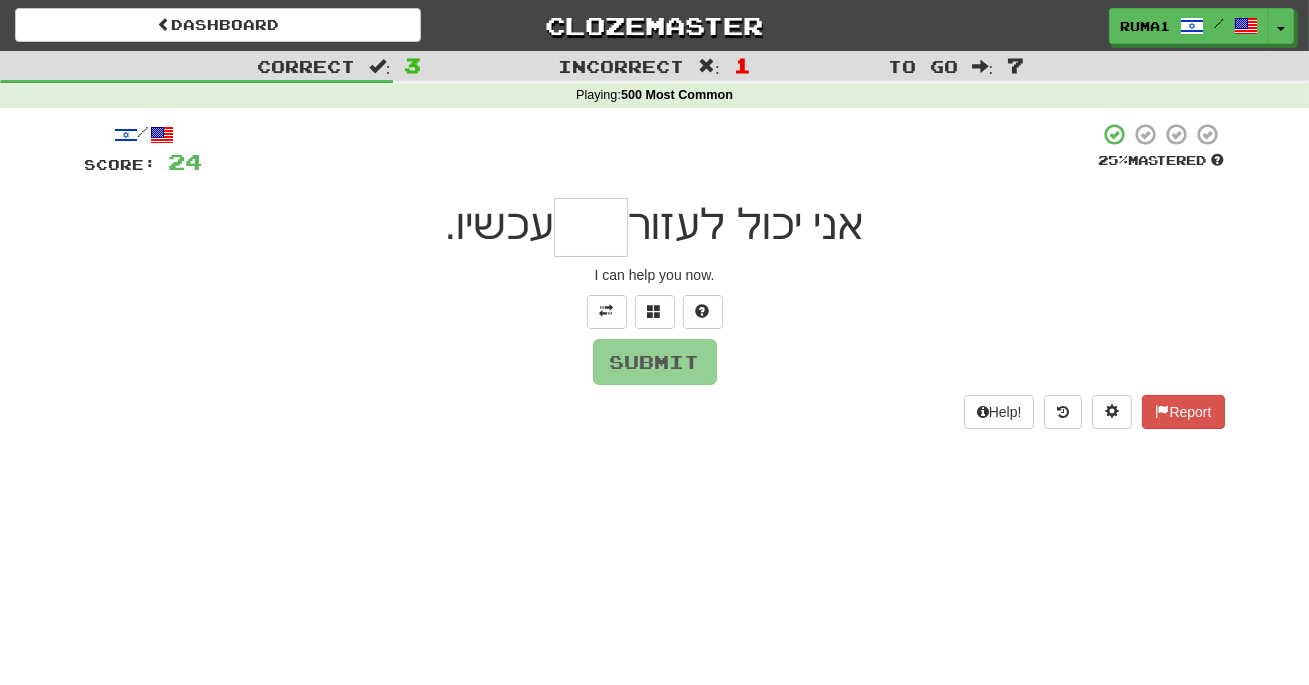 click at bounding box center [591, 227] 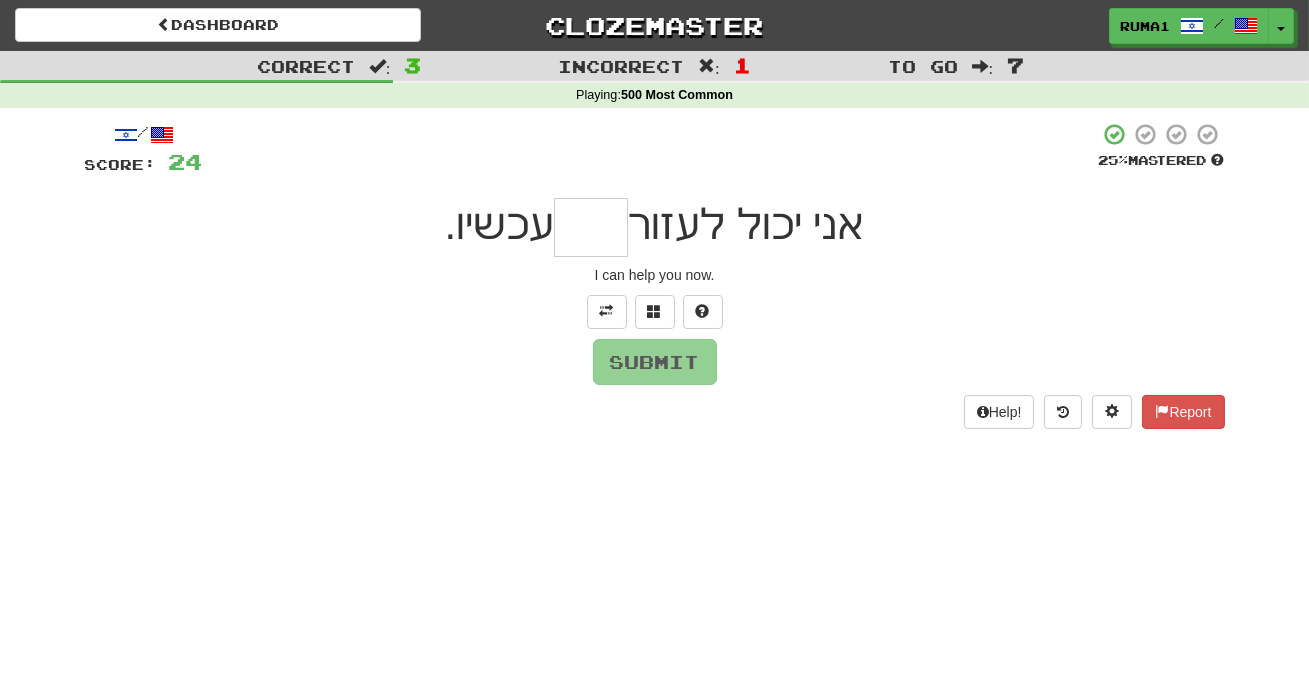 type on "*" 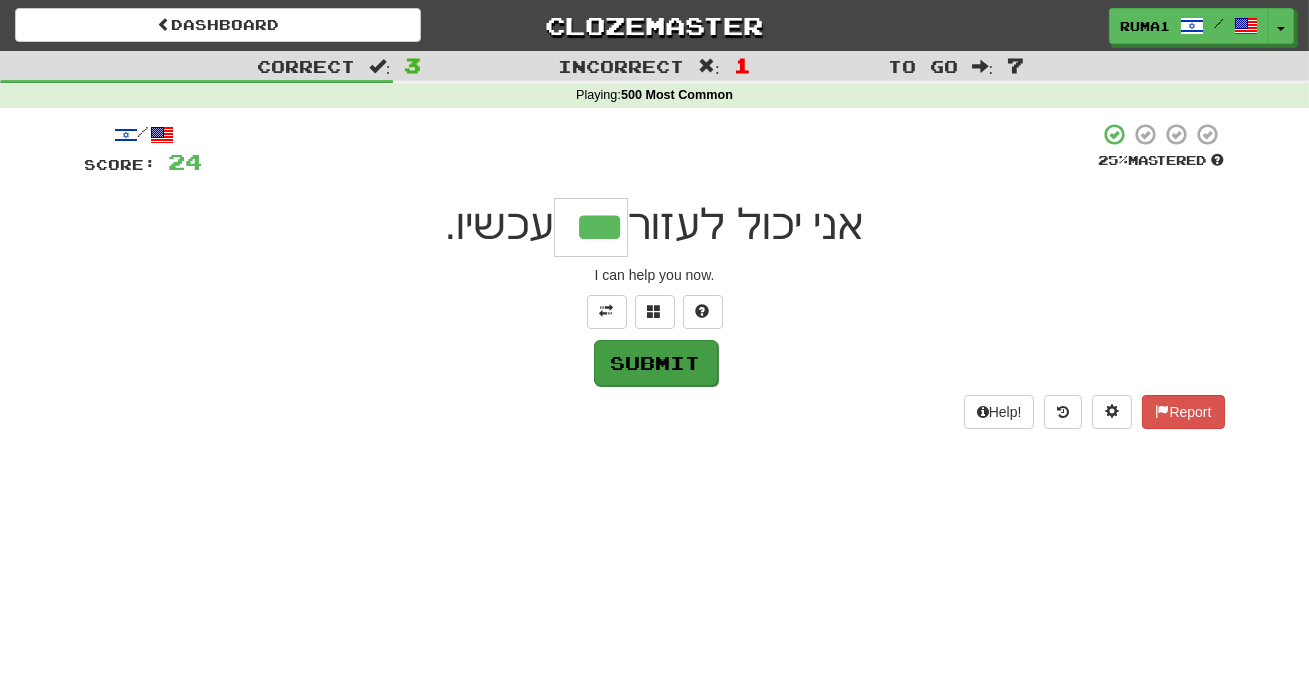 type on "***" 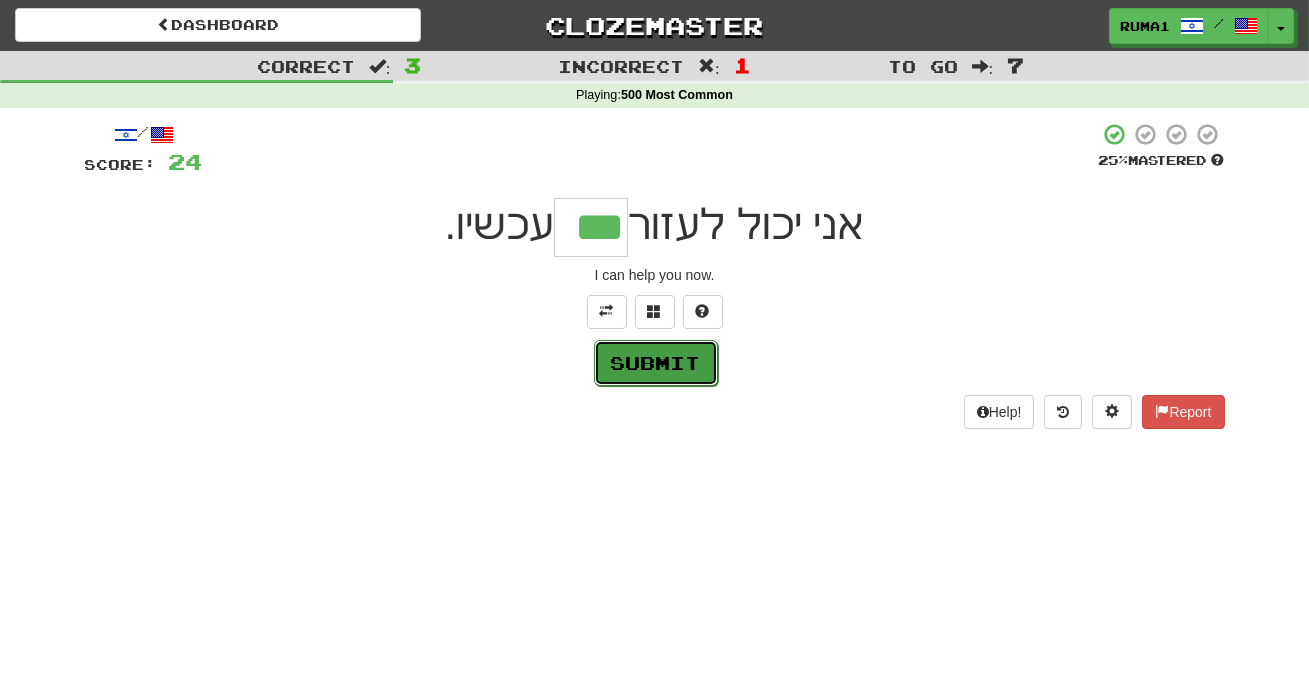click on "Submit" at bounding box center (656, 363) 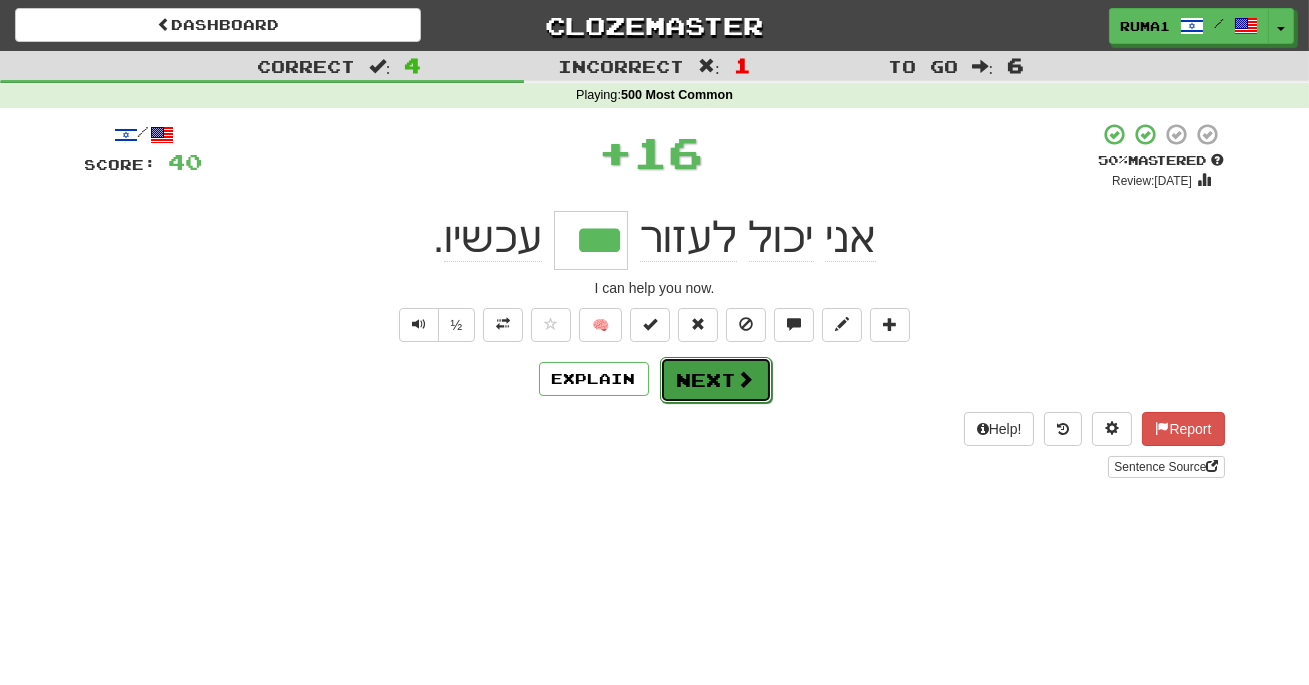 click at bounding box center (746, 379) 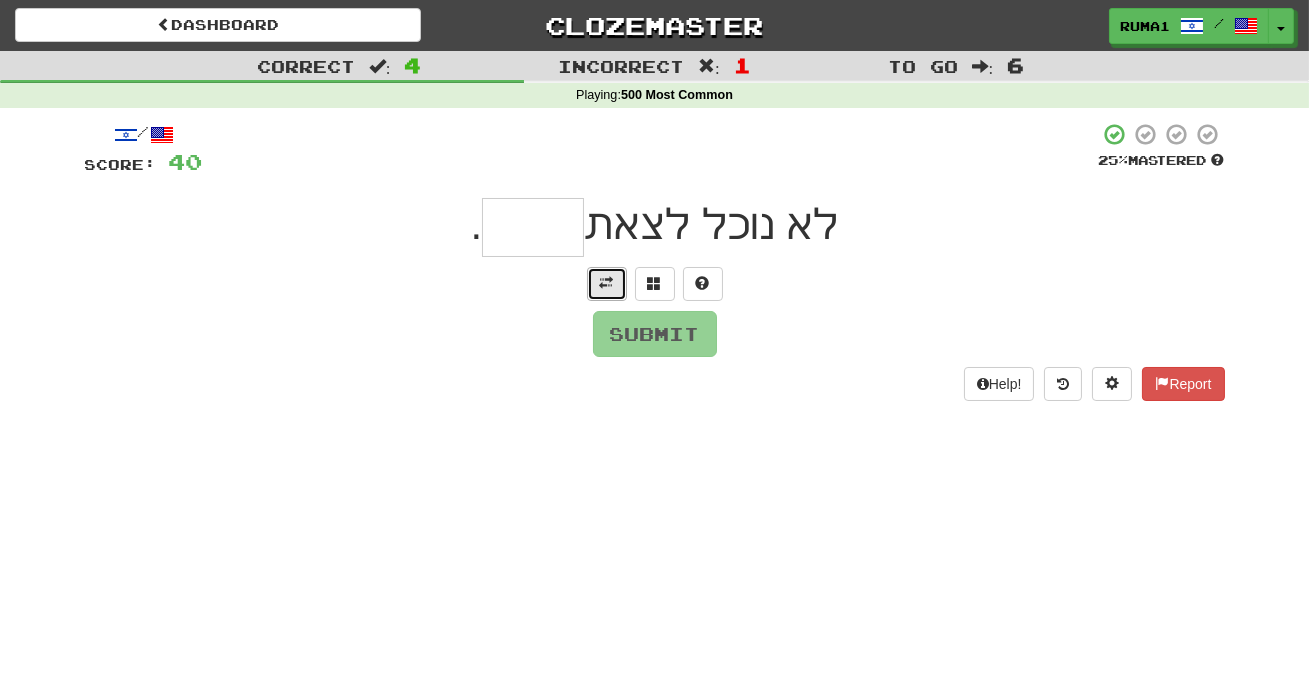 click at bounding box center [607, 283] 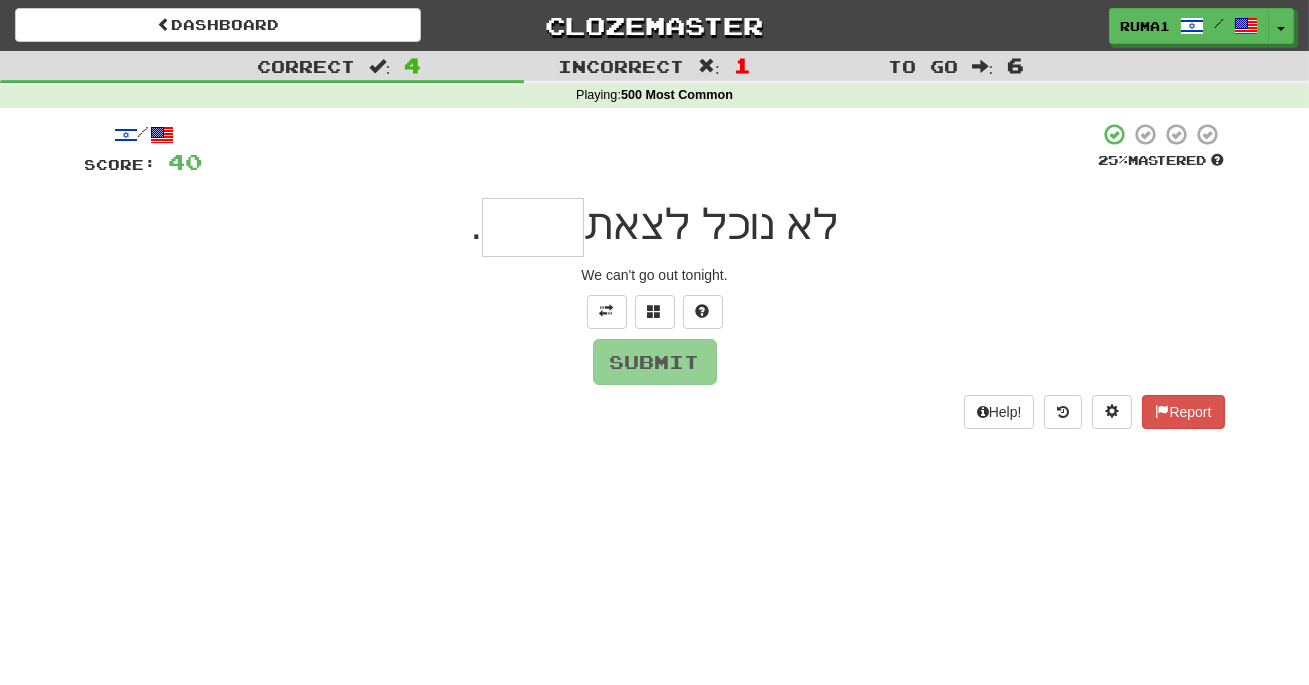 click at bounding box center (533, 227) 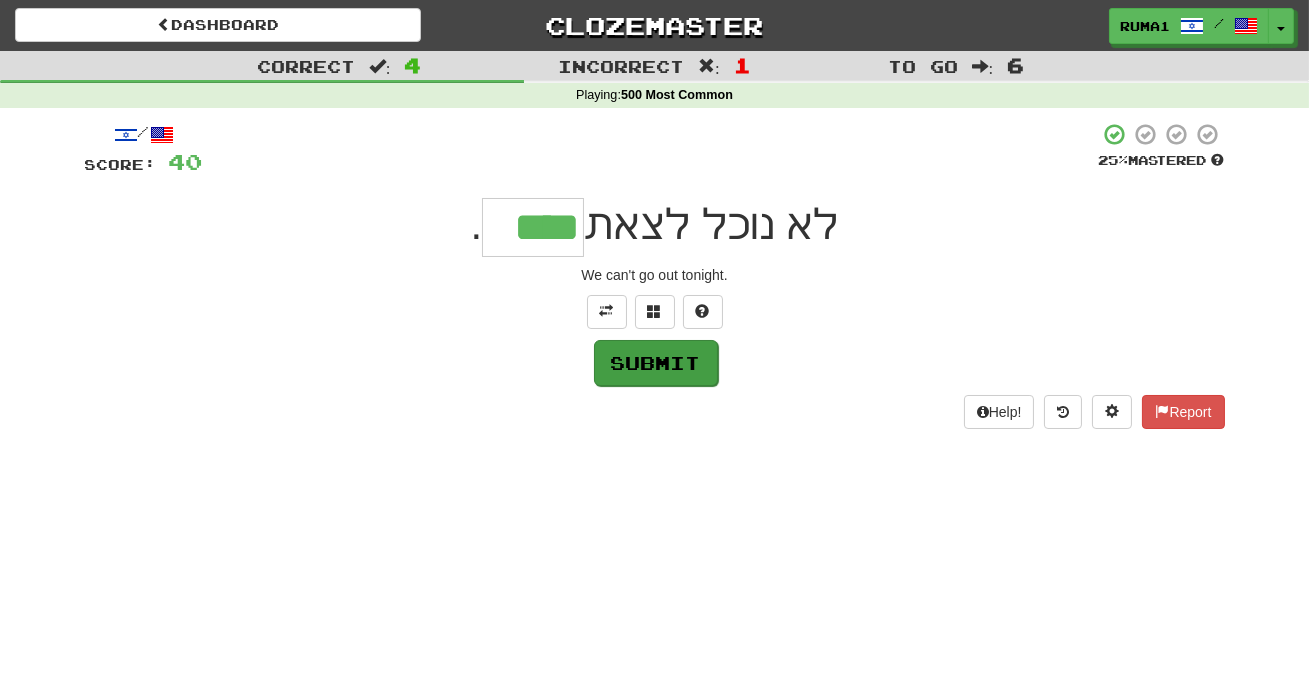 type on "****" 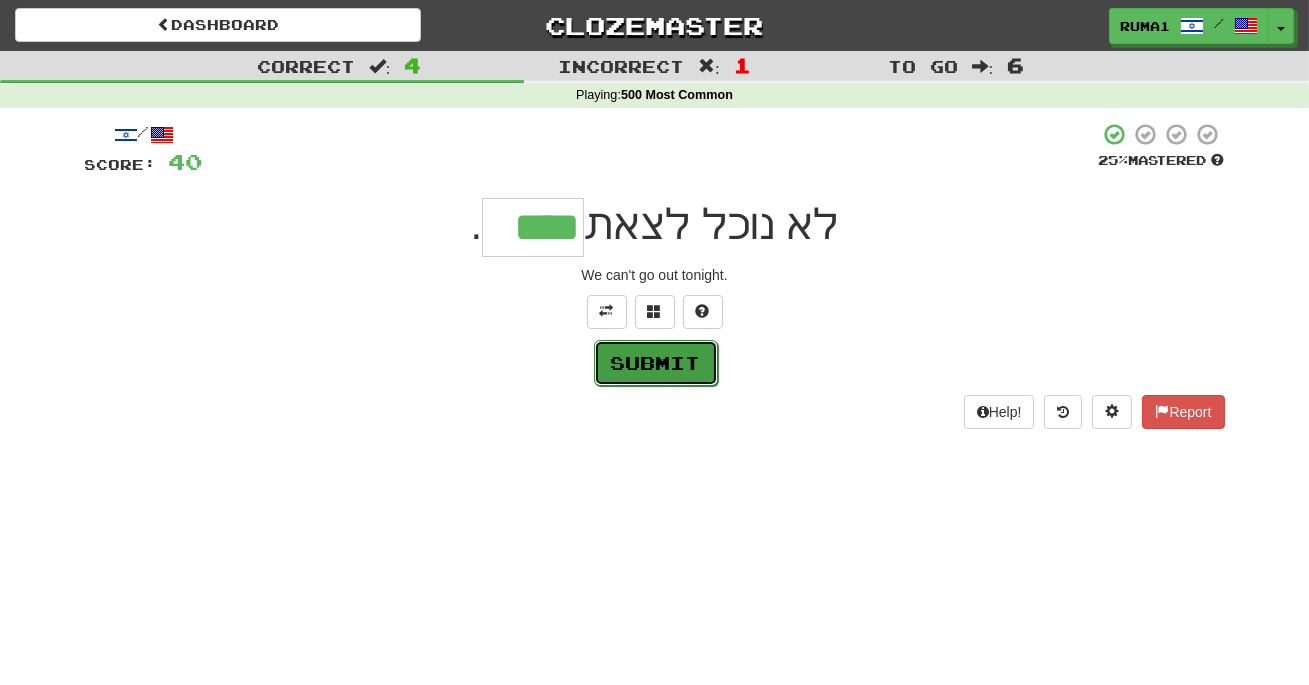 click on "Submit" at bounding box center [656, 363] 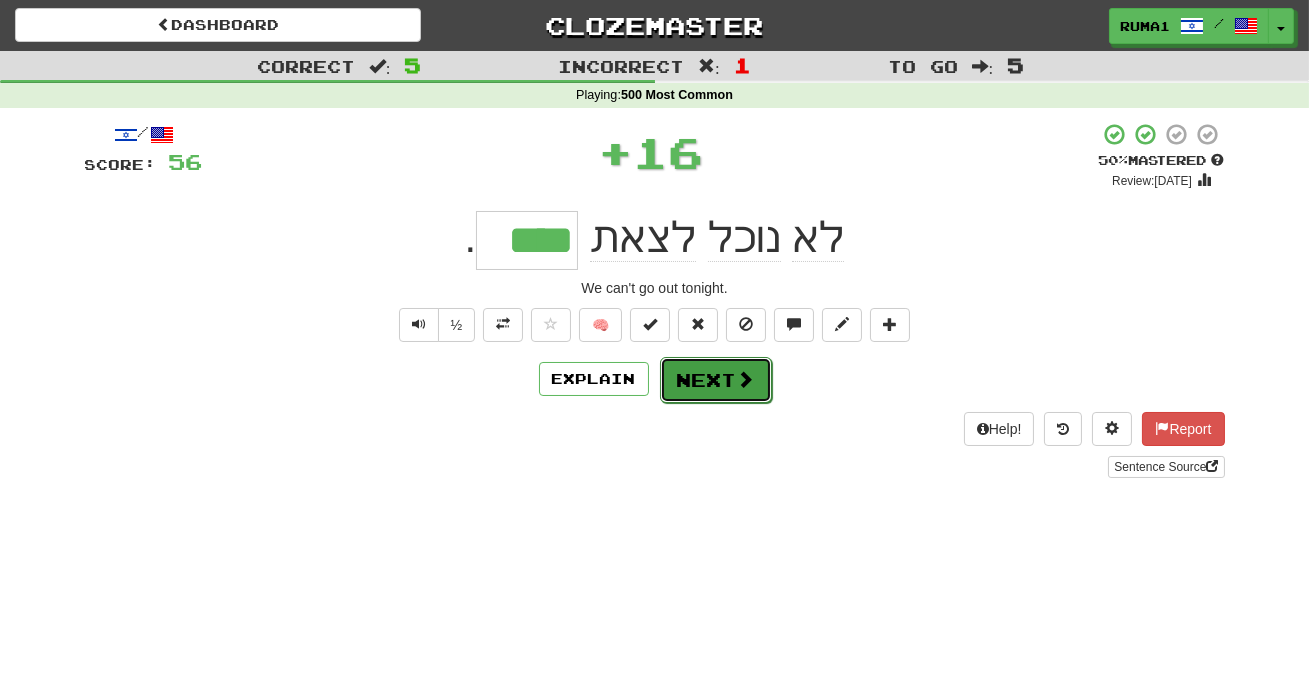 click on "Next" at bounding box center (716, 380) 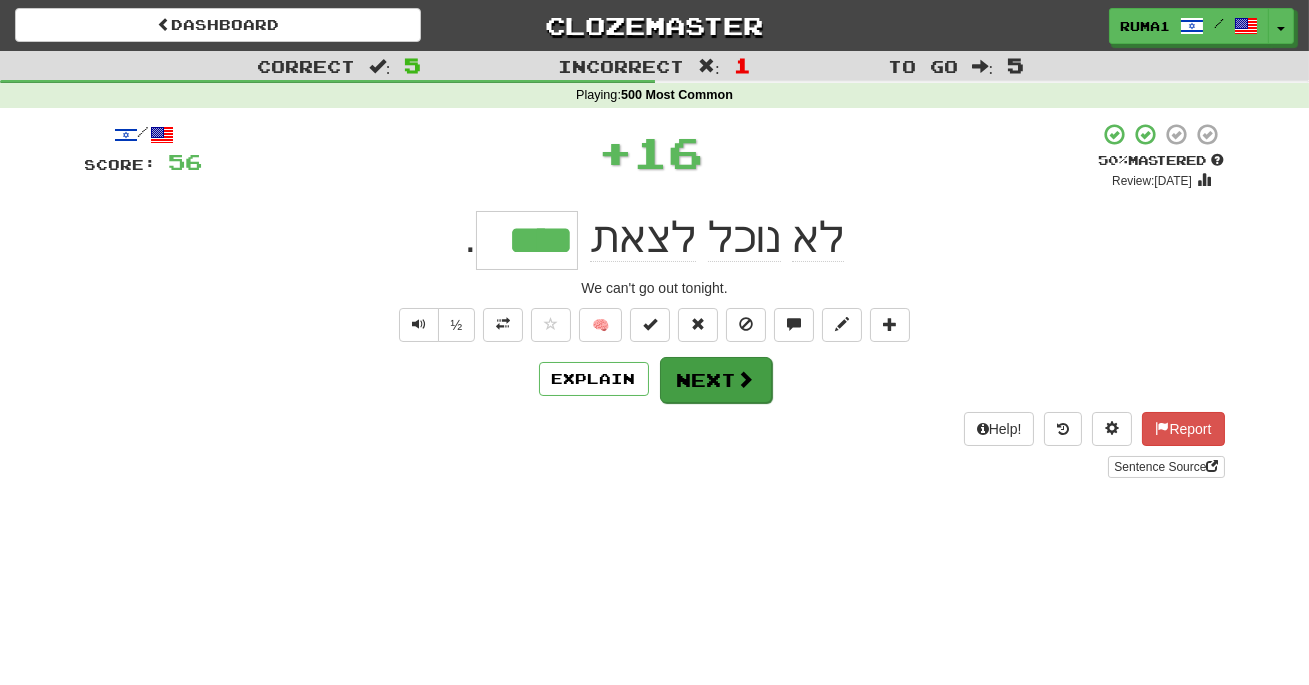 type 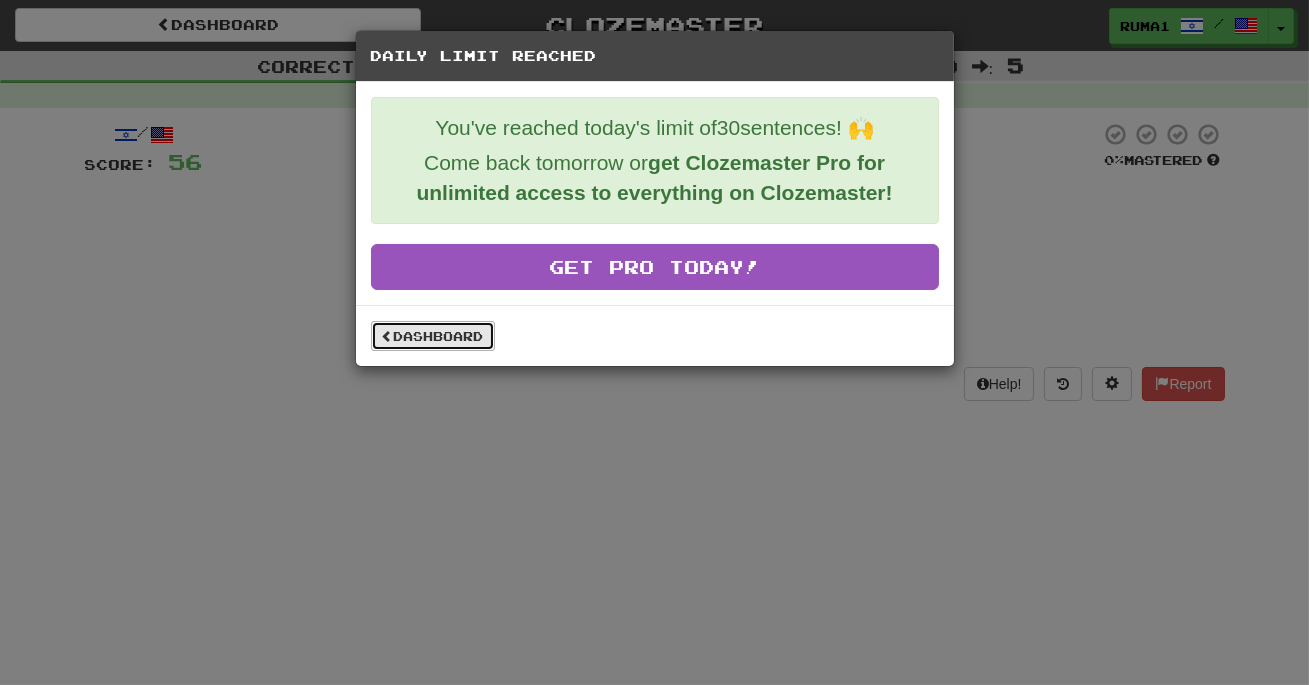 click on "Dashboard" at bounding box center [433, 336] 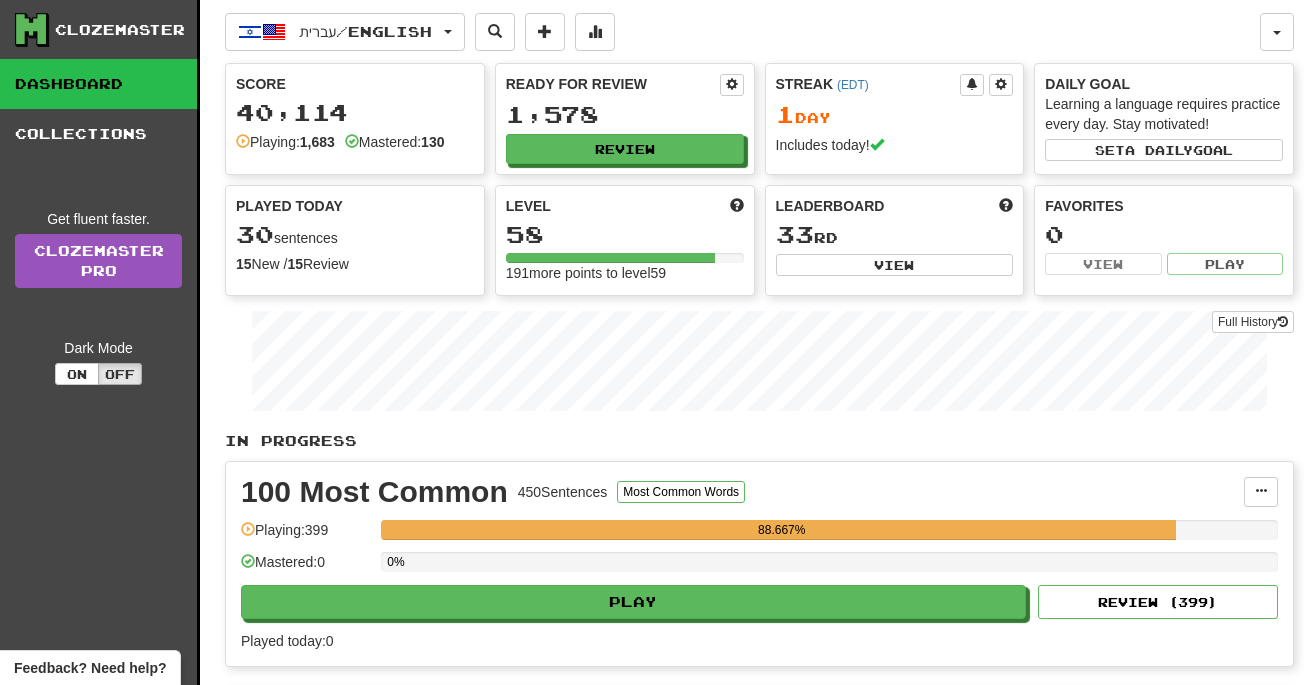scroll, scrollTop: 0, scrollLeft: 0, axis: both 